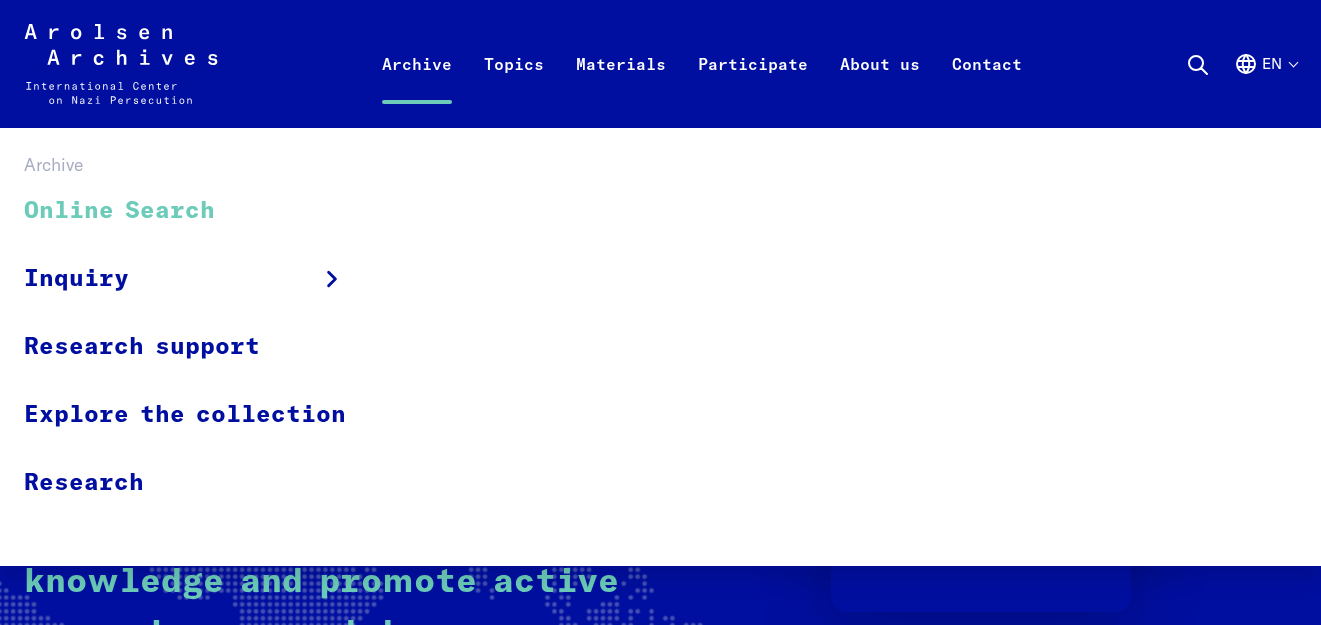 scroll, scrollTop: 0, scrollLeft: 0, axis: both 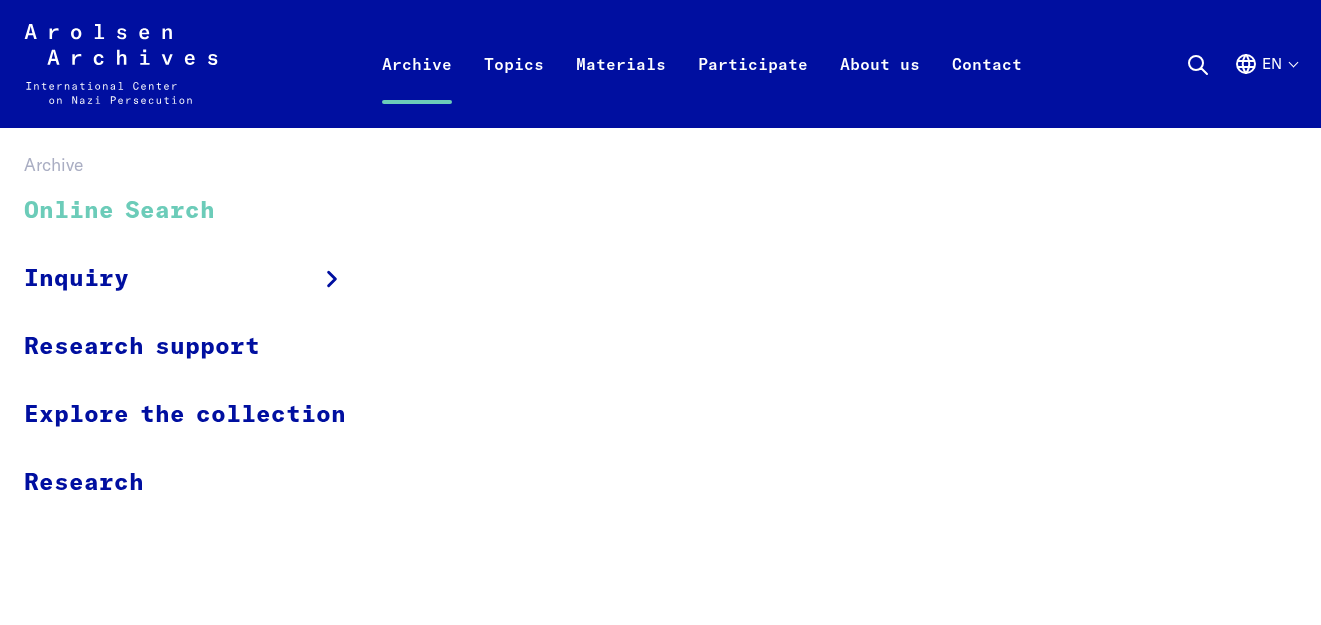 click on "Online Search" at bounding box center (198, 211) 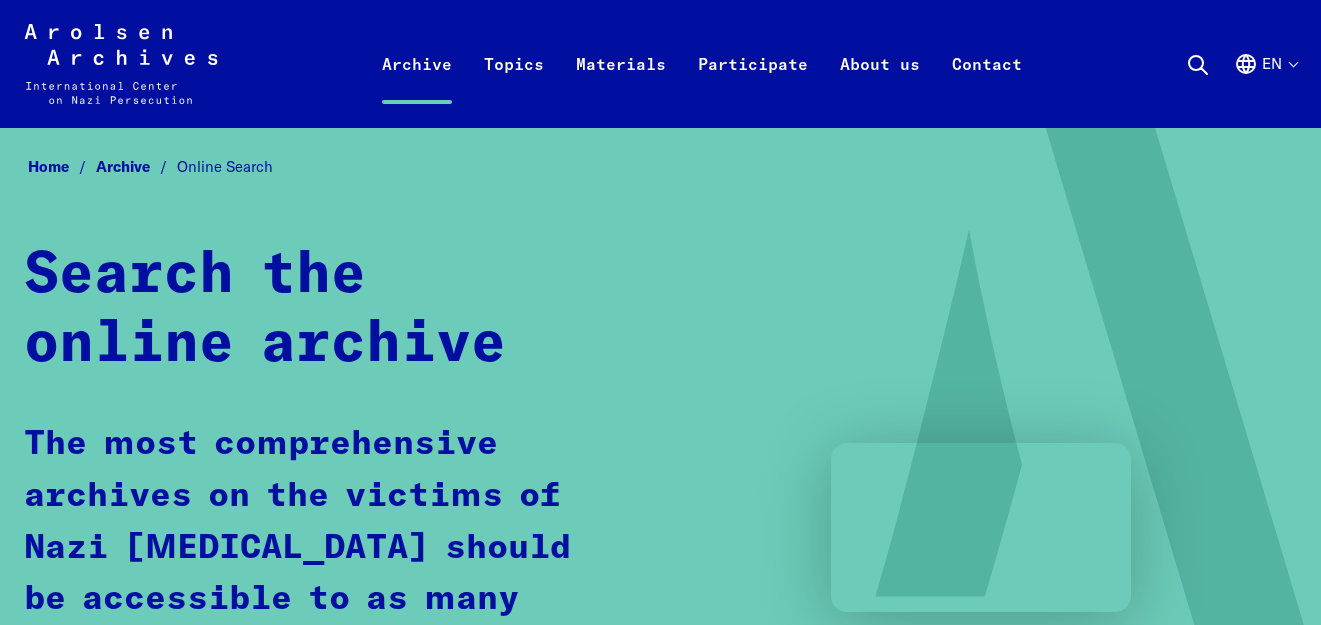 scroll, scrollTop: 0, scrollLeft: 0, axis: both 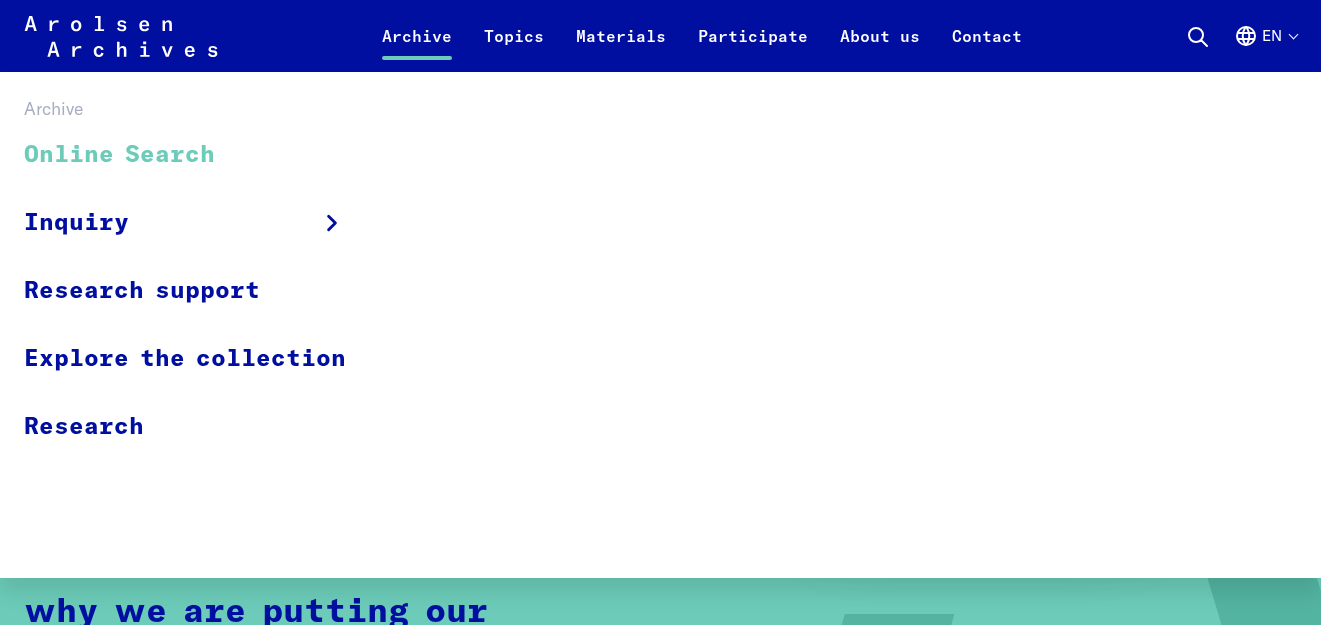 click on "Online Search" at bounding box center (198, 155) 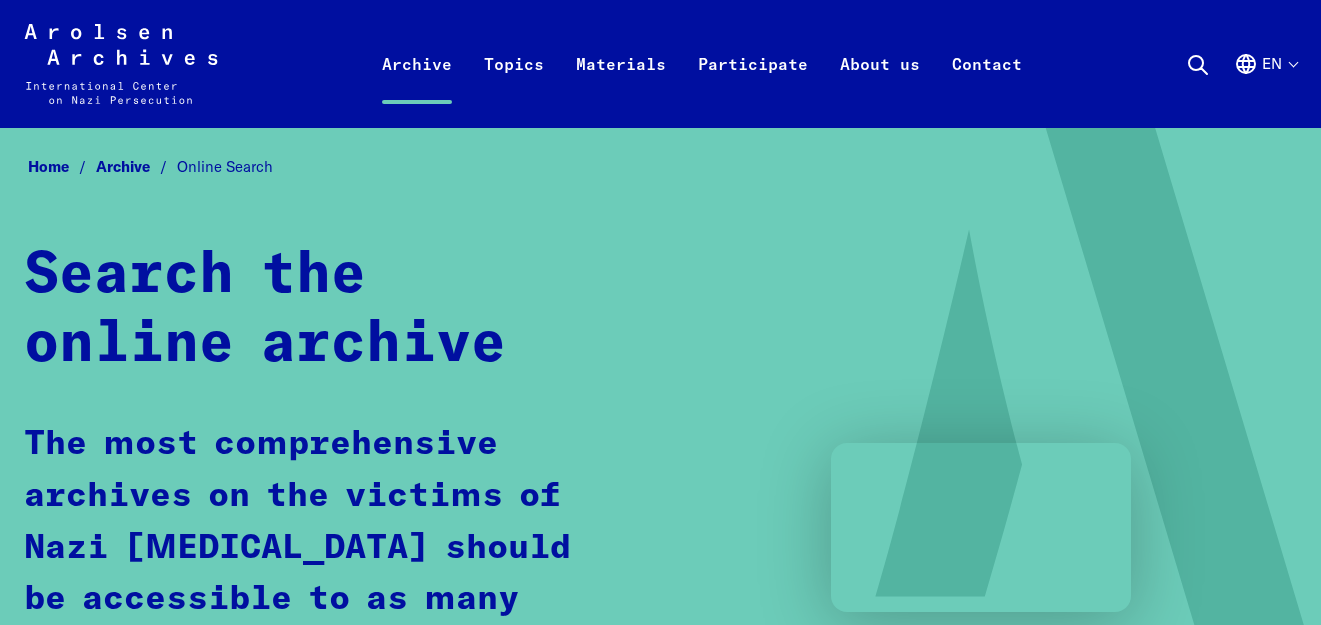 scroll, scrollTop: 0, scrollLeft: 0, axis: both 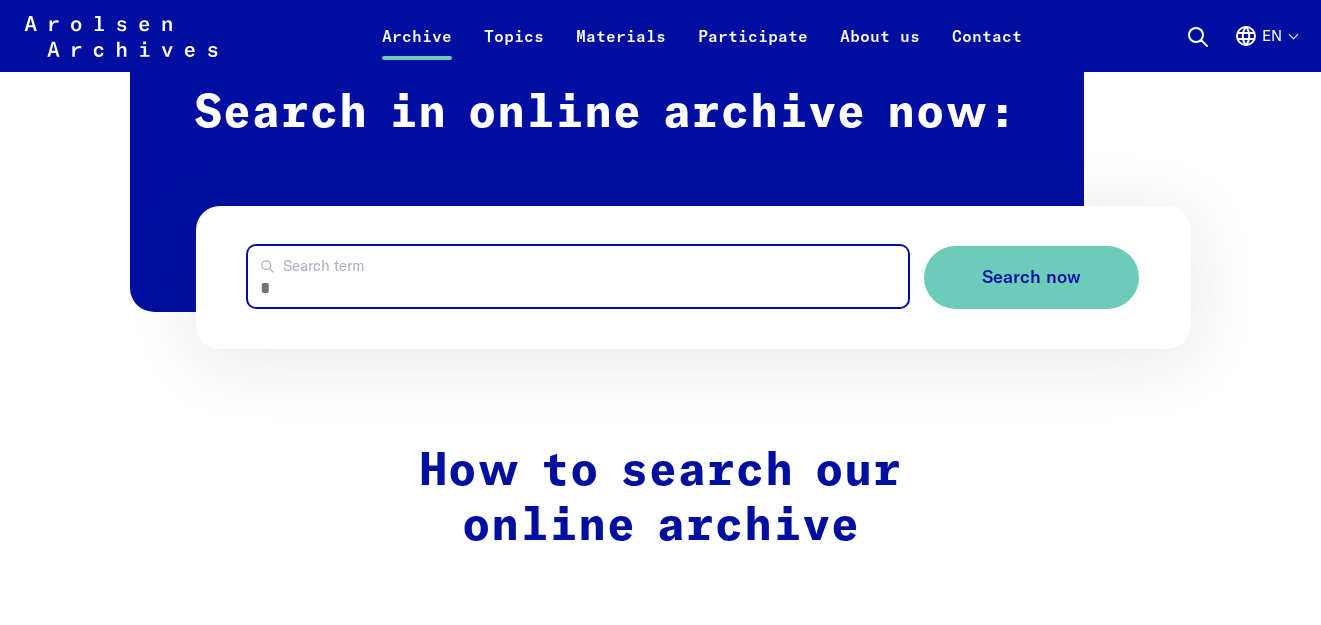 click on "Search term" at bounding box center [577, 276] 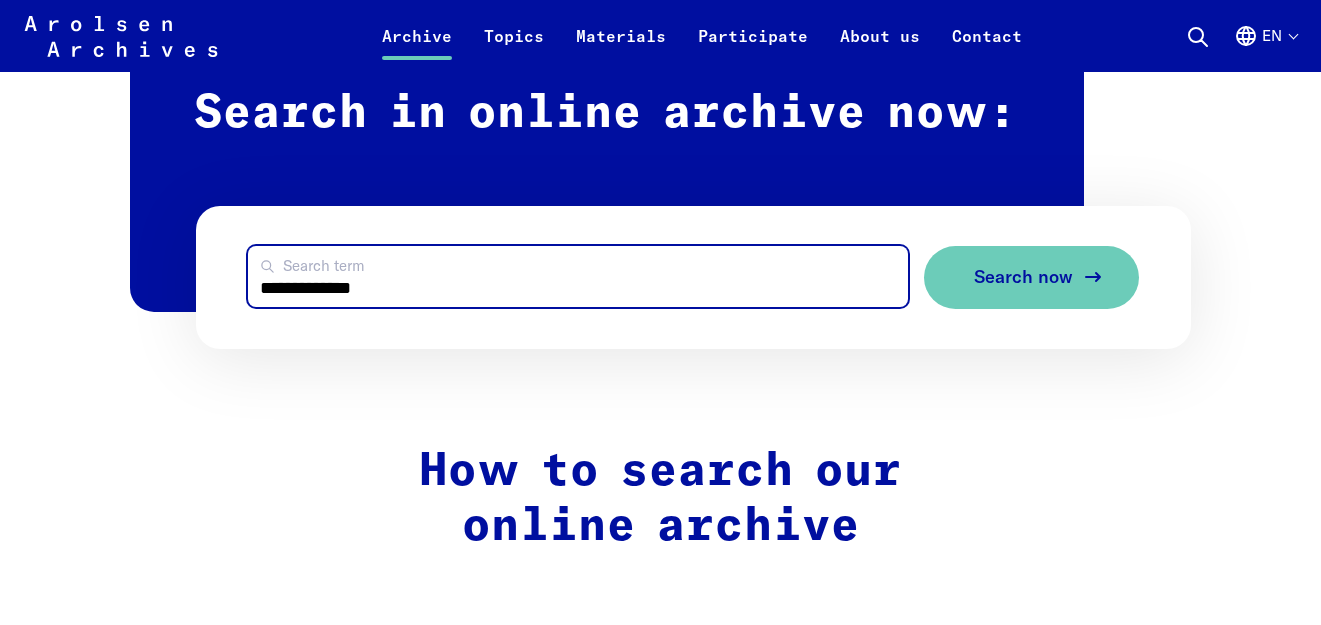 type on "**********" 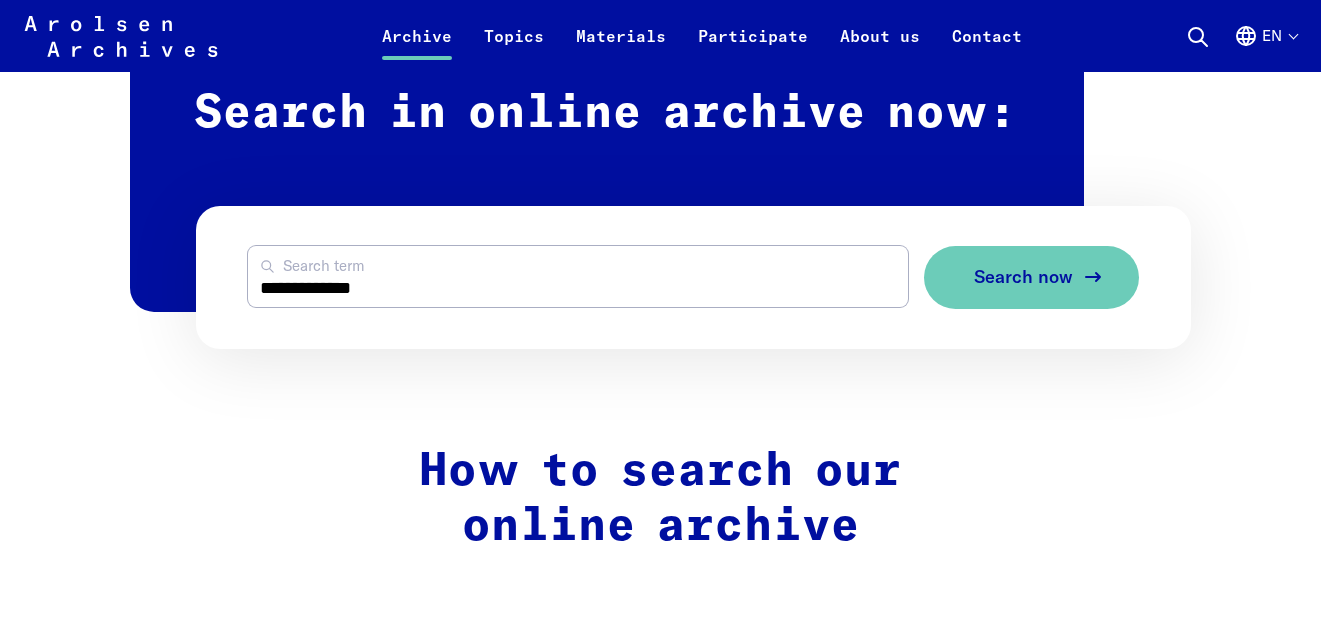 click 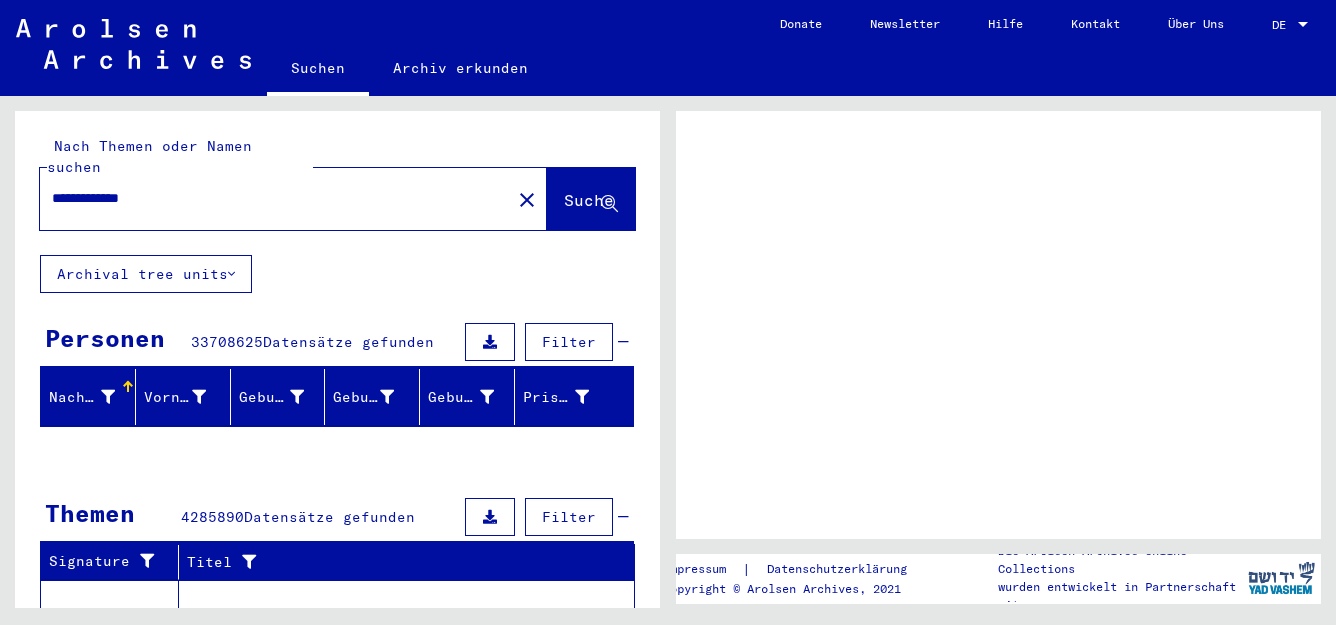 scroll, scrollTop: 0, scrollLeft: 0, axis: both 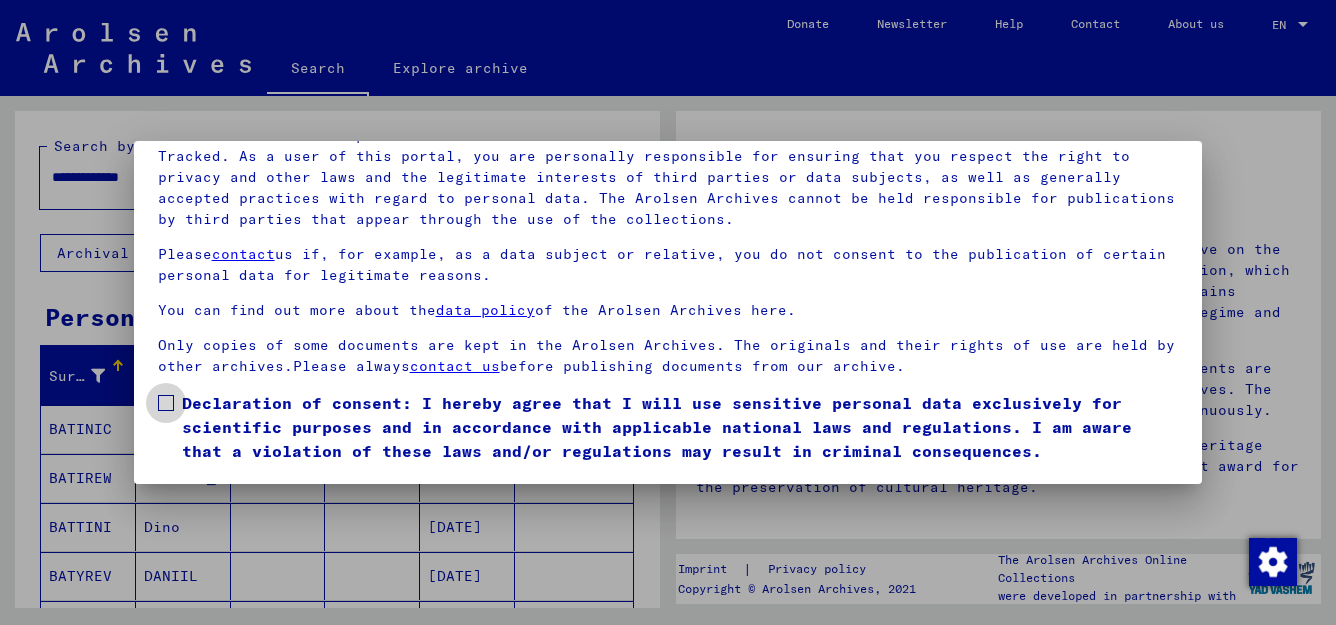 click at bounding box center [166, 403] 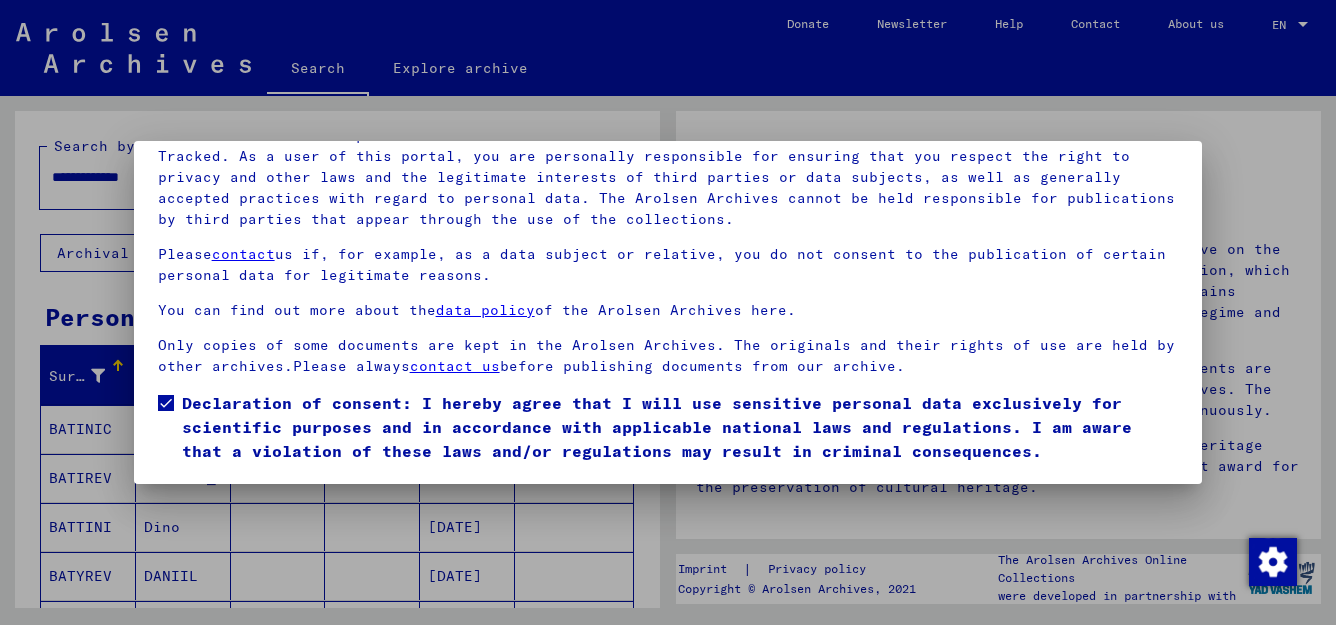 scroll, scrollTop: 50, scrollLeft: 0, axis: vertical 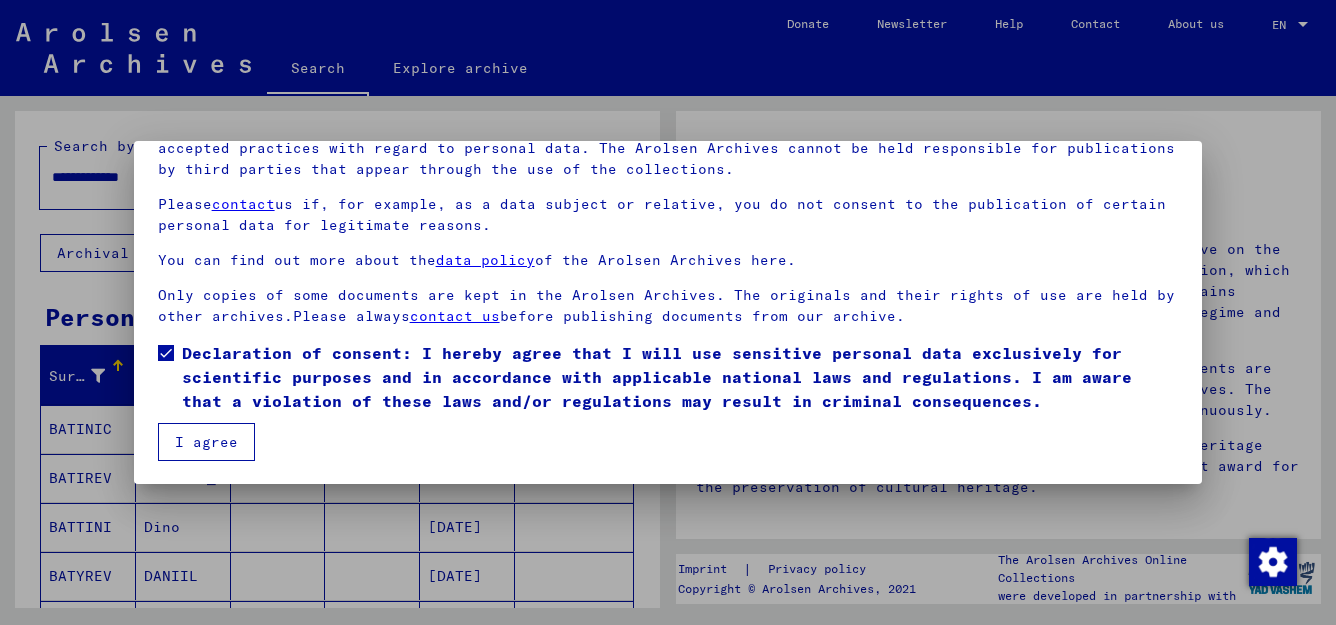 click on "I agree" at bounding box center (206, 442) 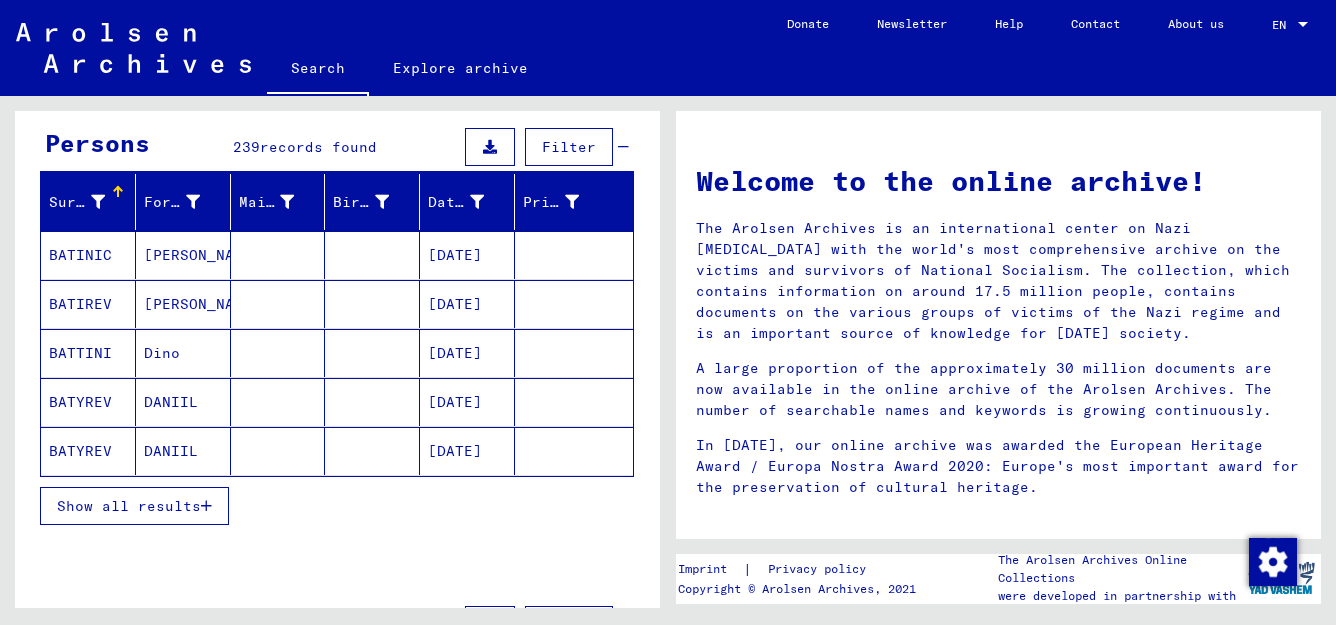 scroll, scrollTop: 171, scrollLeft: 0, axis: vertical 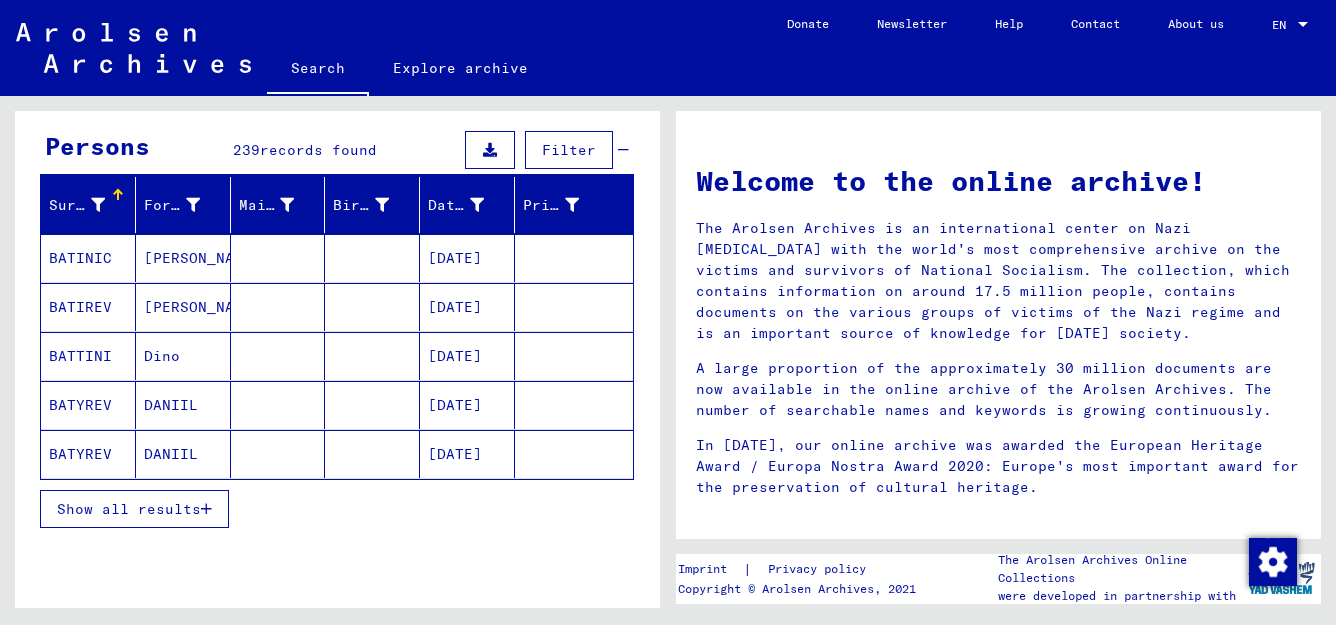 click at bounding box center (206, 509) 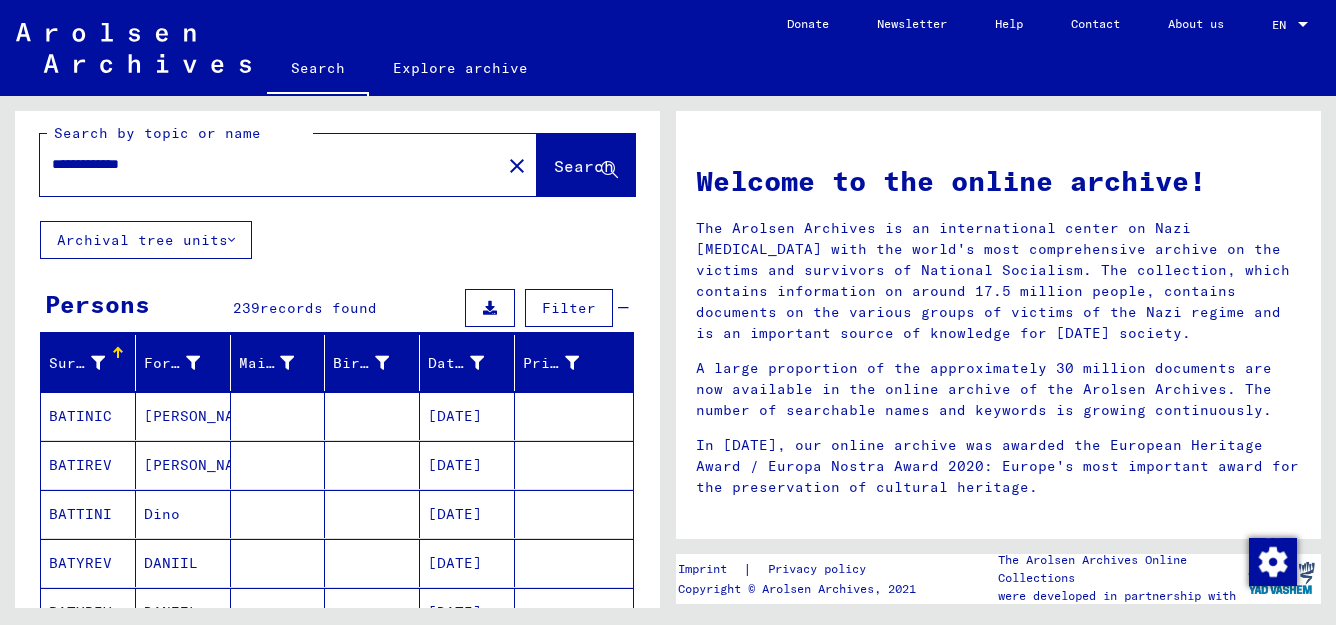 scroll, scrollTop: 0, scrollLeft: 0, axis: both 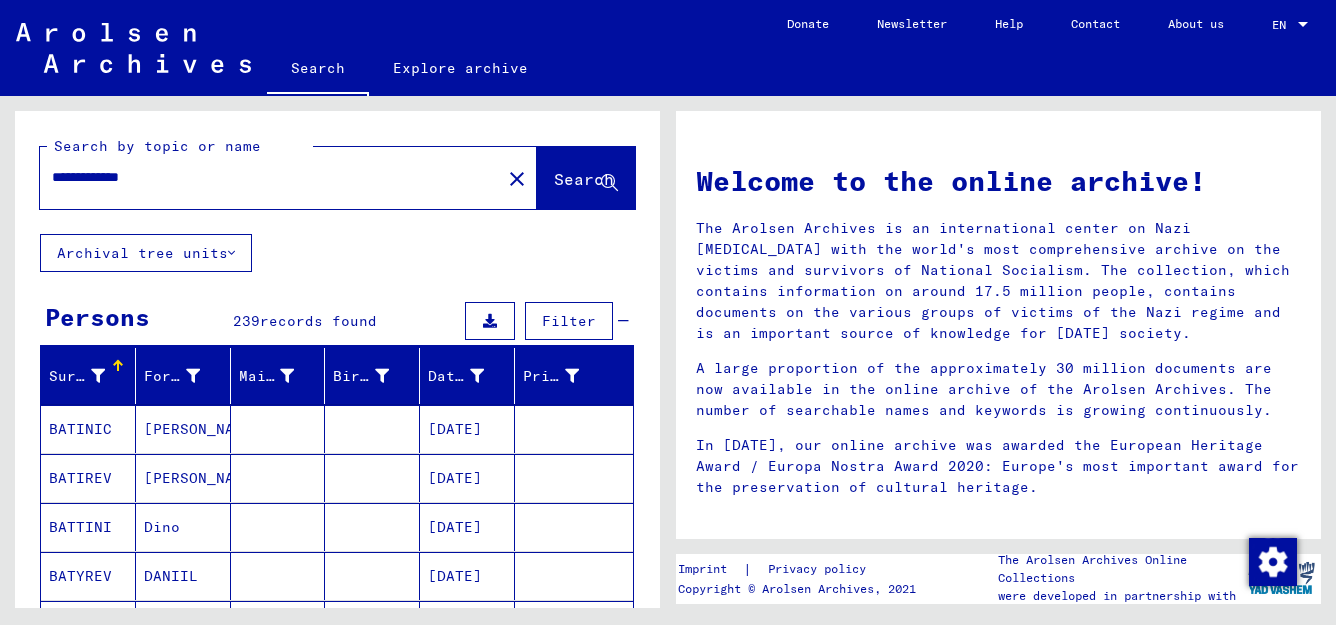drag, startPoint x: 164, startPoint y: 183, endPoint x: 113, endPoint y: 182, distance: 51.009804 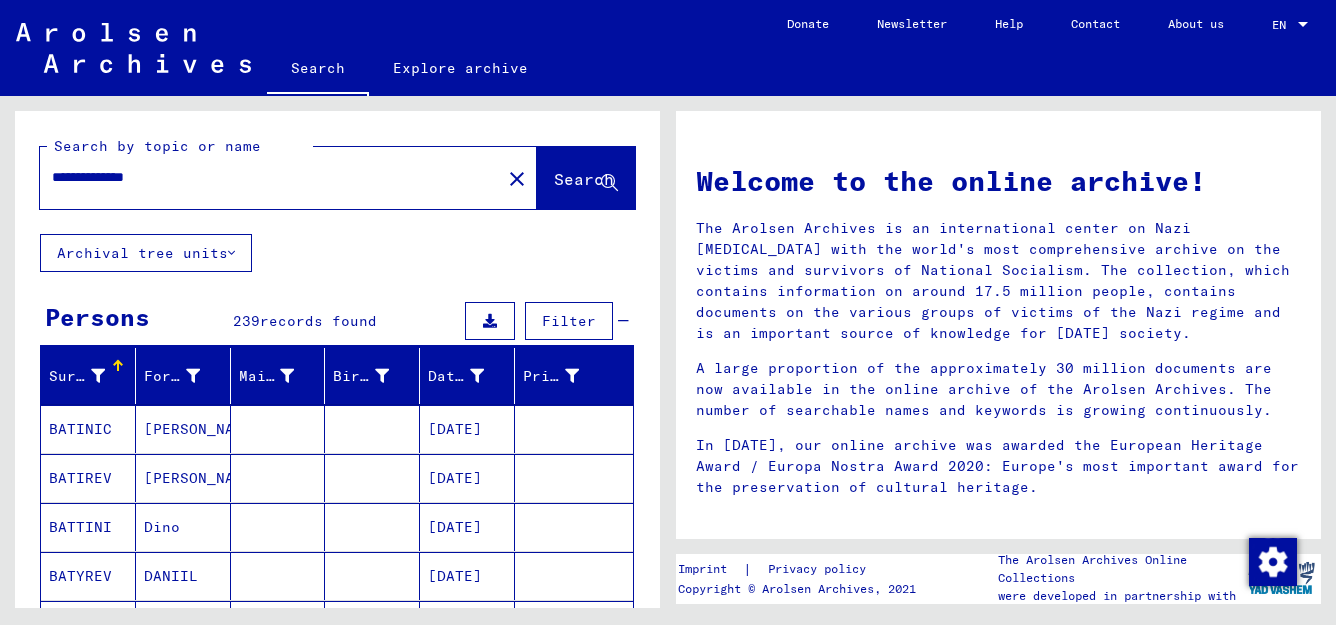 type on "**********" 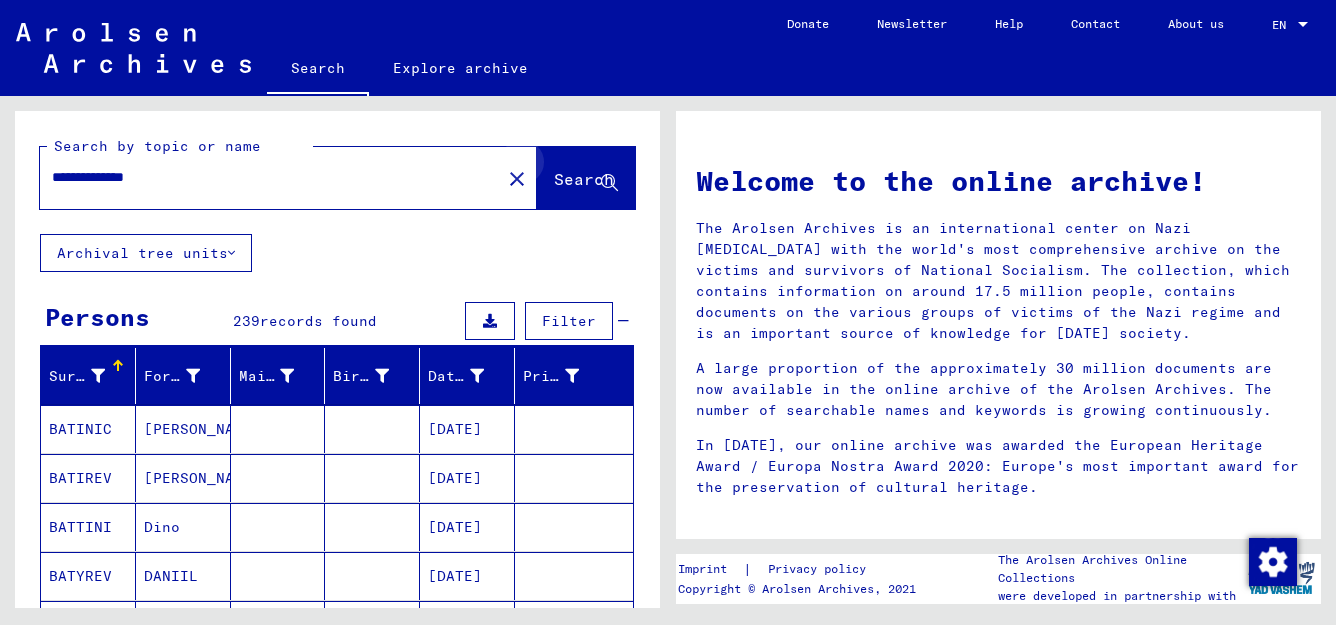 click 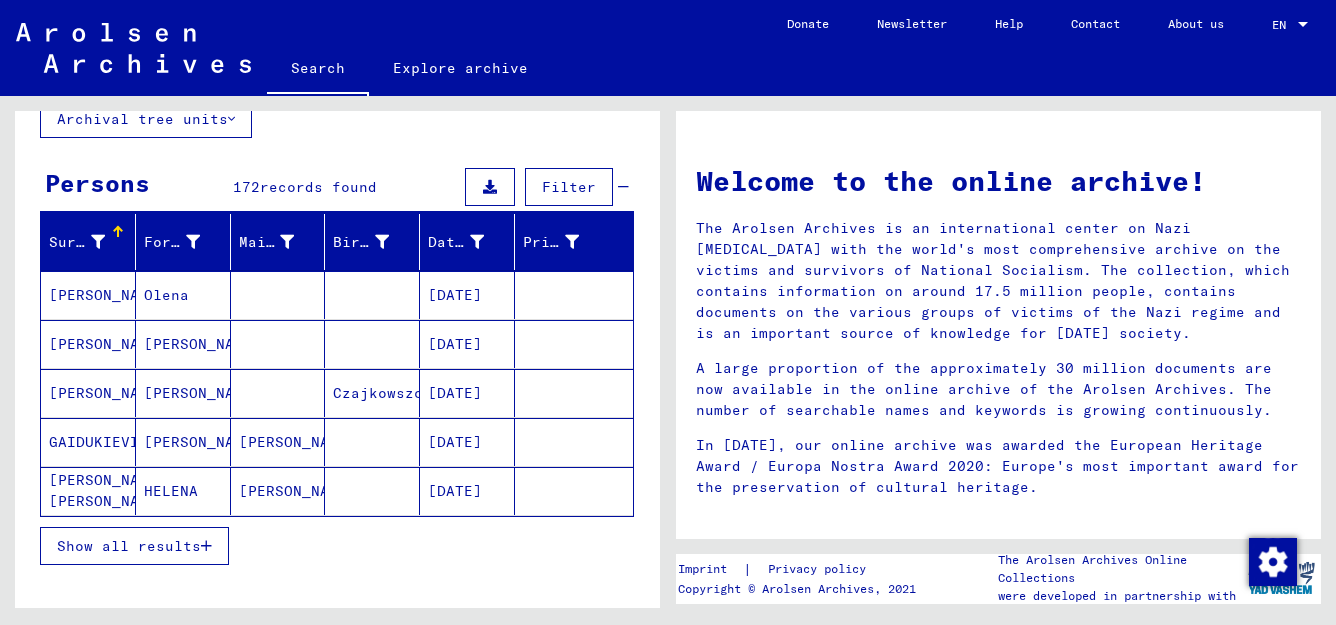scroll, scrollTop: 136, scrollLeft: 0, axis: vertical 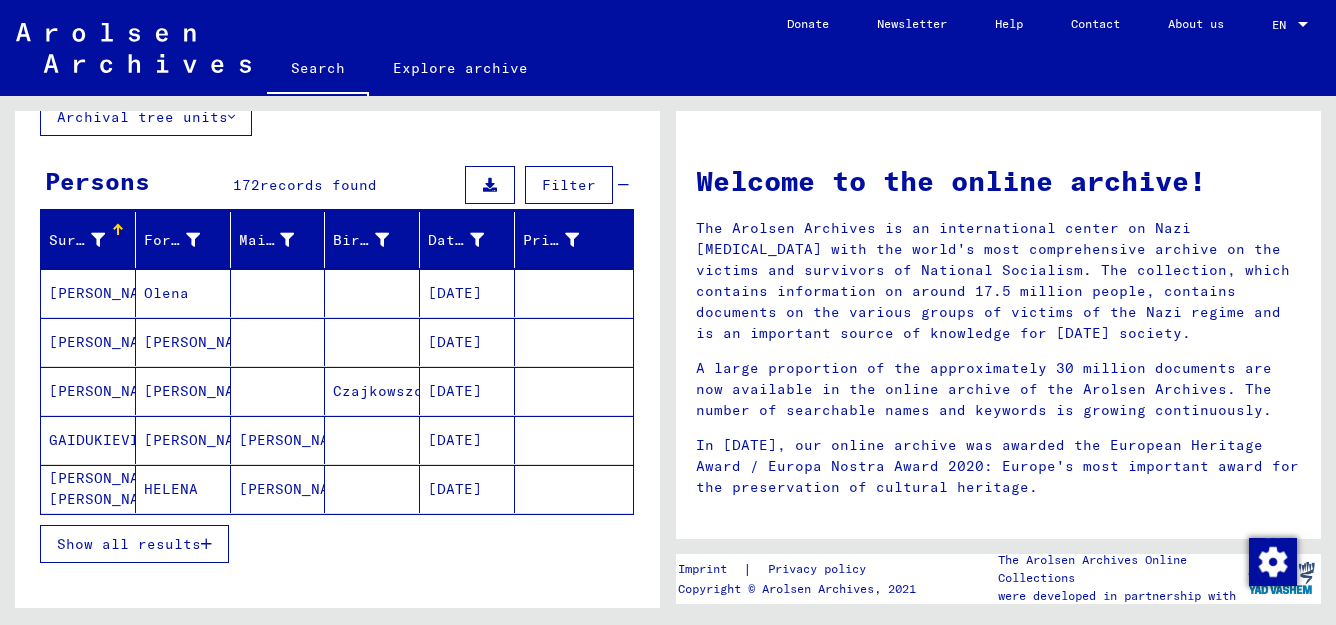 click at bounding box center (206, 544) 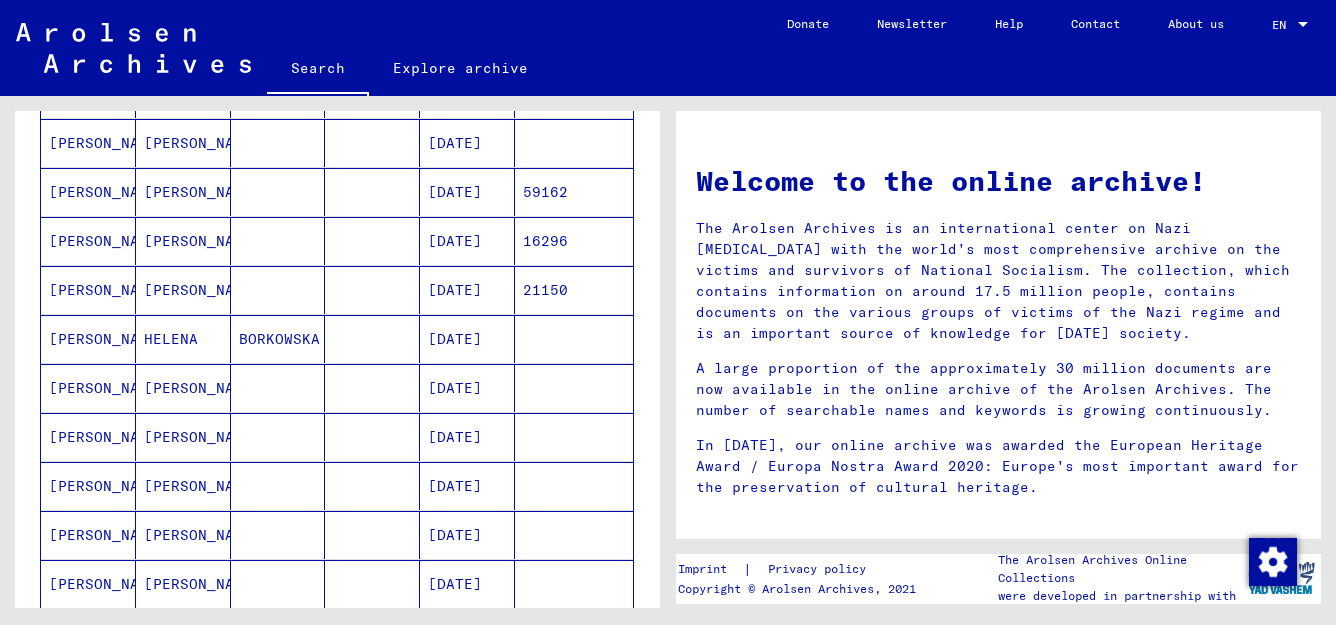 scroll, scrollTop: 1026, scrollLeft: 0, axis: vertical 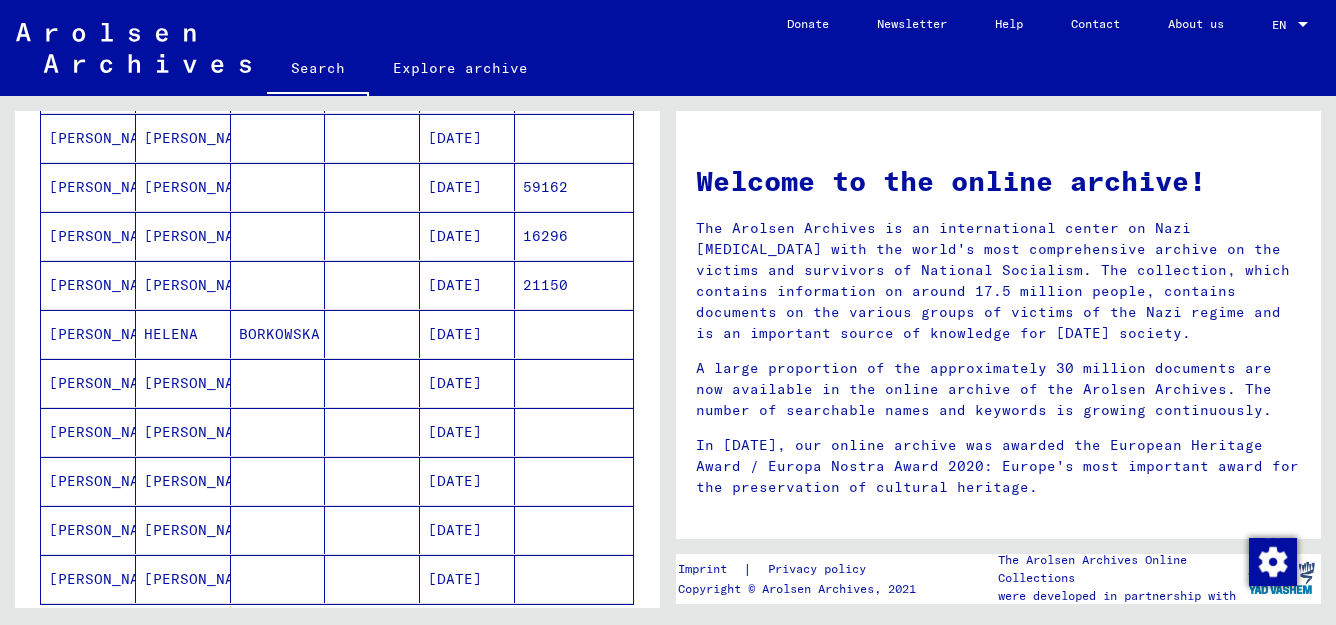 click on "[PERSON_NAME]" at bounding box center (88, 383) 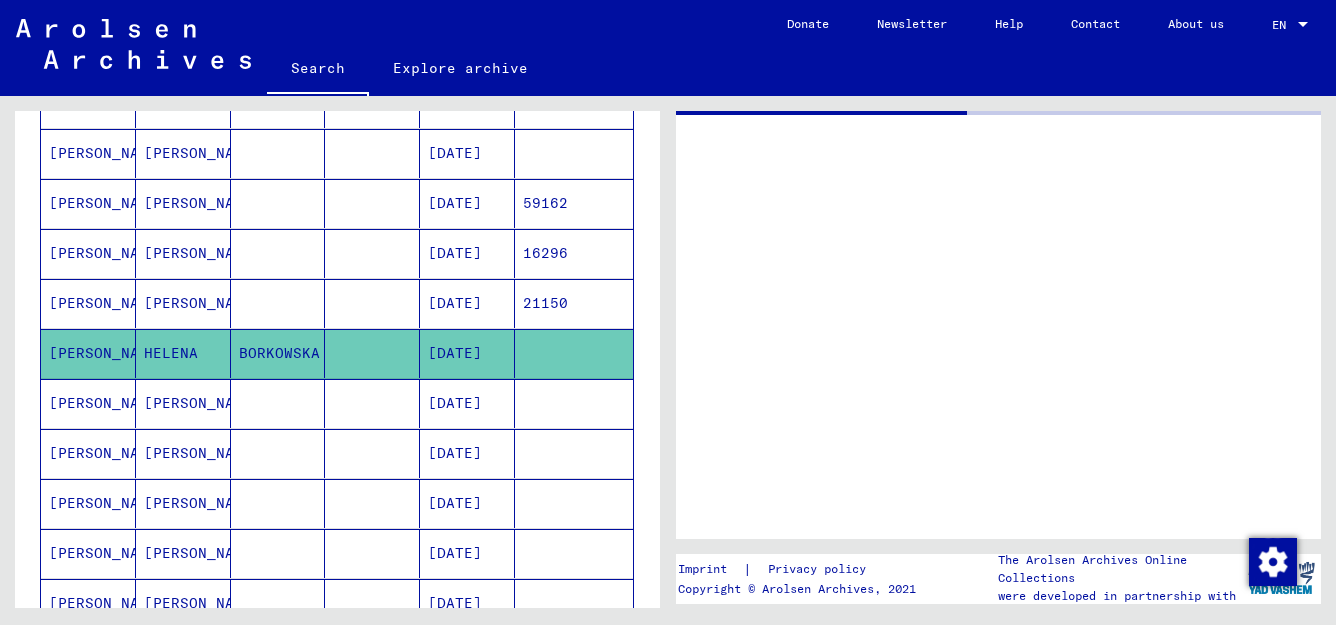 scroll, scrollTop: 1040, scrollLeft: 0, axis: vertical 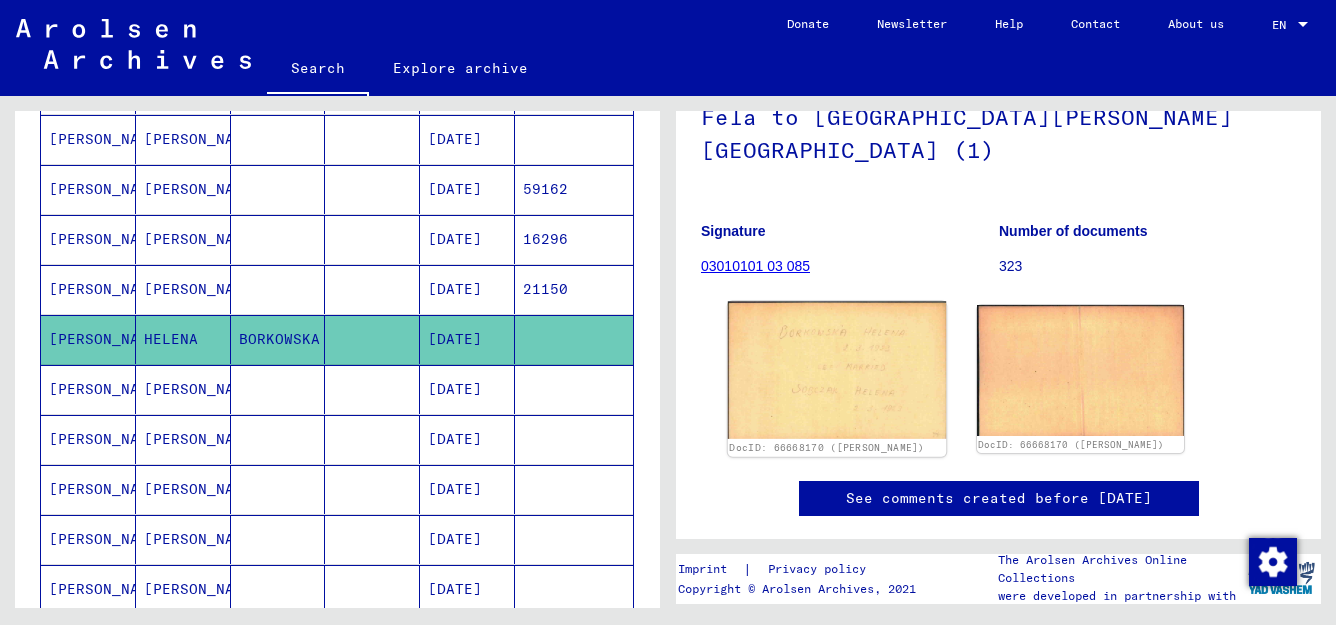 click 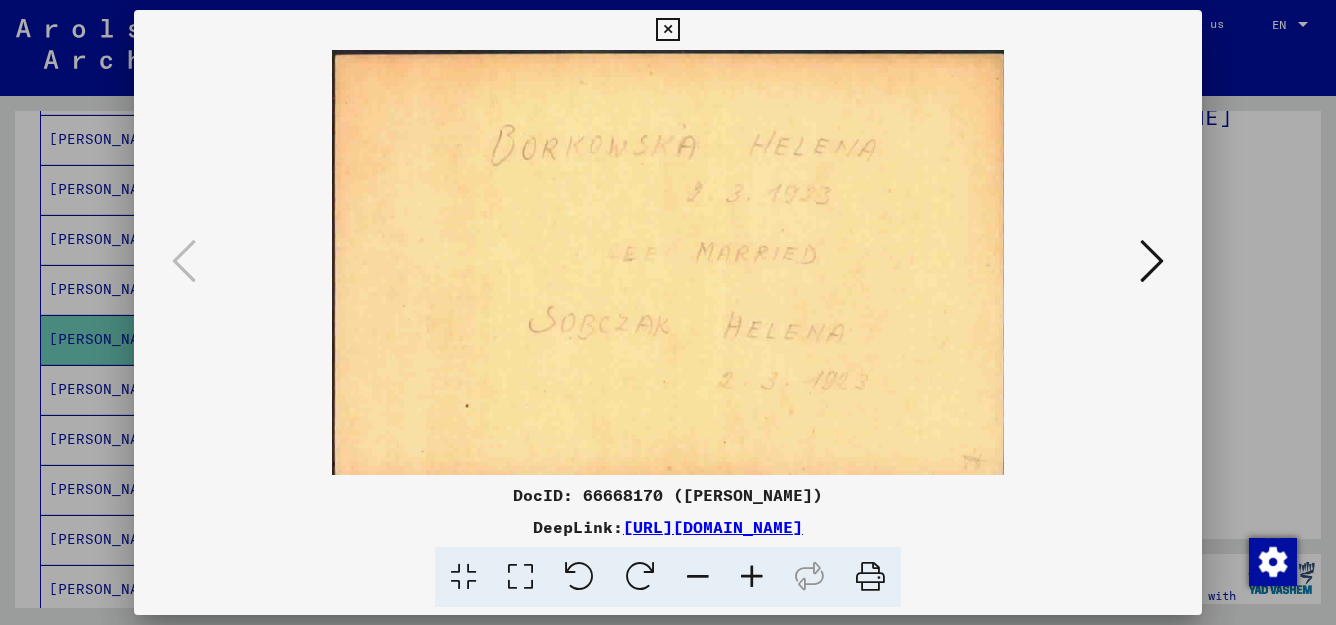 click at bounding box center (667, 30) 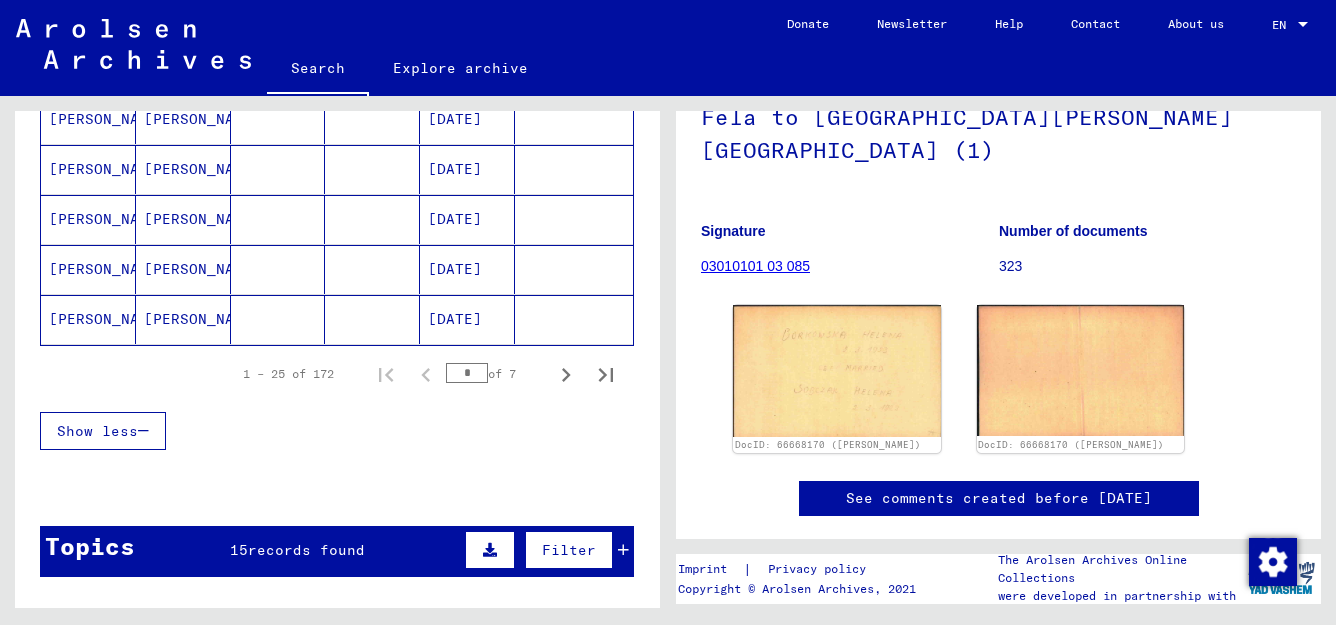 scroll, scrollTop: 1365, scrollLeft: 0, axis: vertical 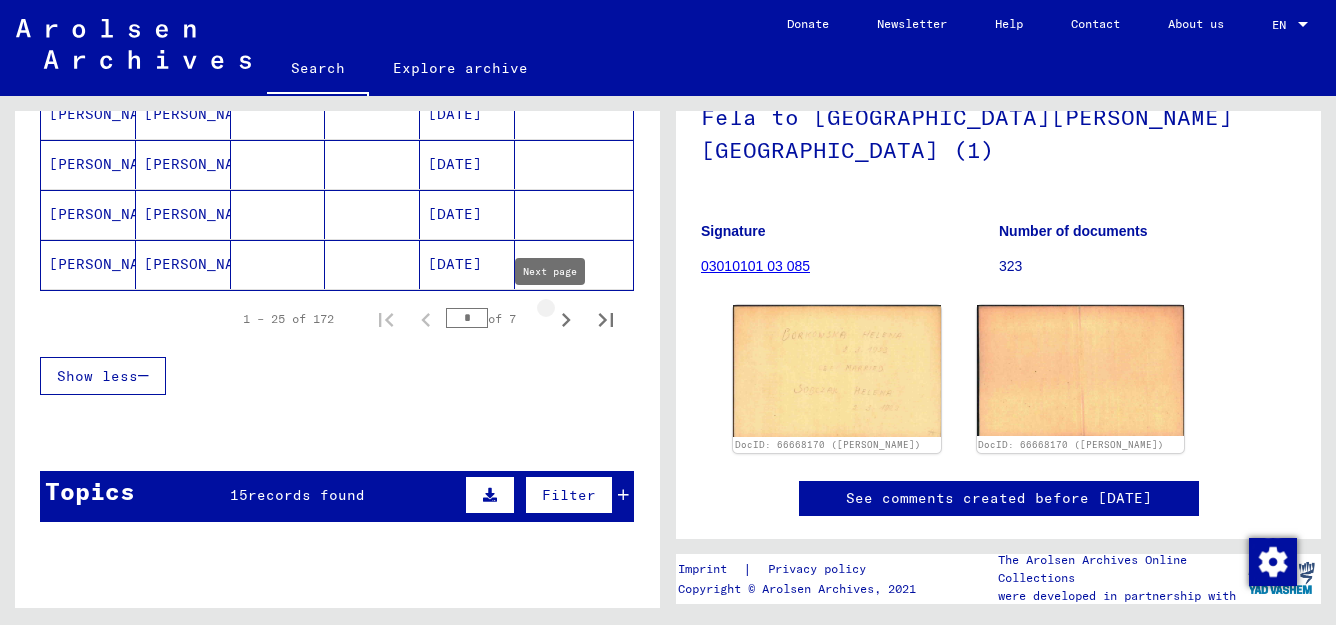 click 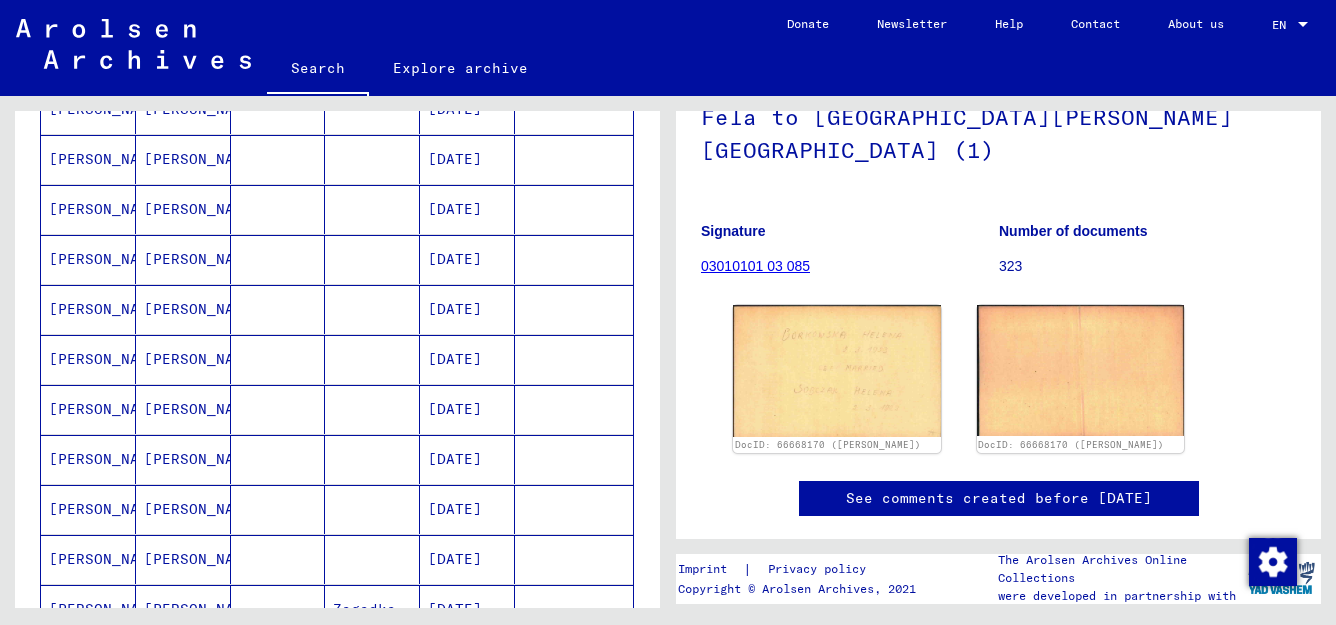 scroll, scrollTop: 535, scrollLeft: 0, axis: vertical 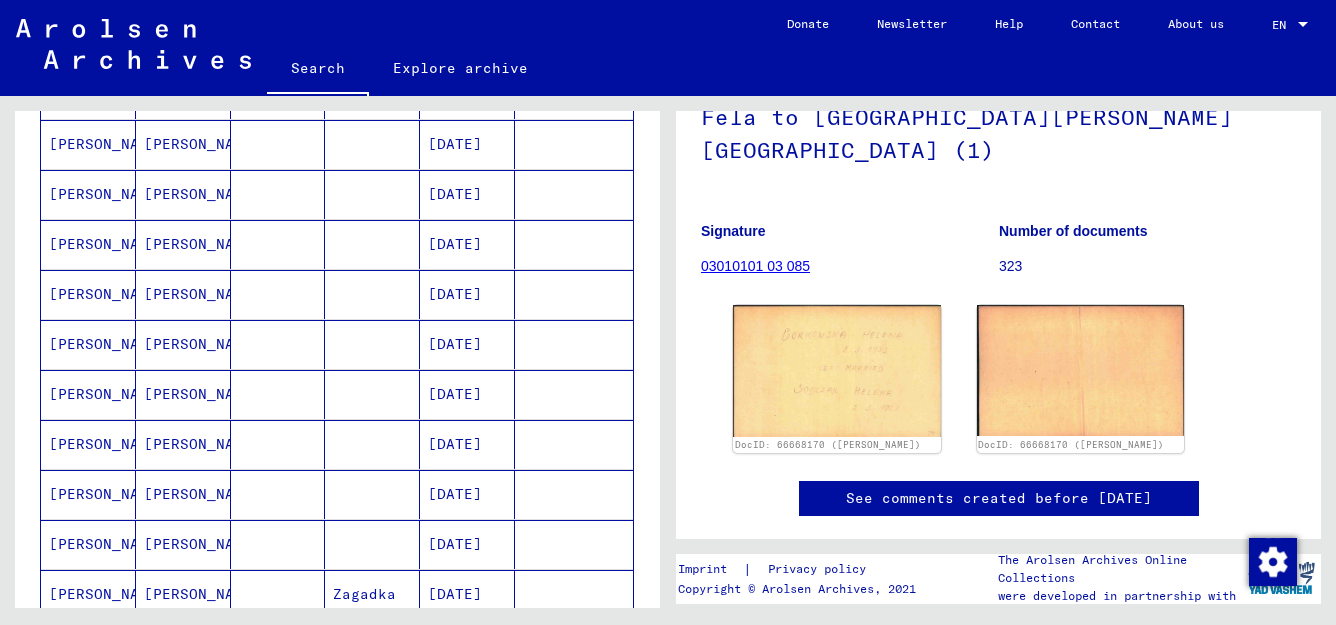 click on "[DATE]" at bounding box center (467, 394) 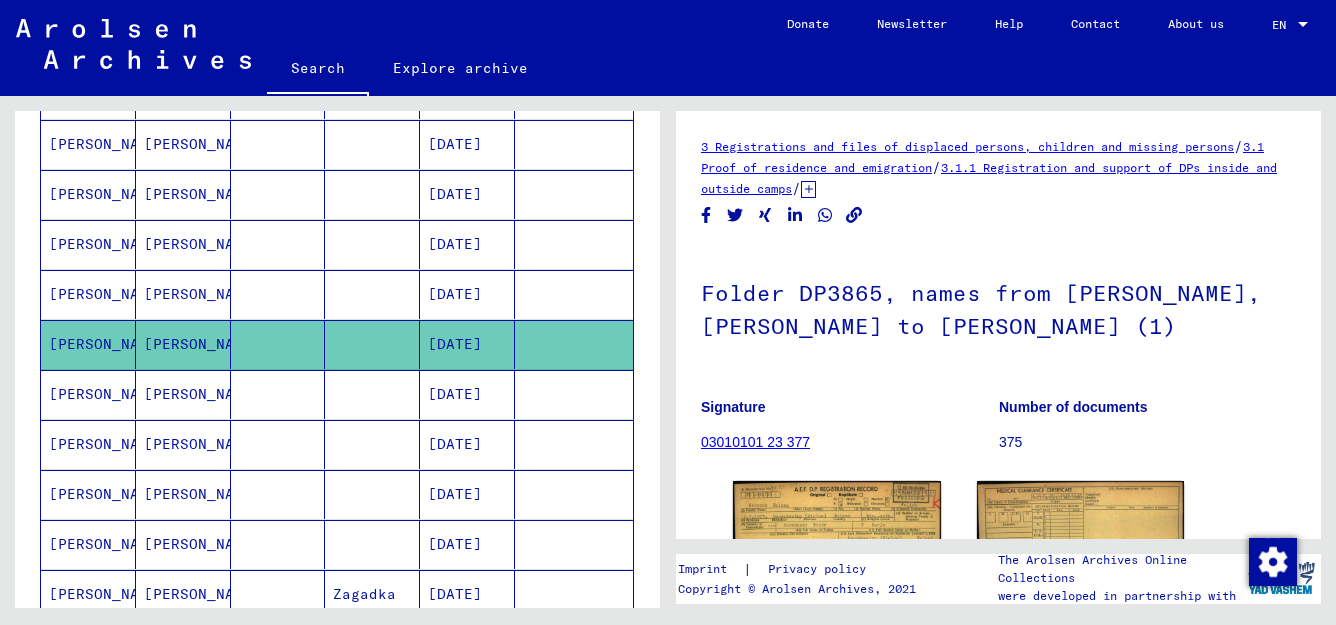 scroll, scrollTop: 0, scrollLeft: 0, axis: both 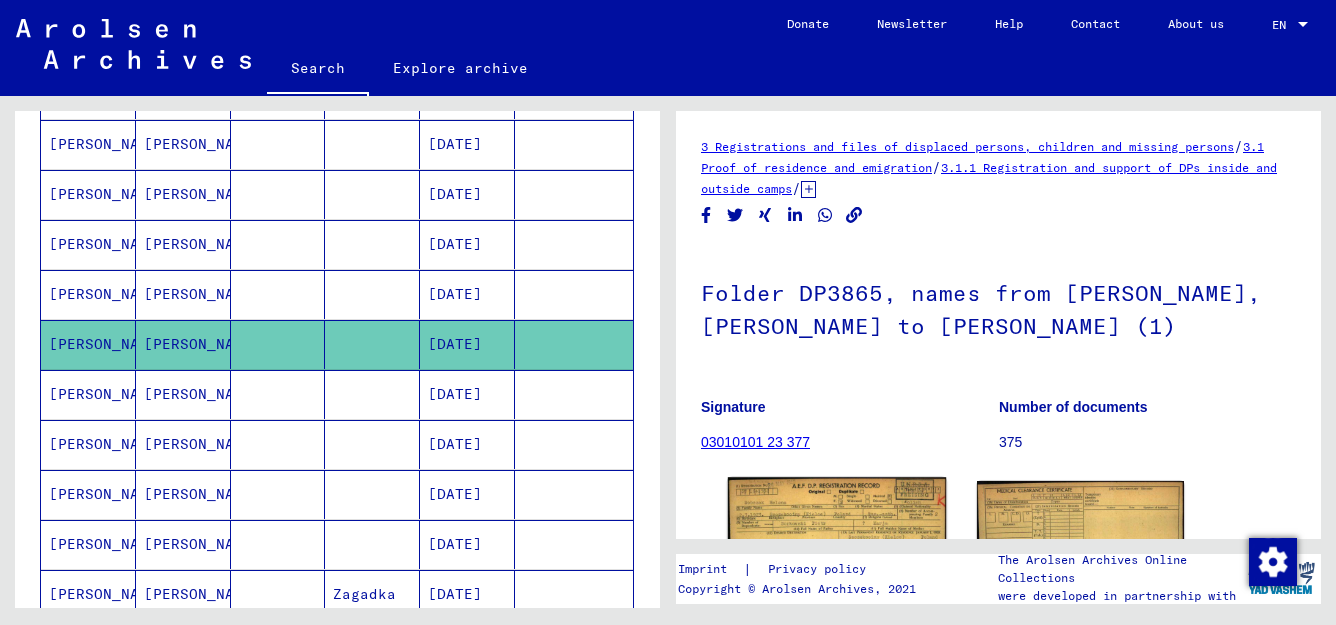 click 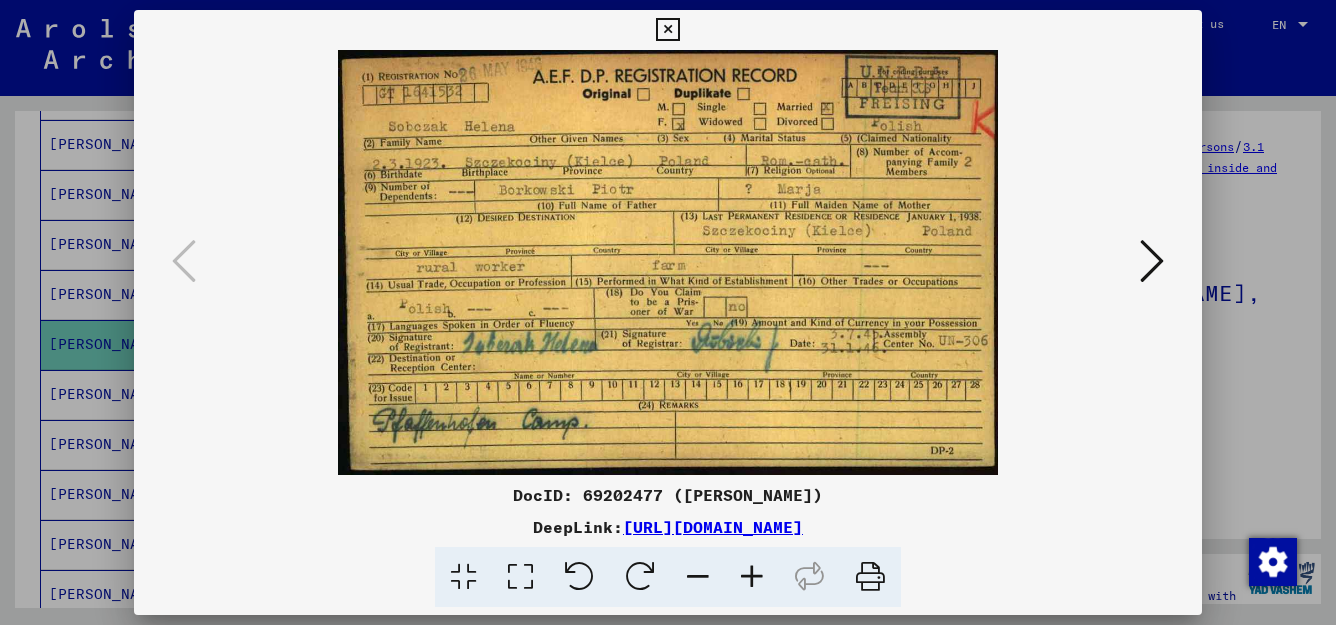 drag, startPoint x: 669, startPoint y: 19, endPoint x: 660, endPoint y: 29, distance: 13.453624 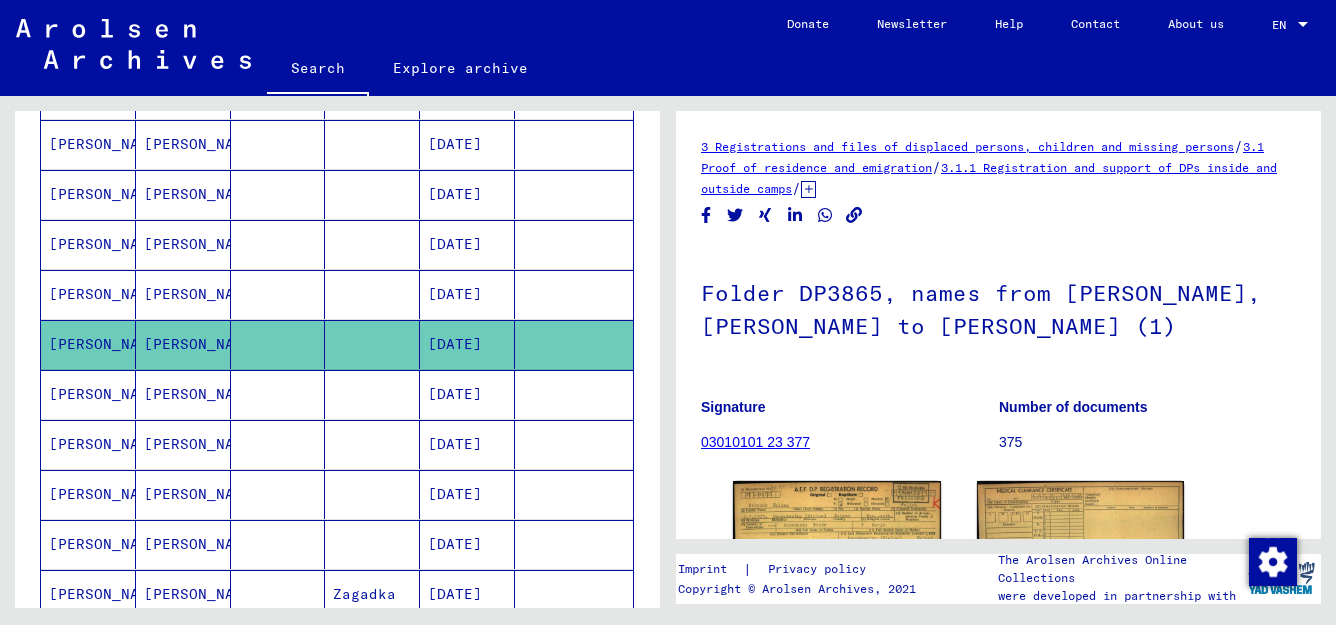 click on "[DATE]" at bounding box center (467, 444) 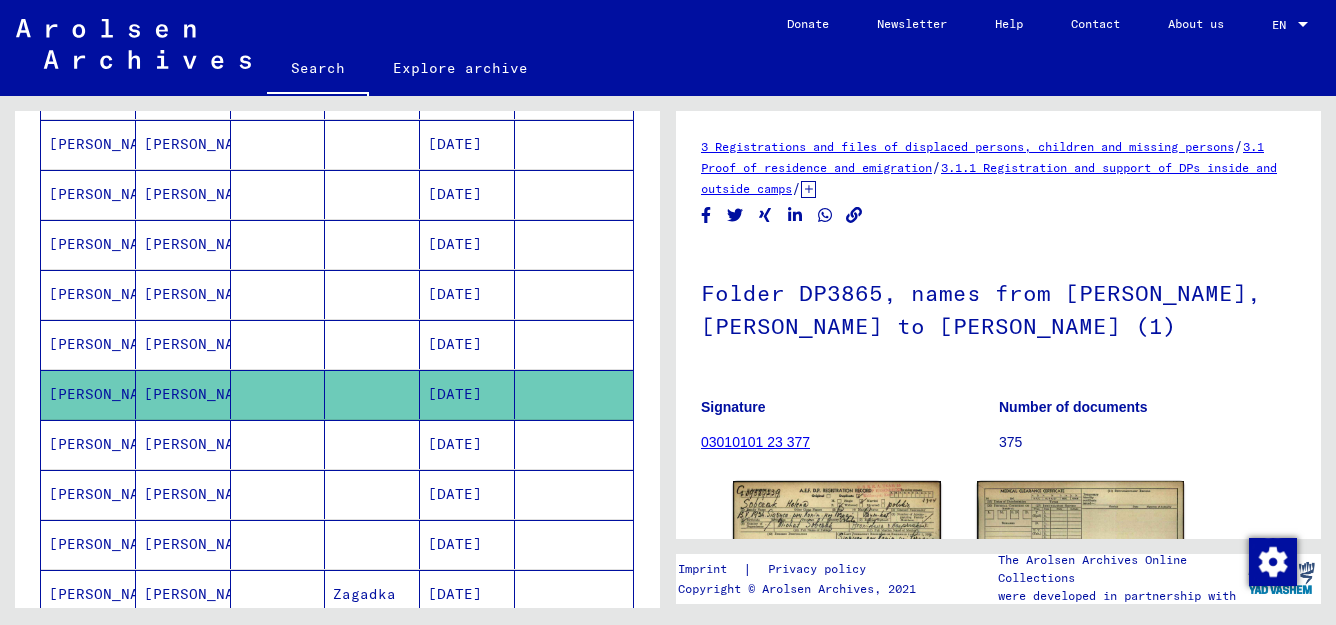 scroll, scrollTop: 0, scrollLeft: 0, axis: both 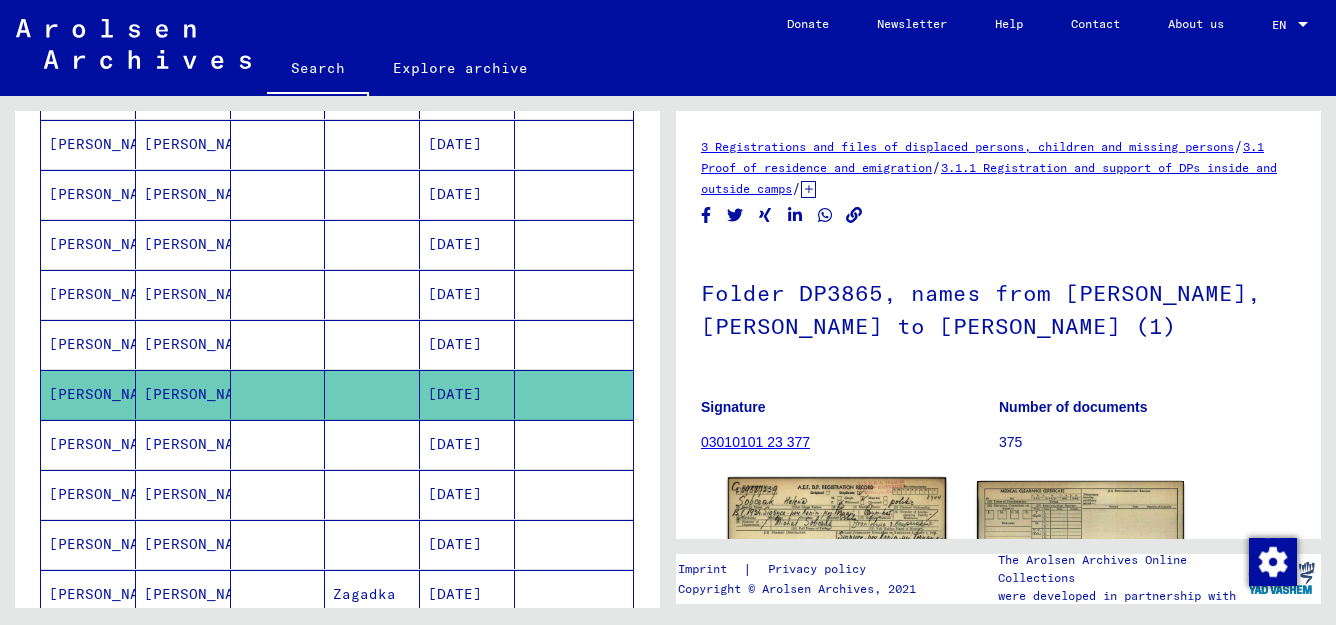 click 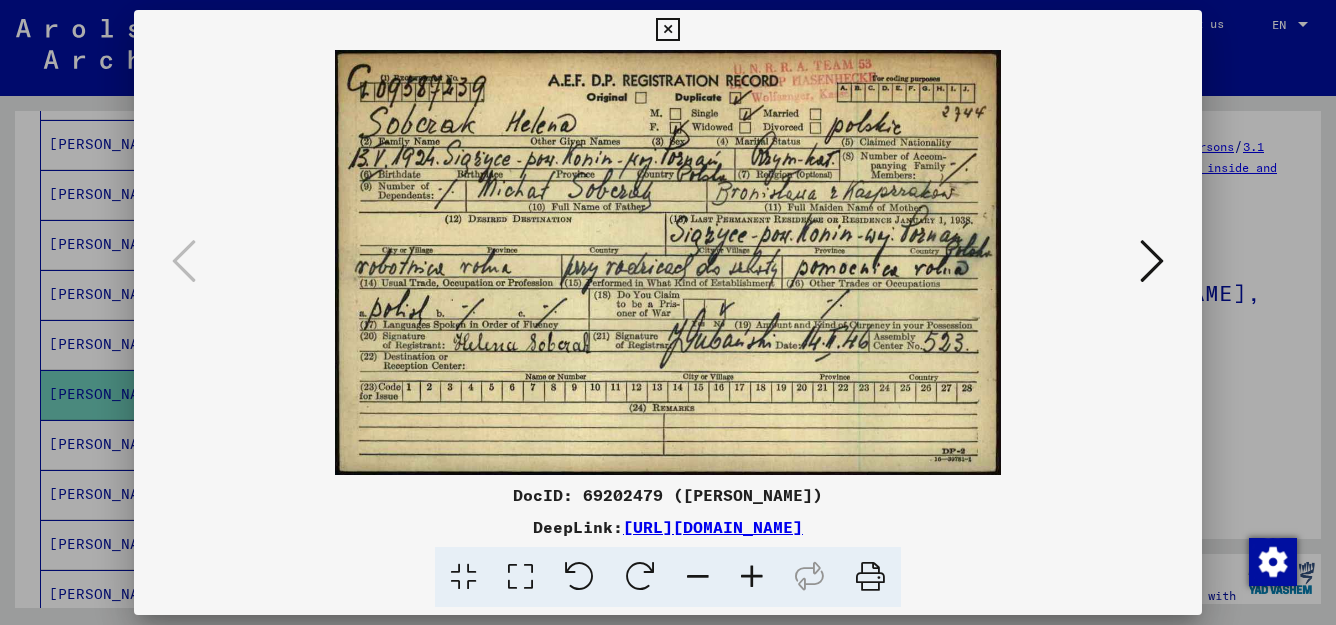 click at bounding box center [667, 30] 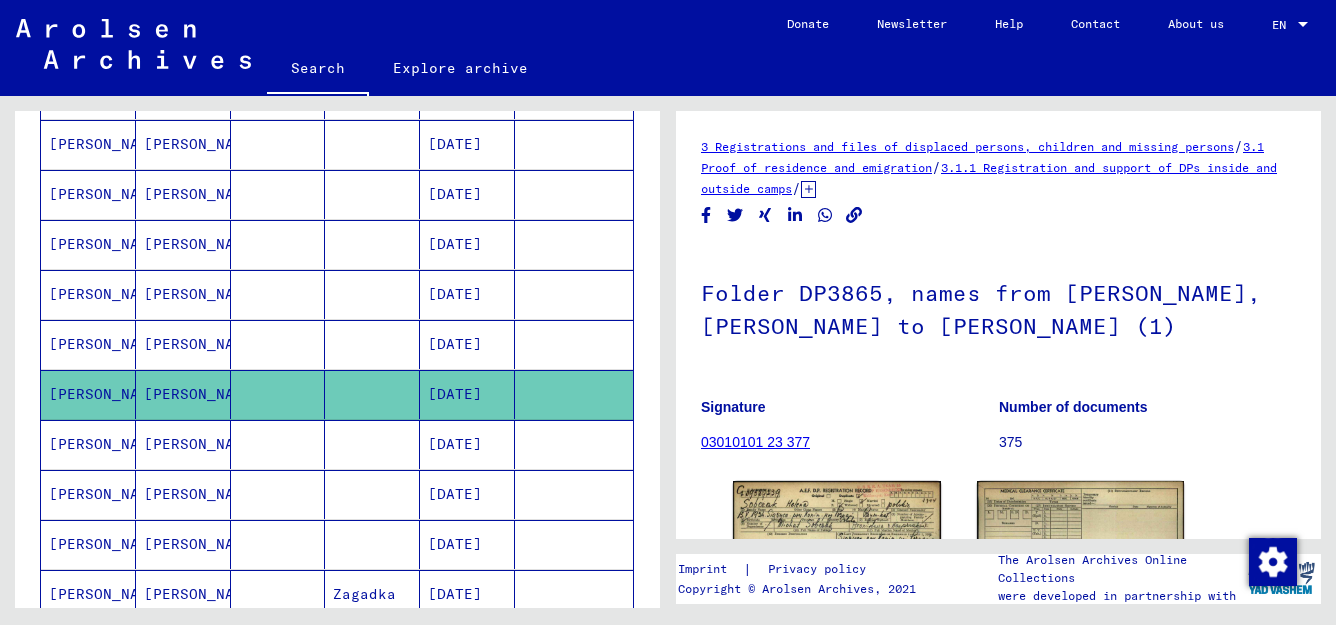 click on "[DATE]" at bounding box center [467, 494] 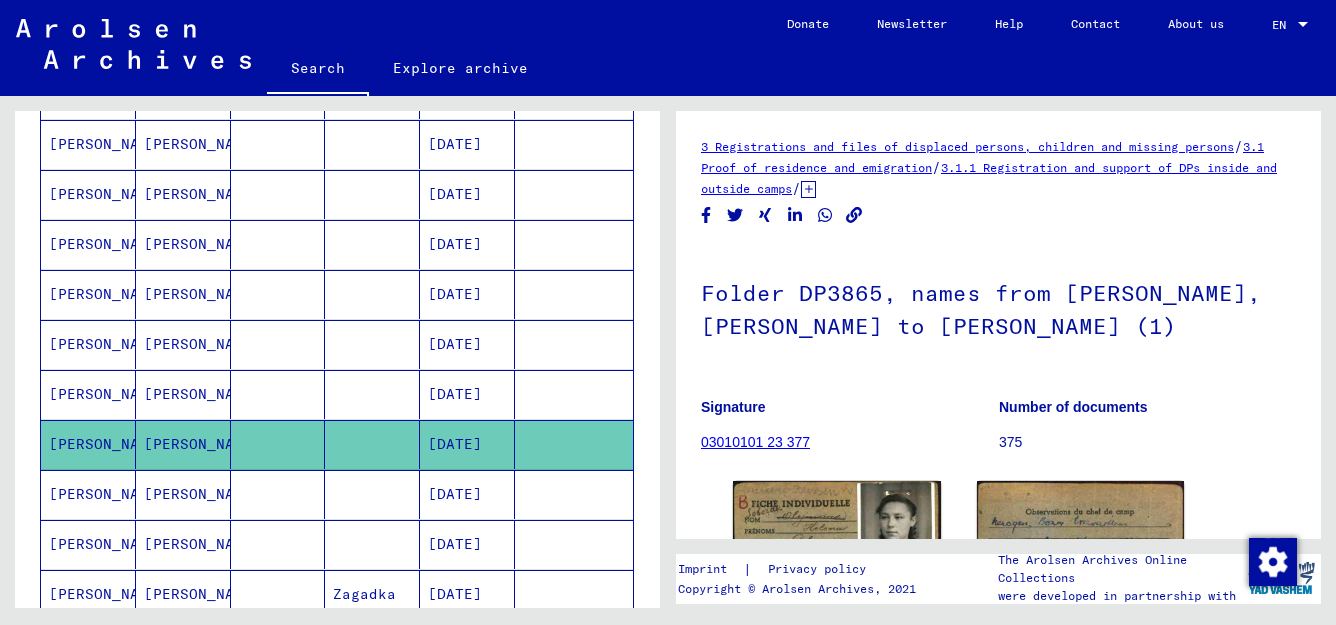 scroll, scrollTop: 0, scrollLeft: 0, axis: both 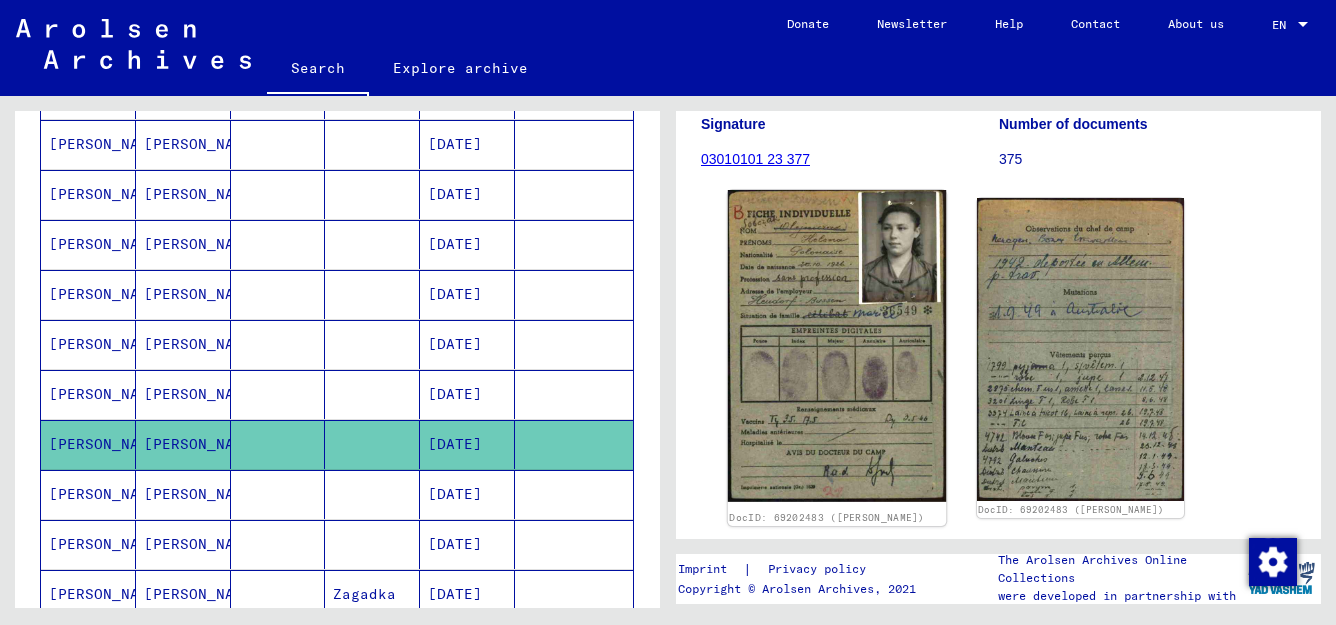 click 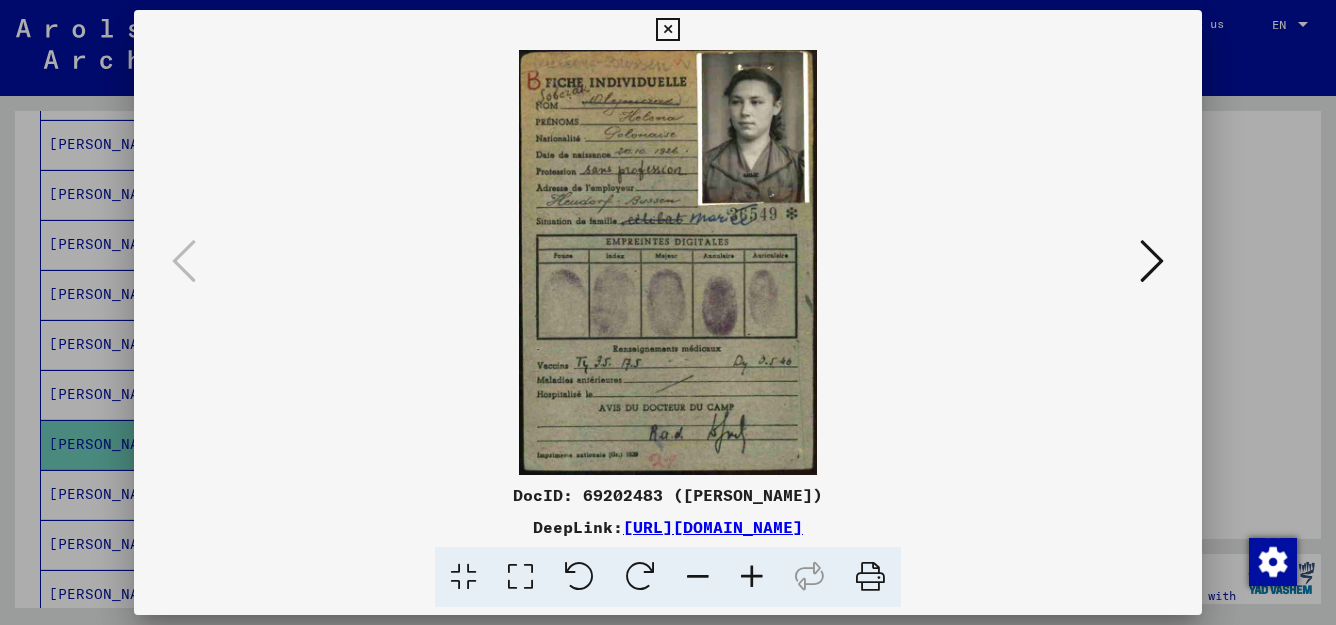 click at bounding box center [520, 577] 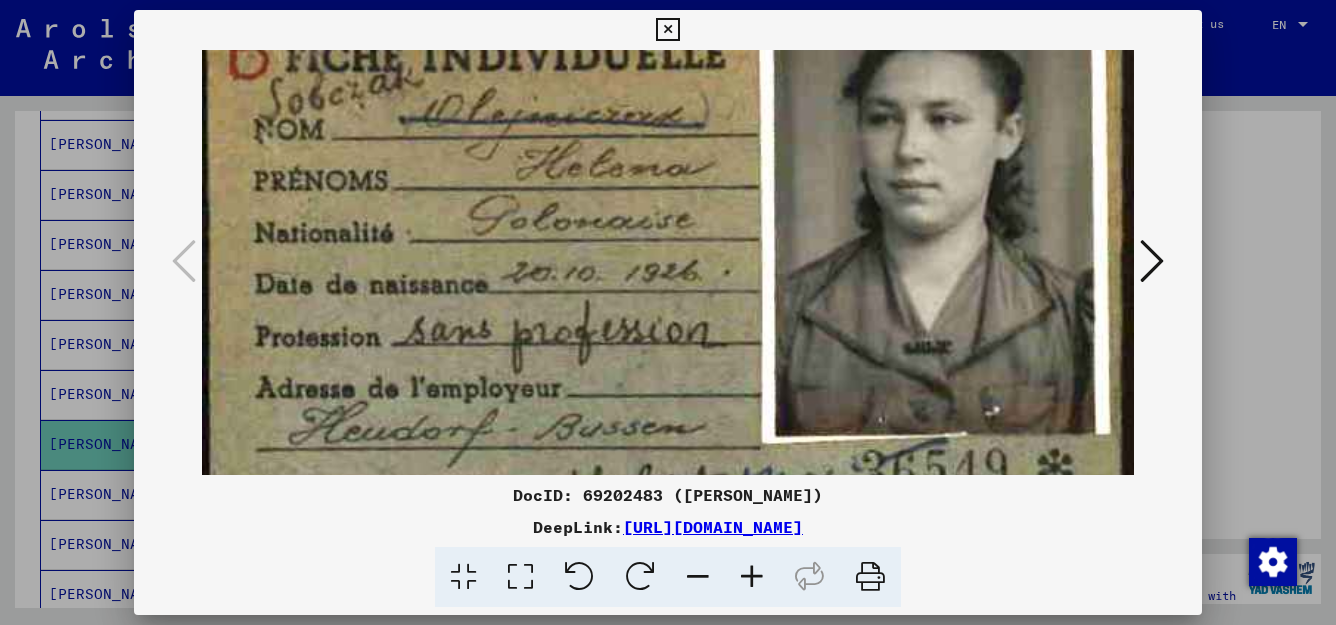 scroll, scrollTop: 96, scrollLeft: 0, axis: vertical 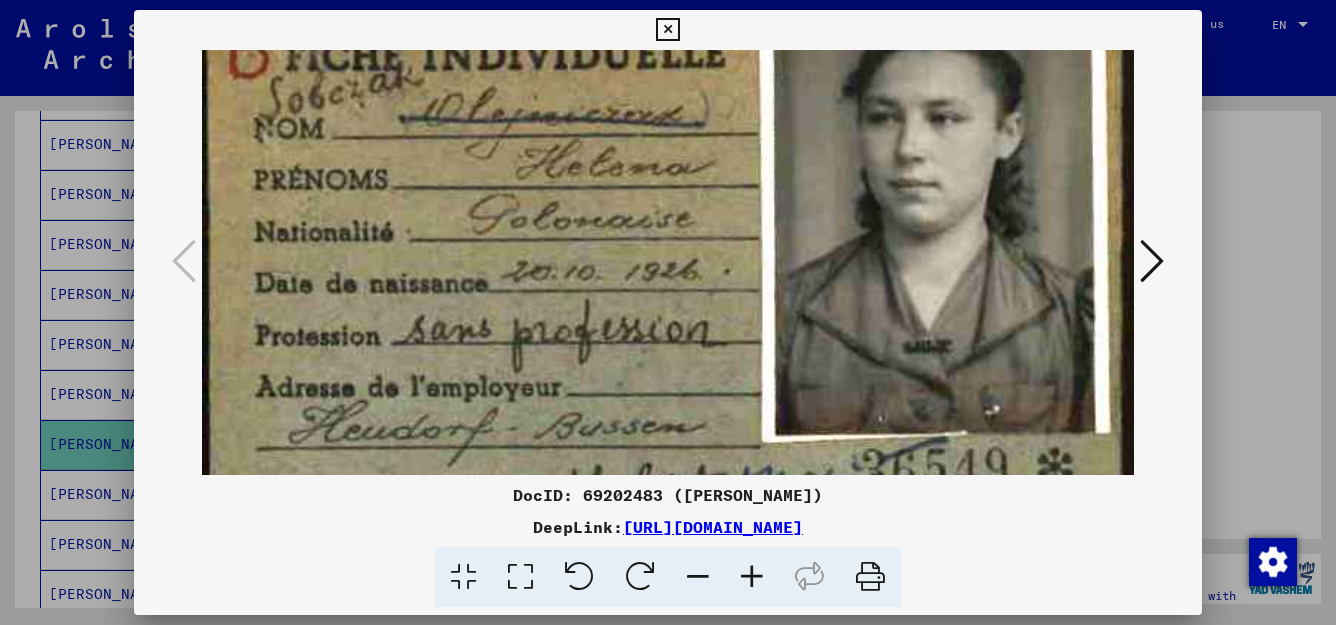 drag, startPoint x: 636, startPoint y: 379, endPoint x: 622, endPoint y: 283, distance: 97.015465 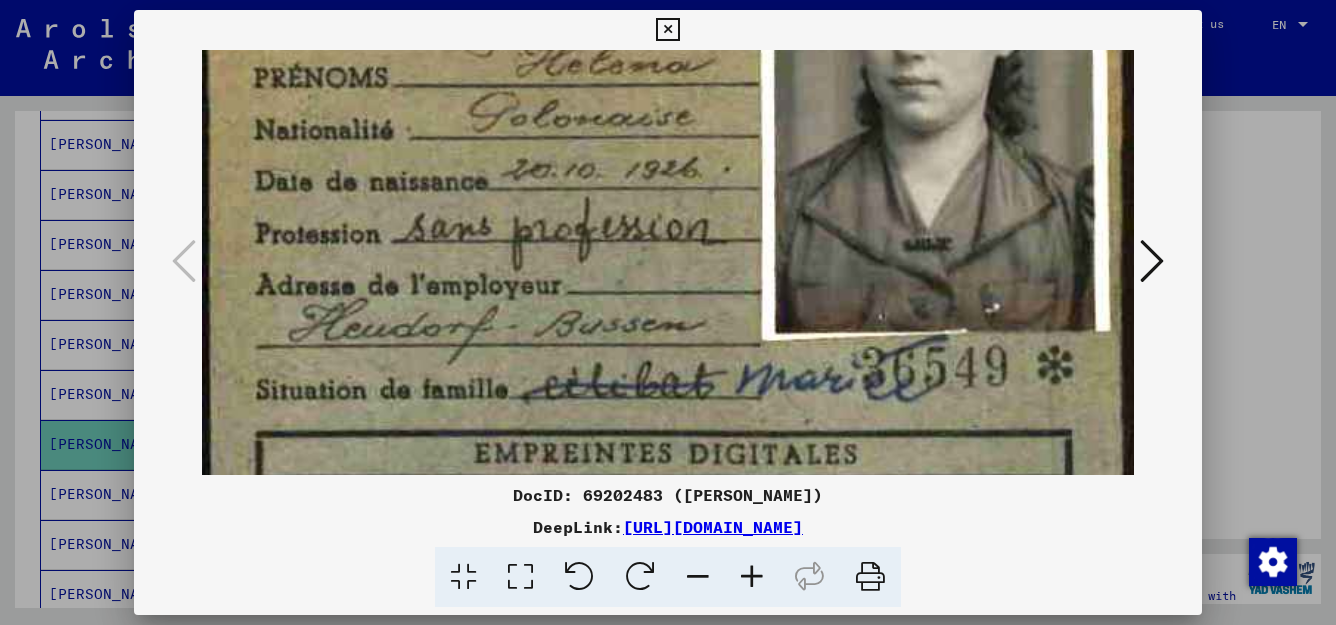 scroll, scrollTop: 201, scrollLeft: 0, axis: vertical 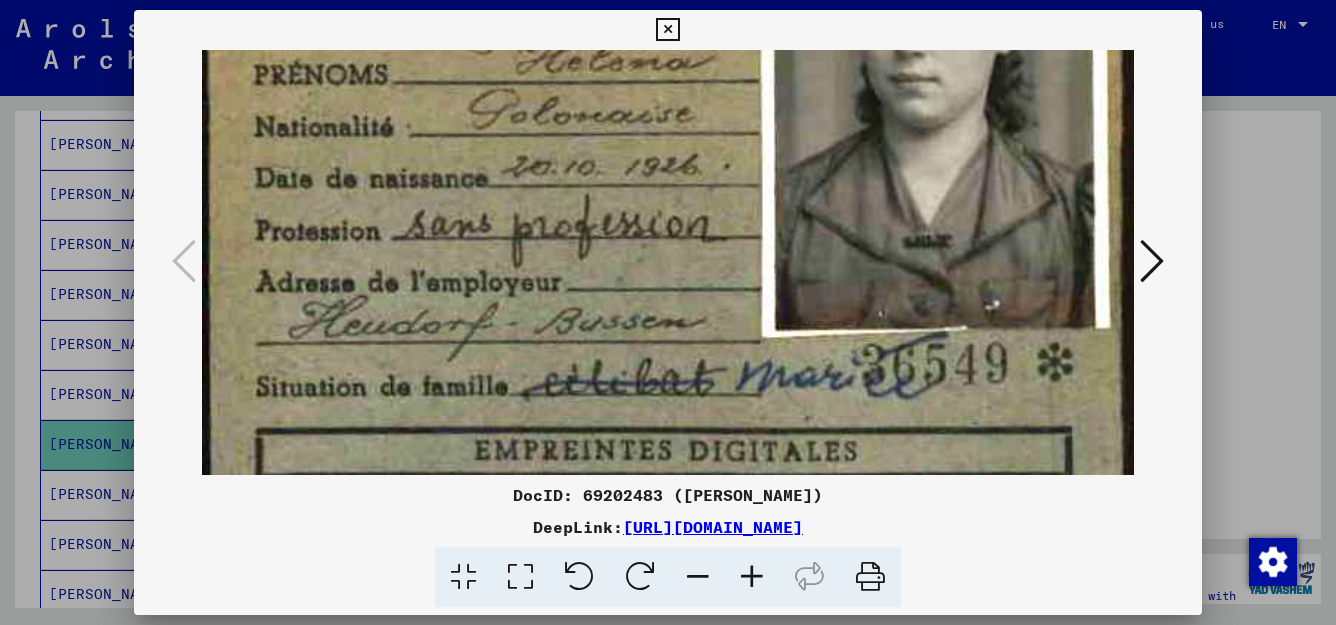 drag, startPoint x: 670, startPoint y: 360, endPoint x: 636, endPoint y: 255, distance: 110.36757 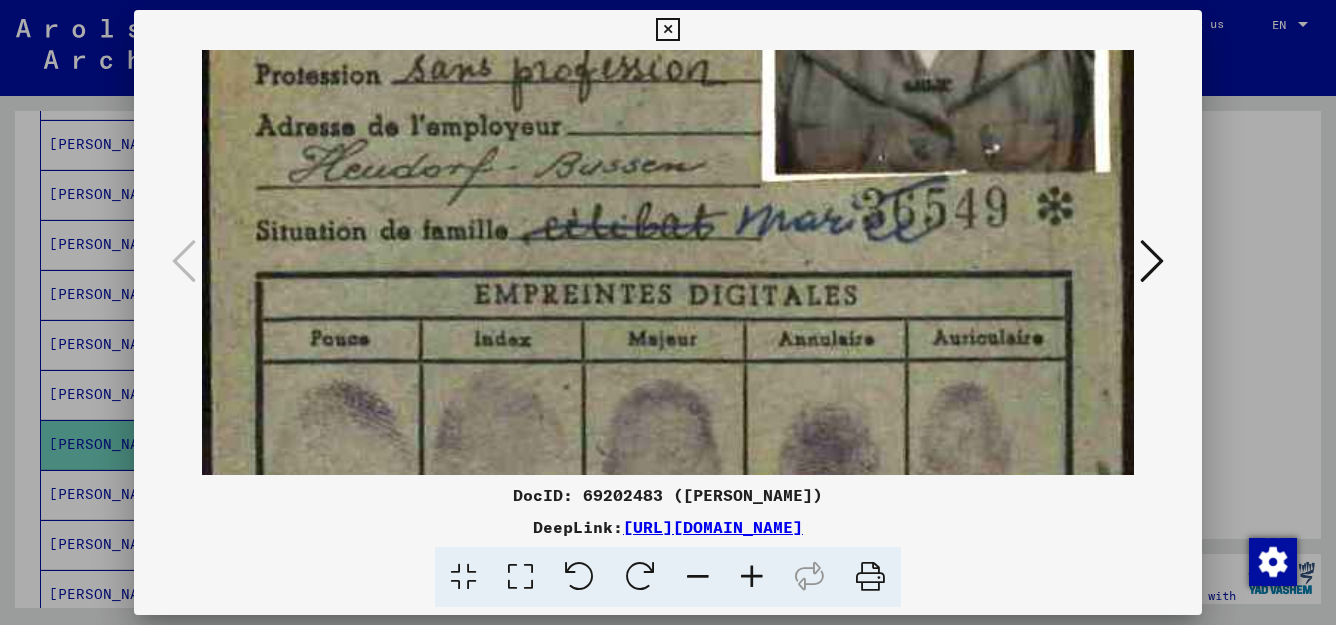 scroll, scrollTop: 358, scrollLeft: 0, axis: vertical 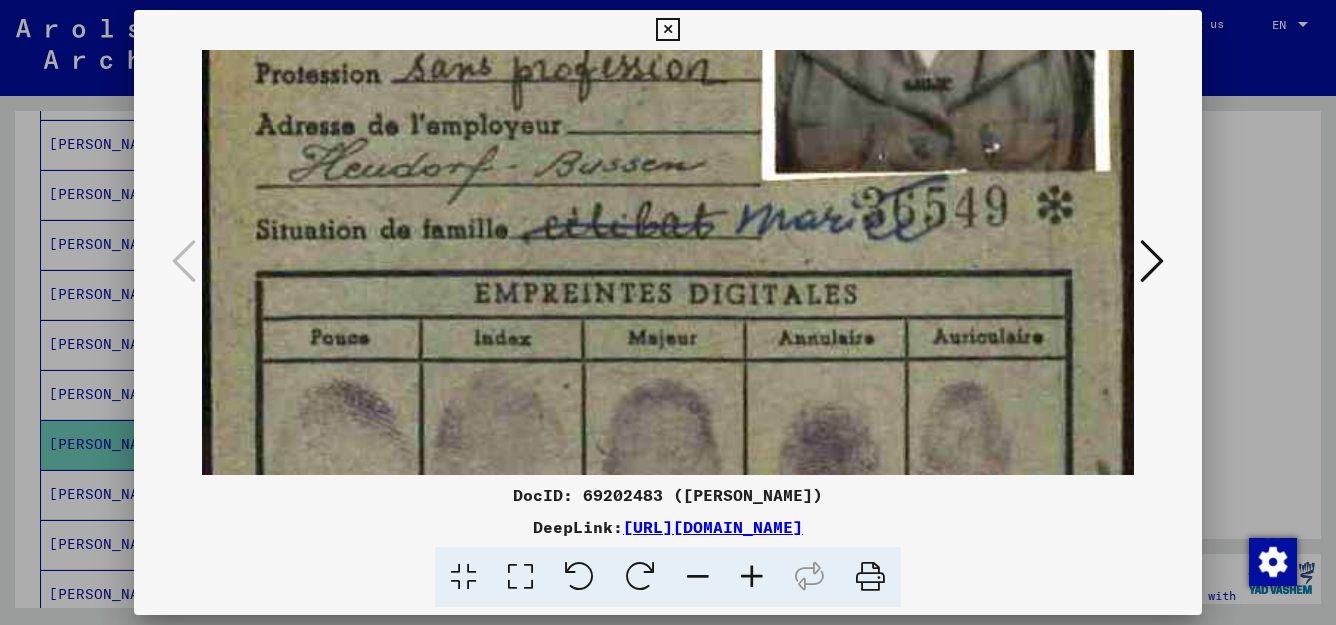 drag, startPoint x: 727, startPoint y: 350, endPoint x: 672, endPoint y: 193, distance: 166.35504 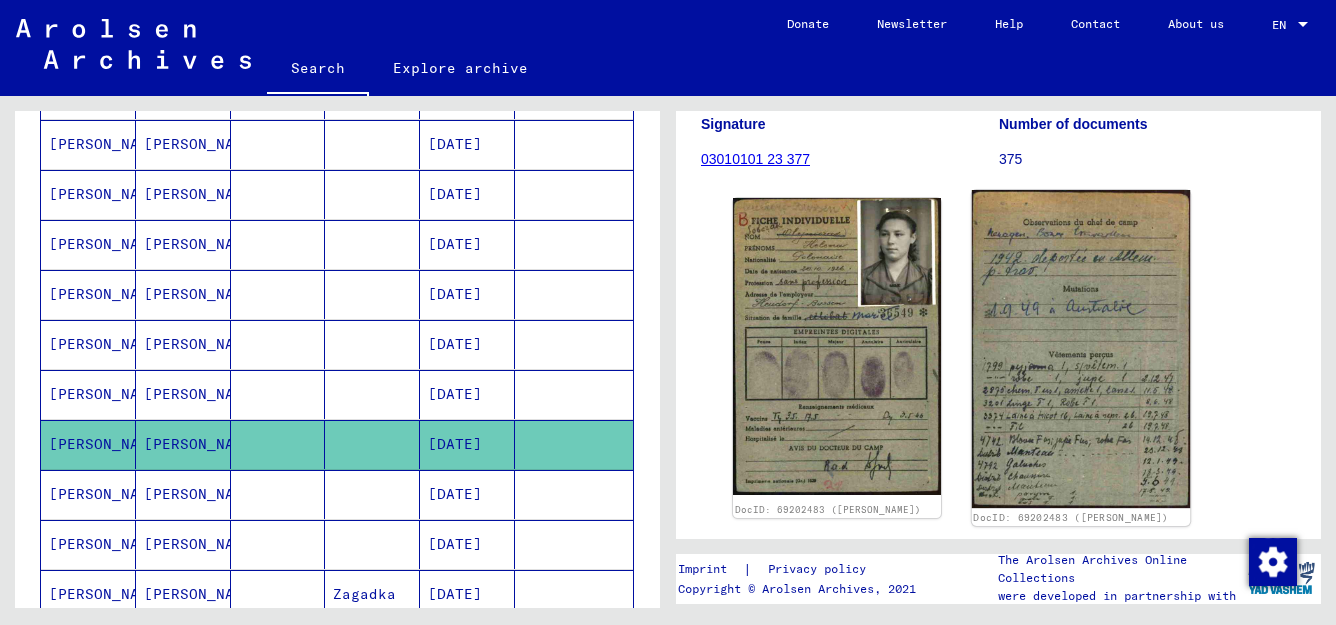 click 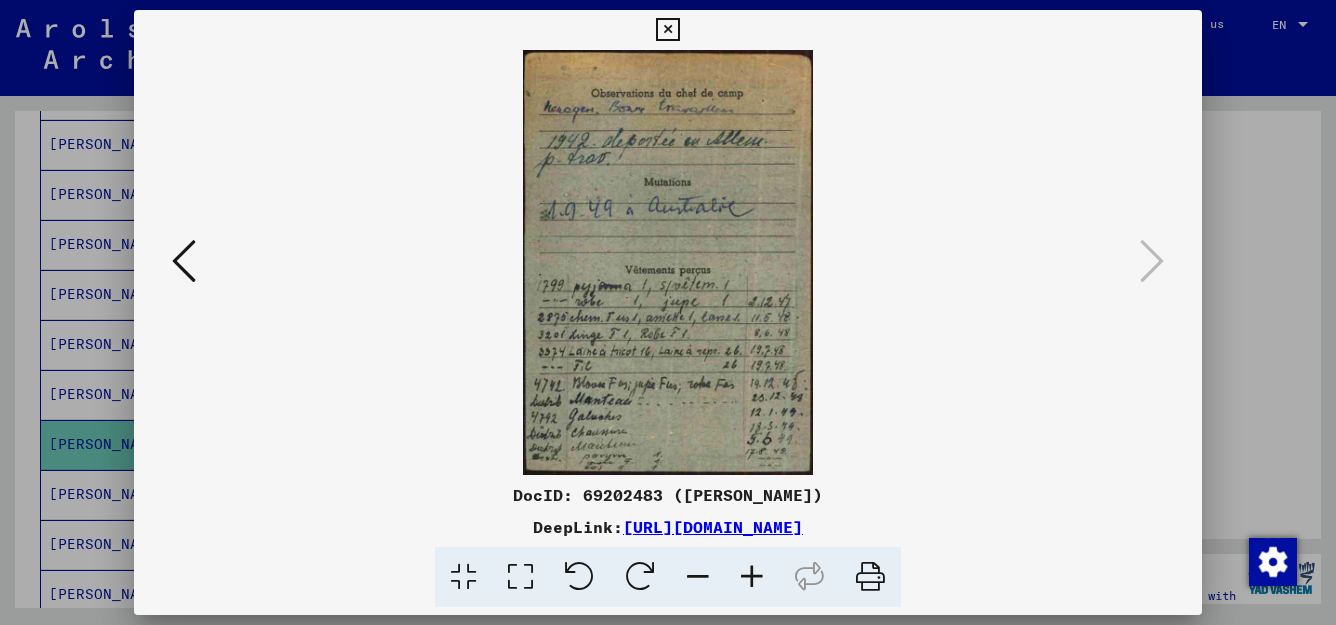 click at bounding box center (667, 30) 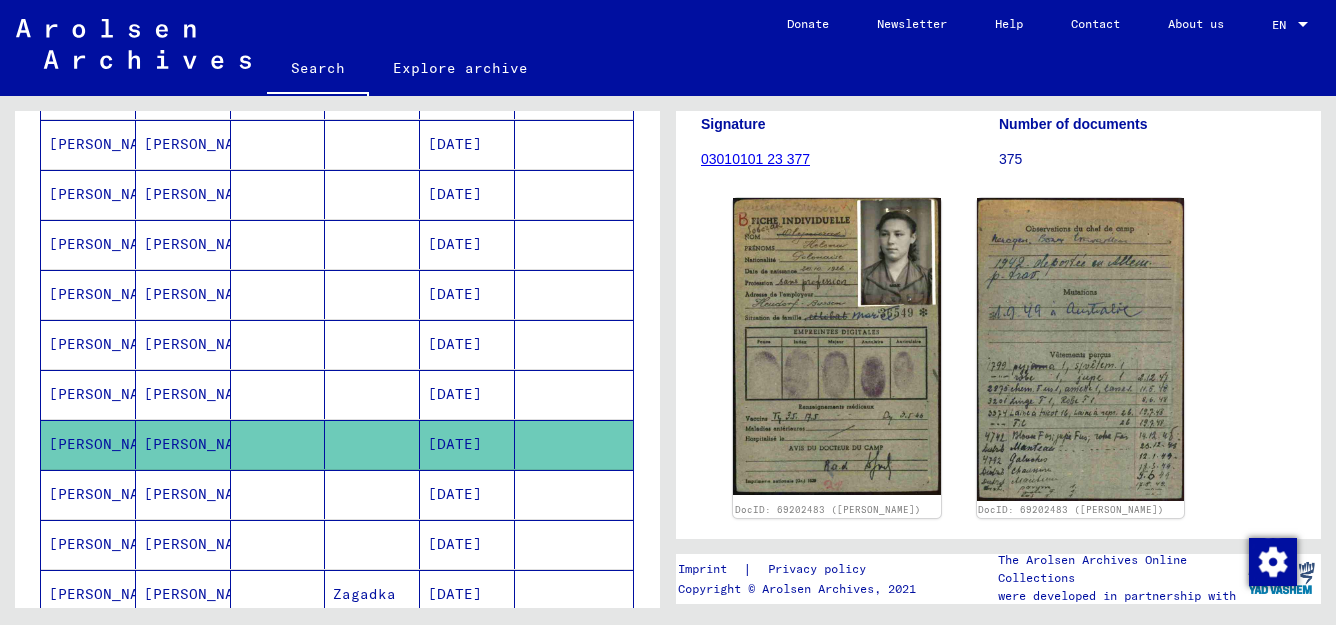 click on "[DATE]" at bounding box center (467, 544) 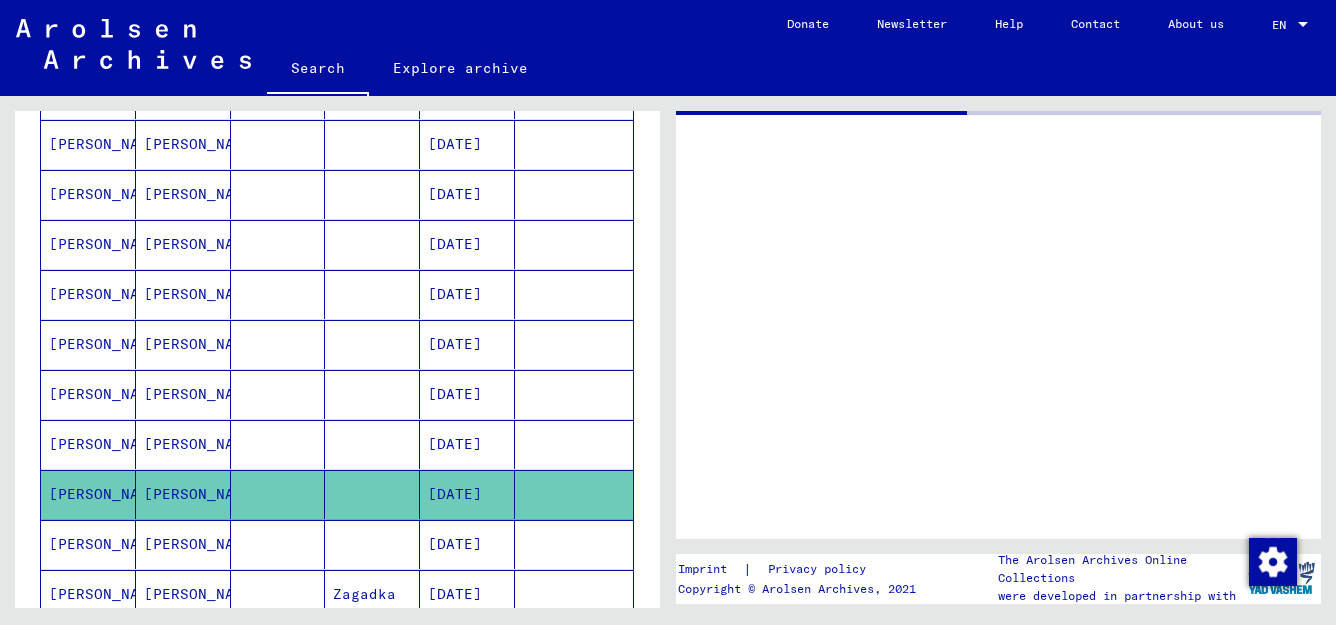 scroll, scrollTop: 0, scrollLeft: 0, axis: both 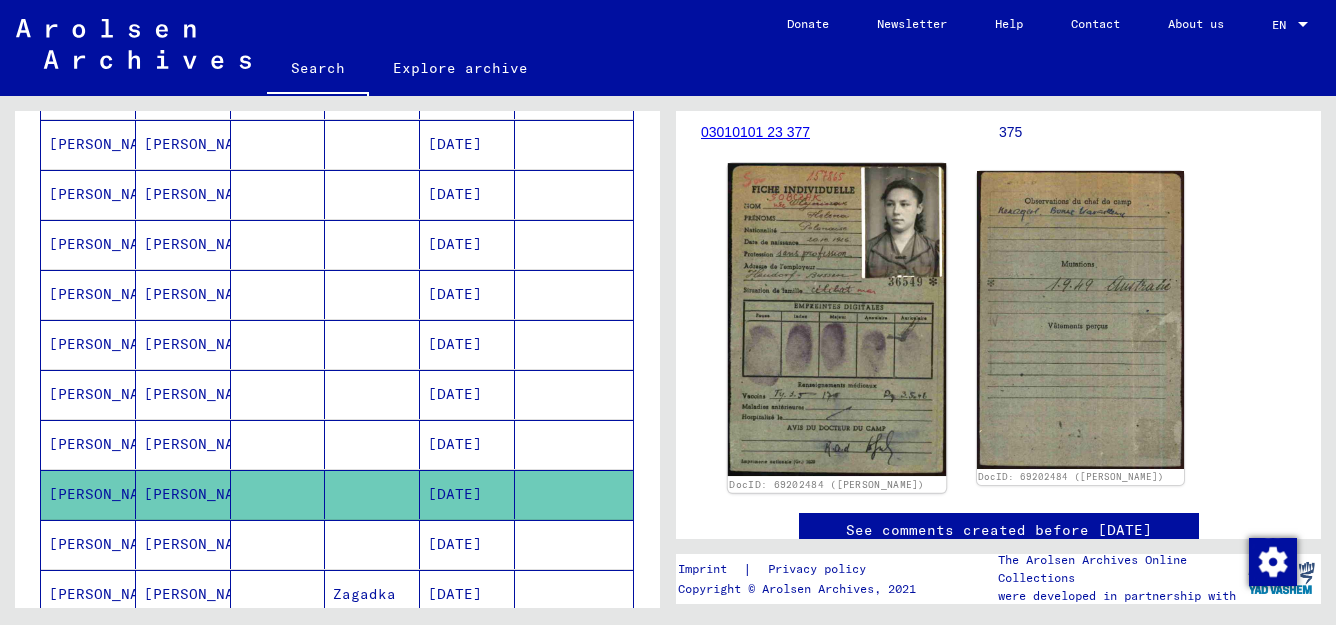 click 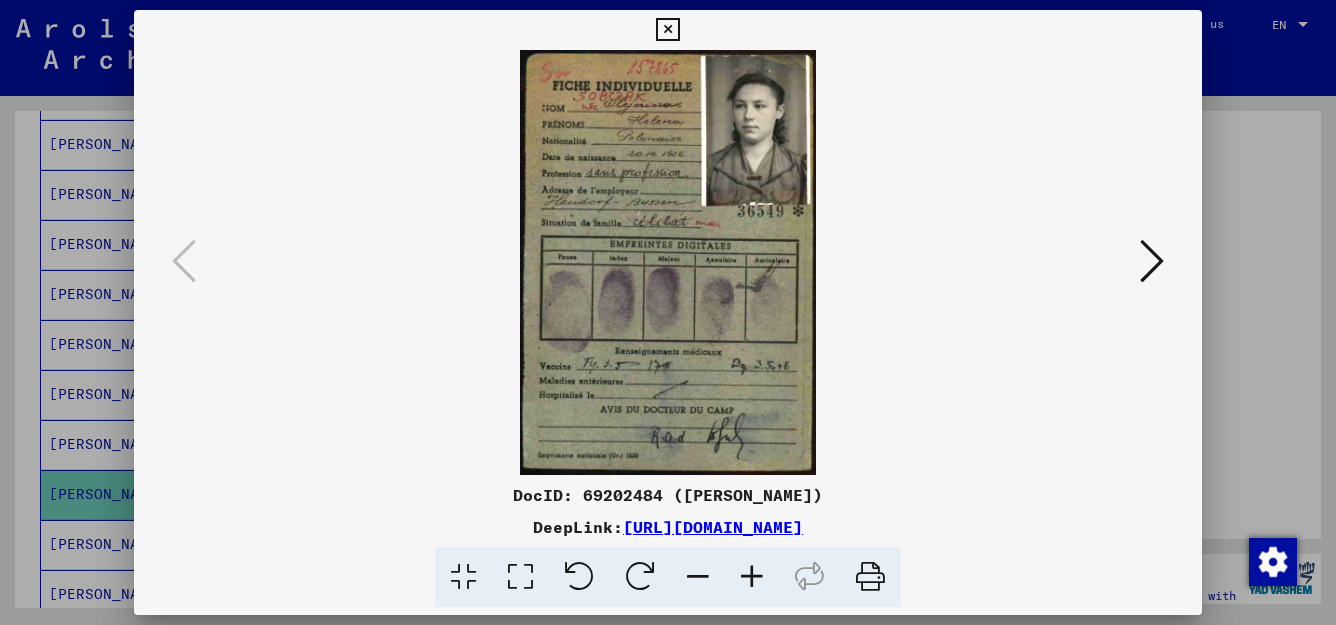 click at bounding box center (520, 577) 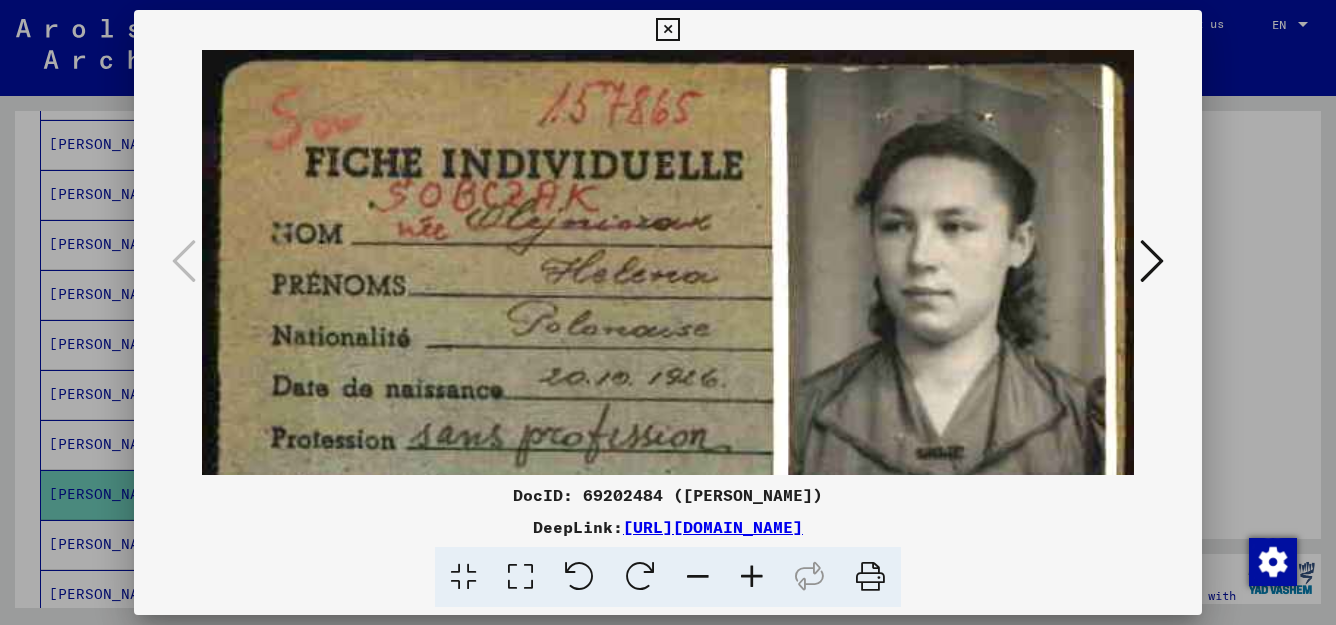 click at bounding box center (667, 30) 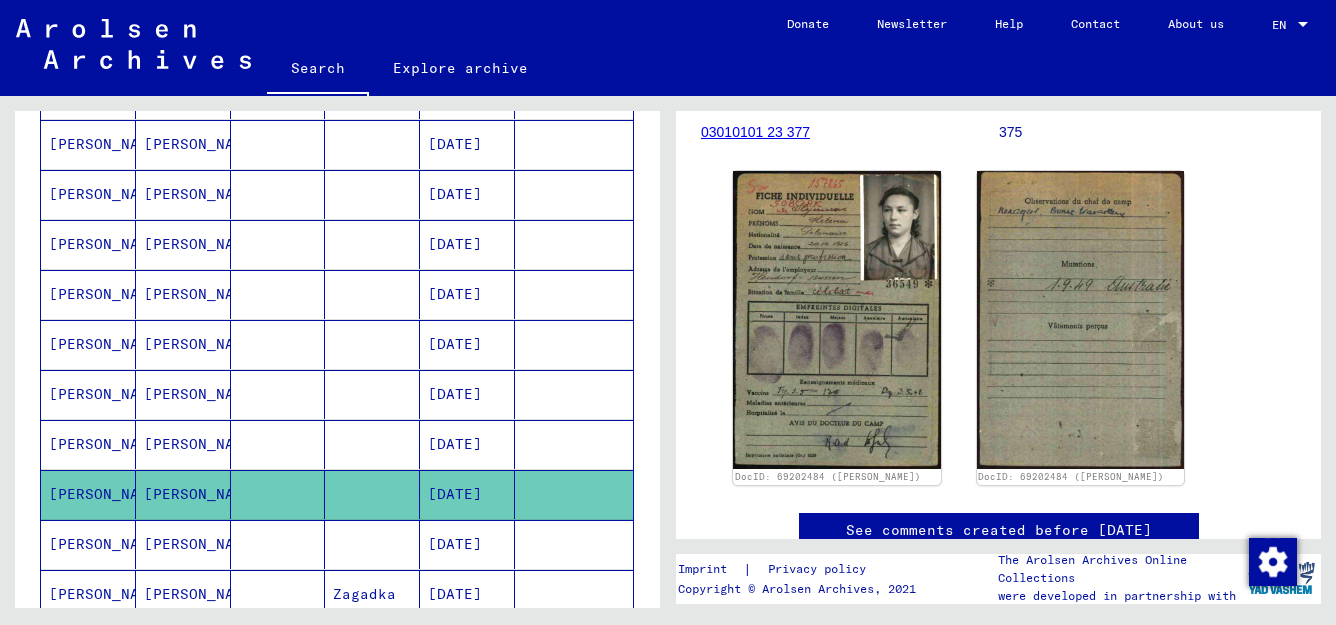 click on "[DATE]" at bounding box center [467, 594] 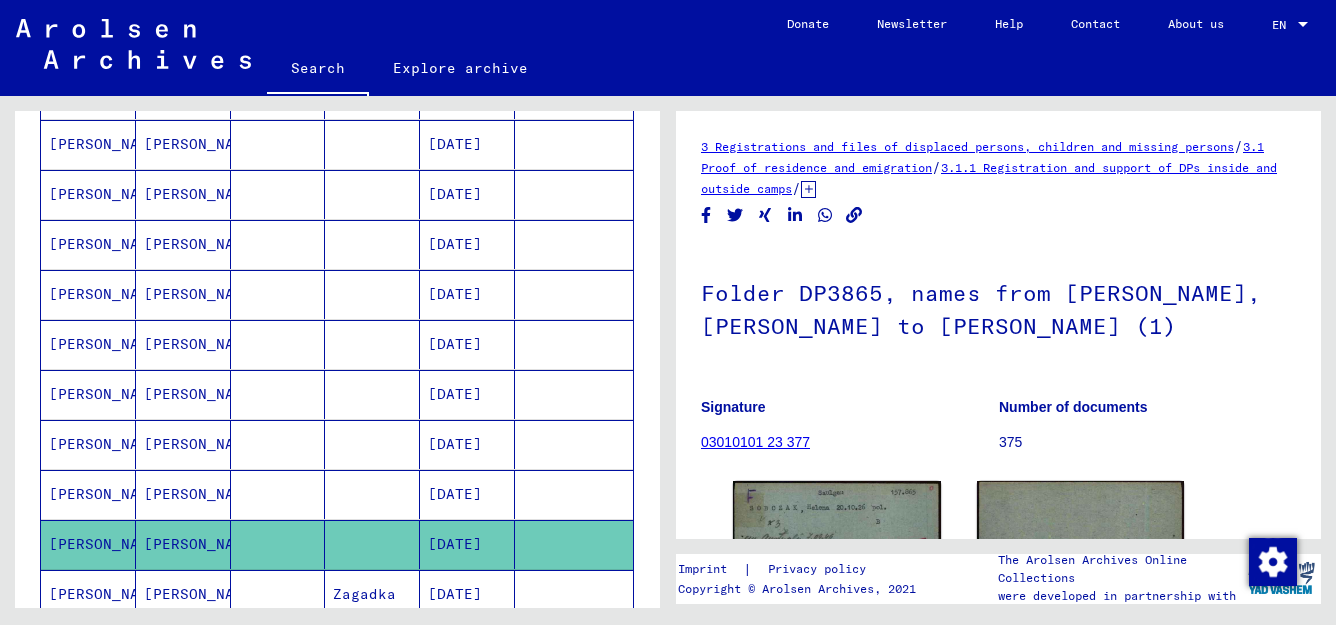 scroll, scrollTop: 0, scrollLeft: 0, axis: both 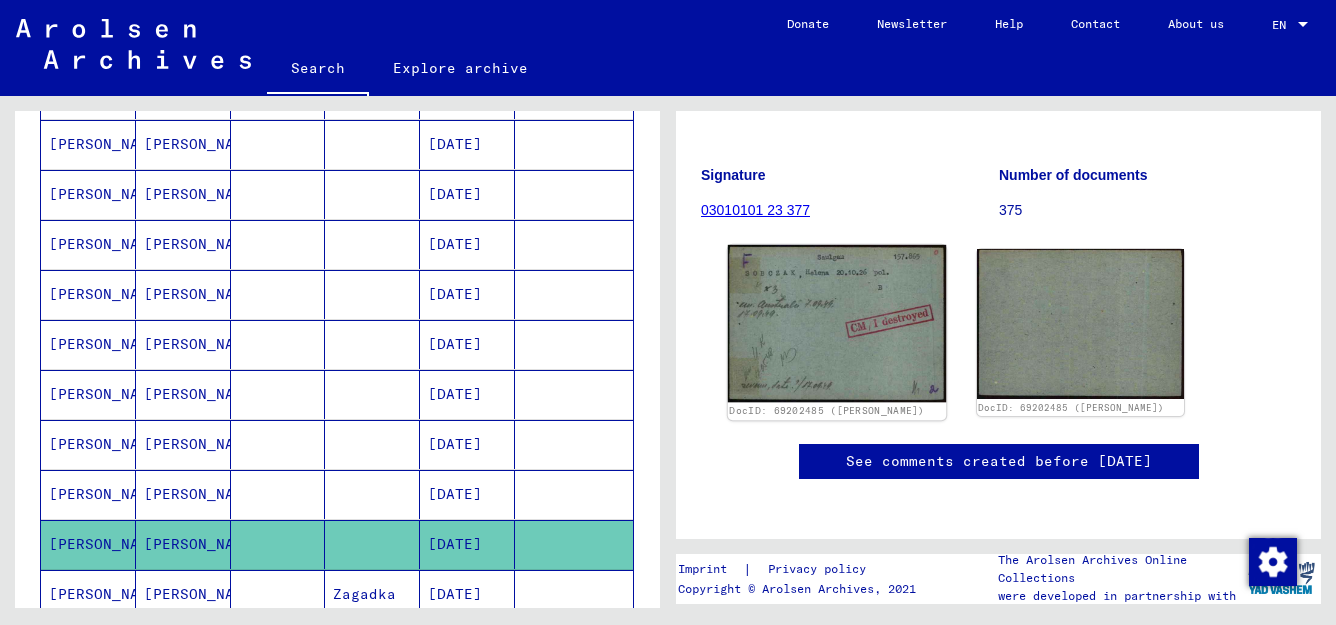 click 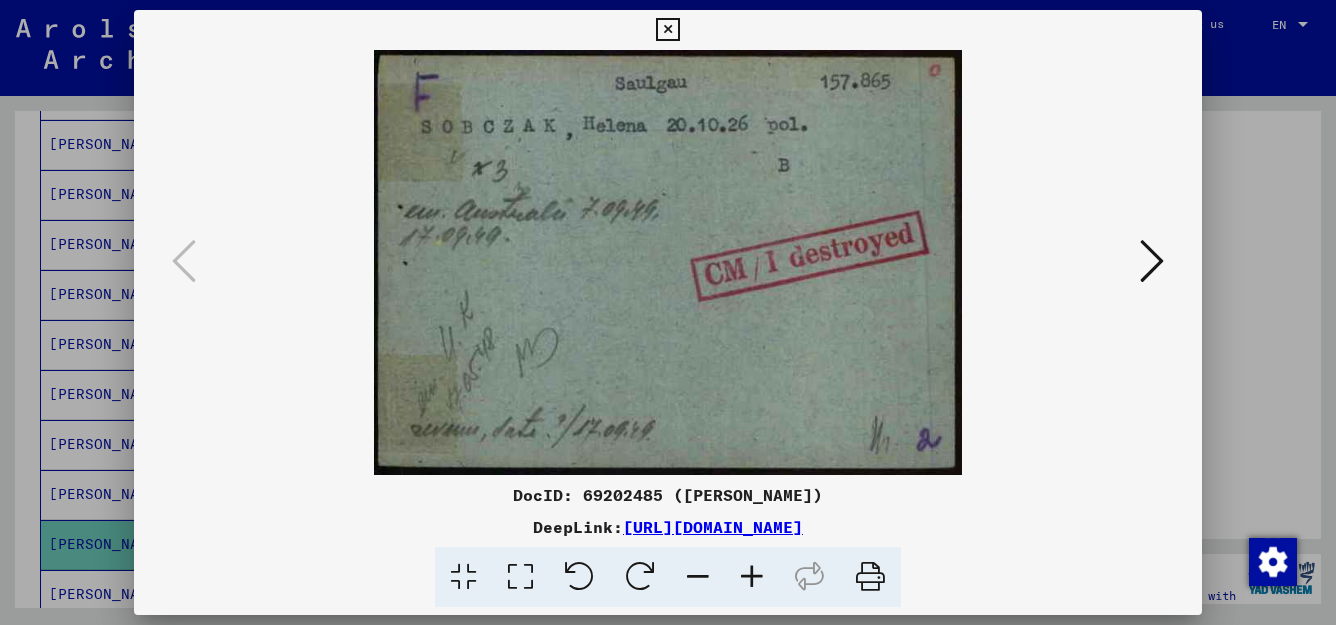 click at bounding box center (667, 30) 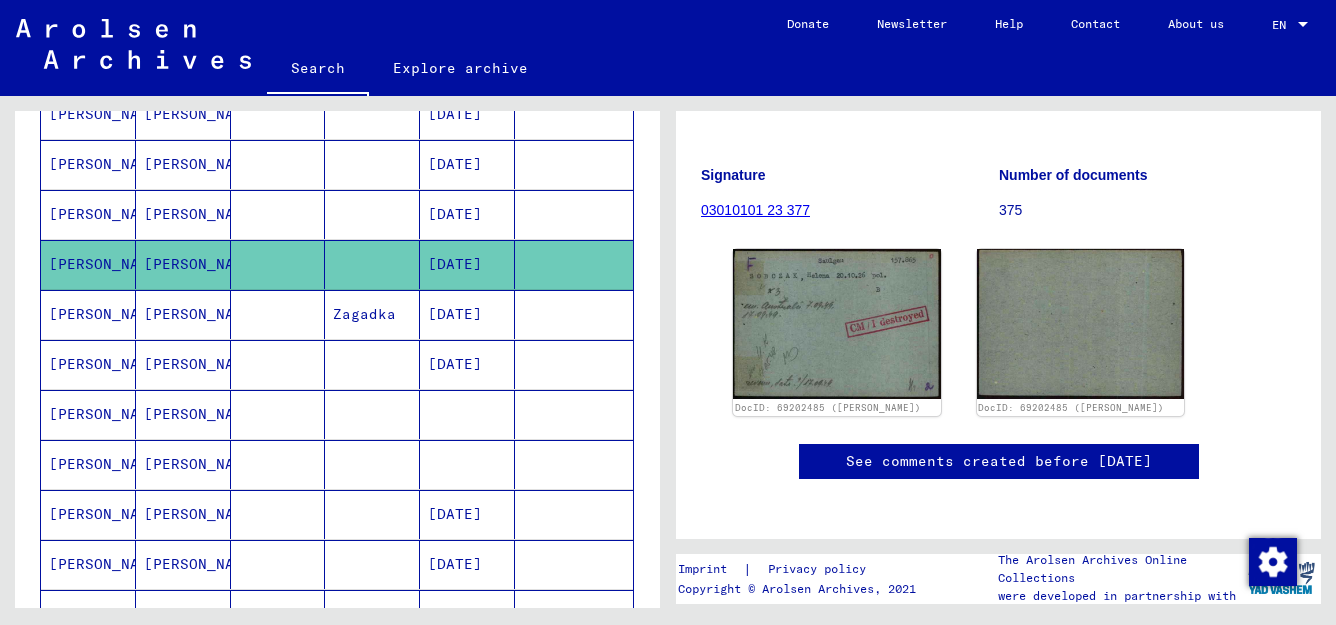 scroll, scrollTop: 820, scrollLeft: 0, axis: vertical 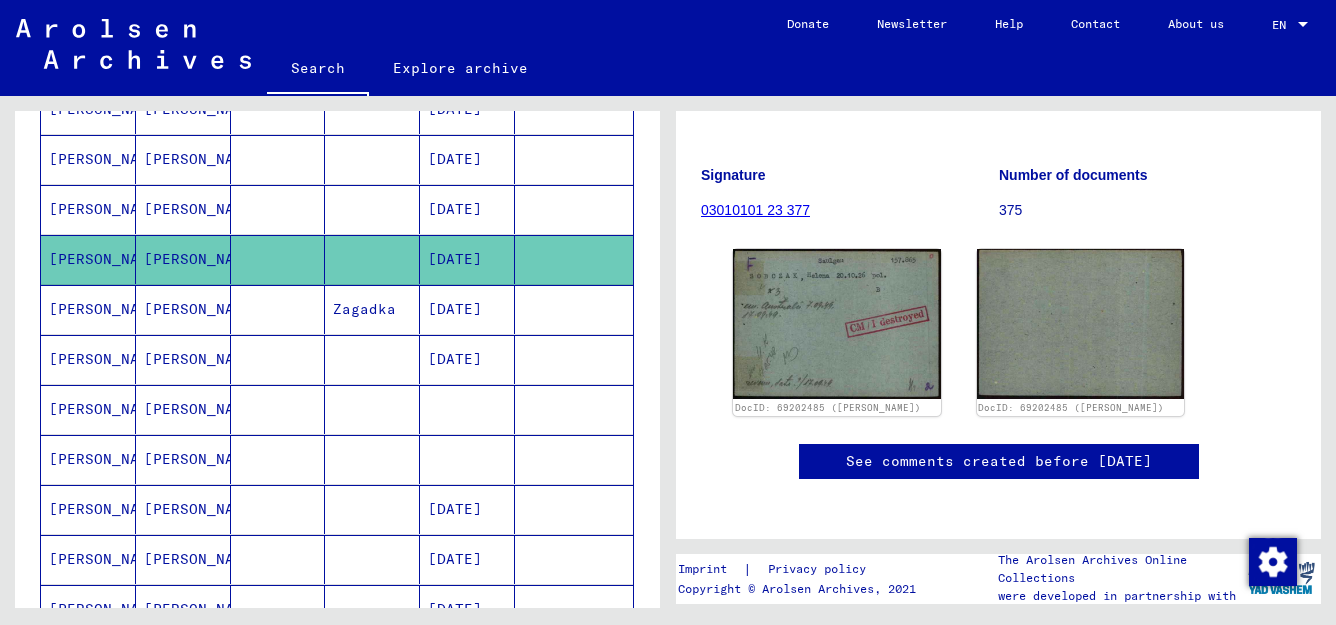 click on "[DATE]" at bounding box center [467, 359] 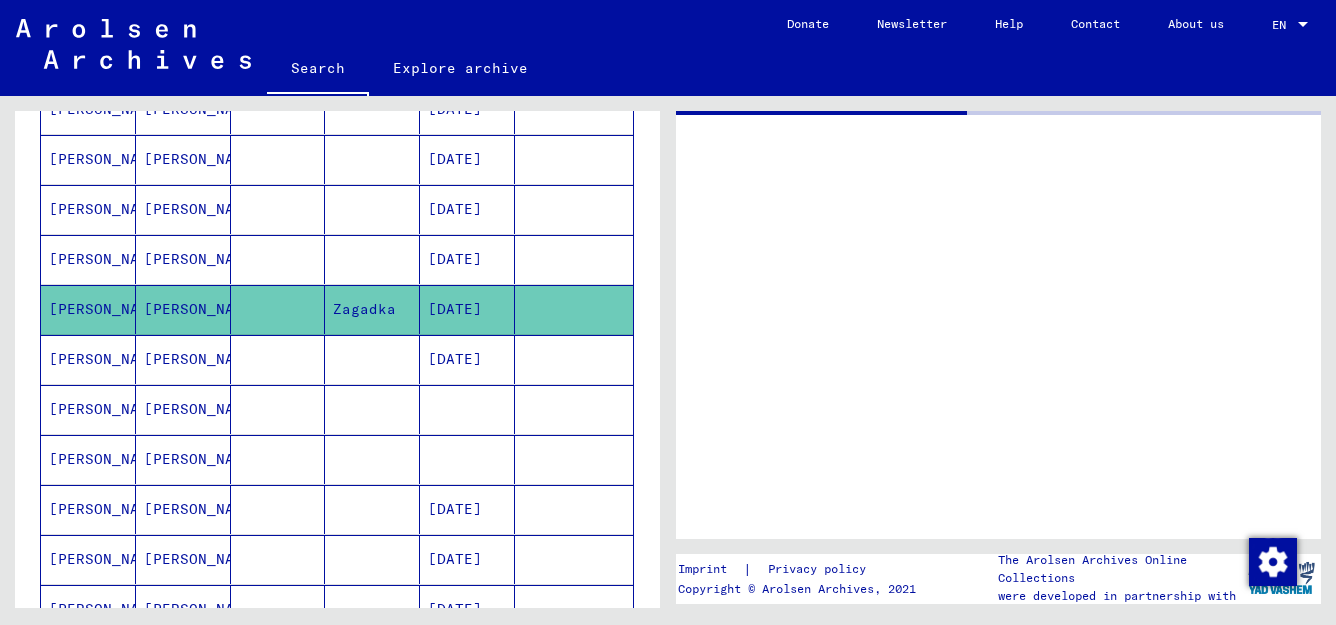 scroll, scrollTop: 0, scrollLeft: 0, axis: both 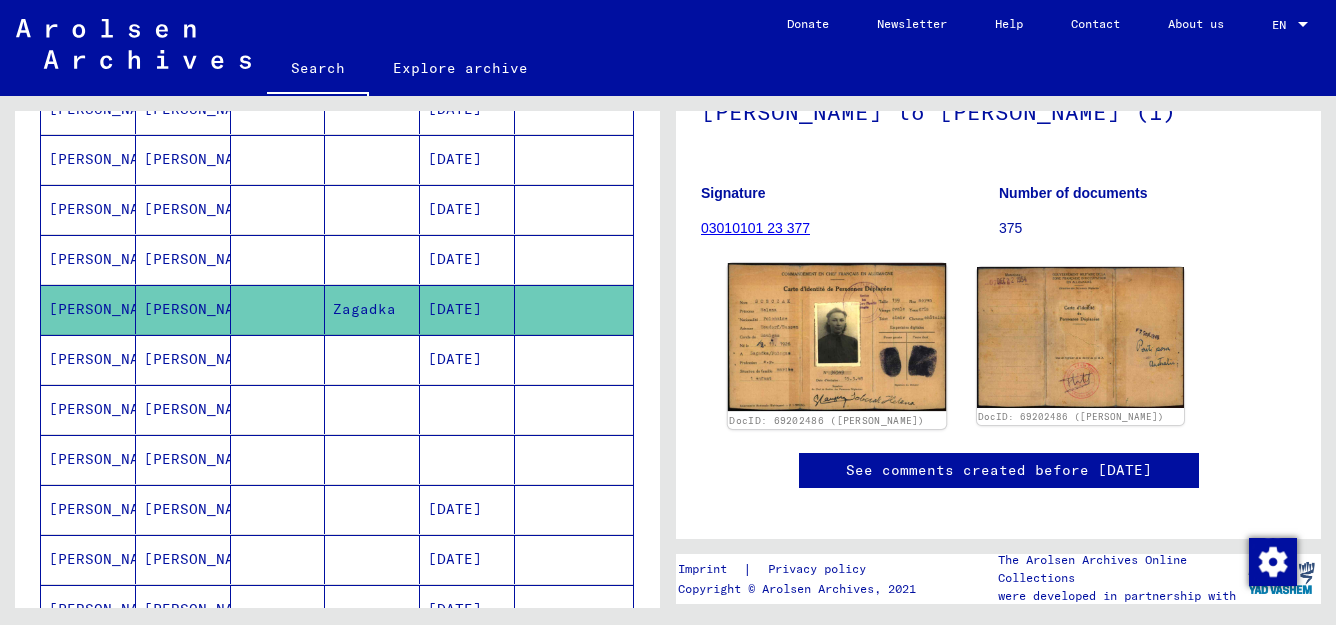 click 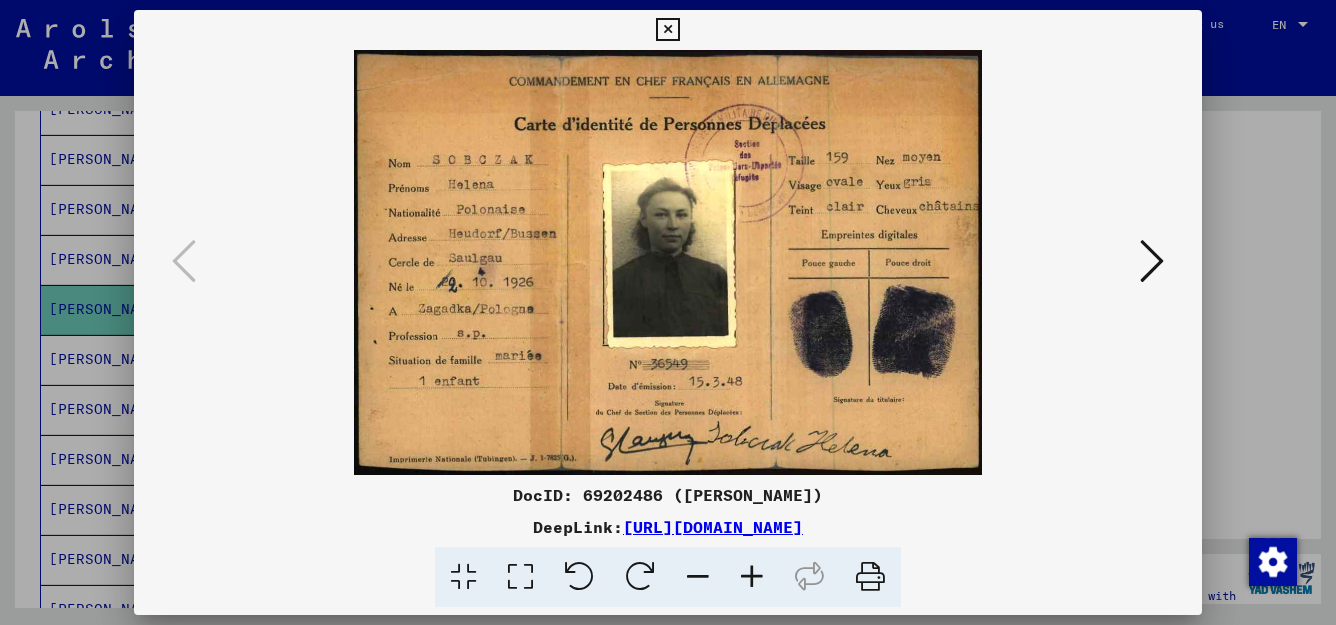 click at bounding box center (667, 30) 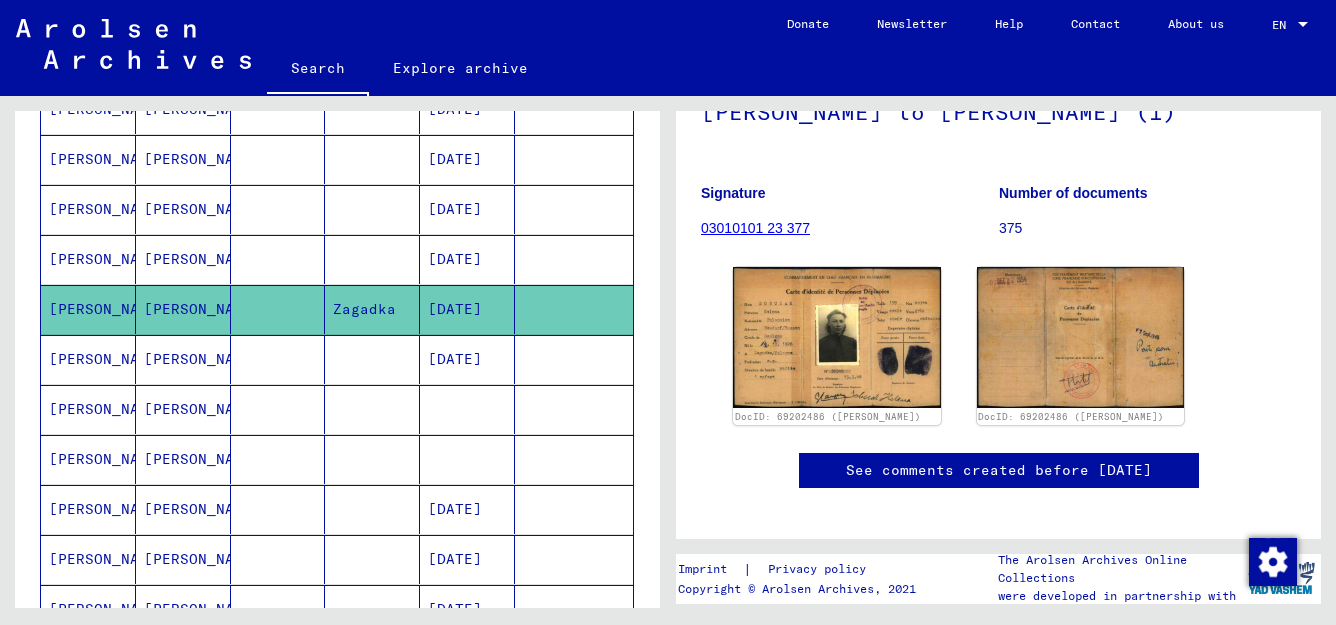 click at bounding box center [467, 459] 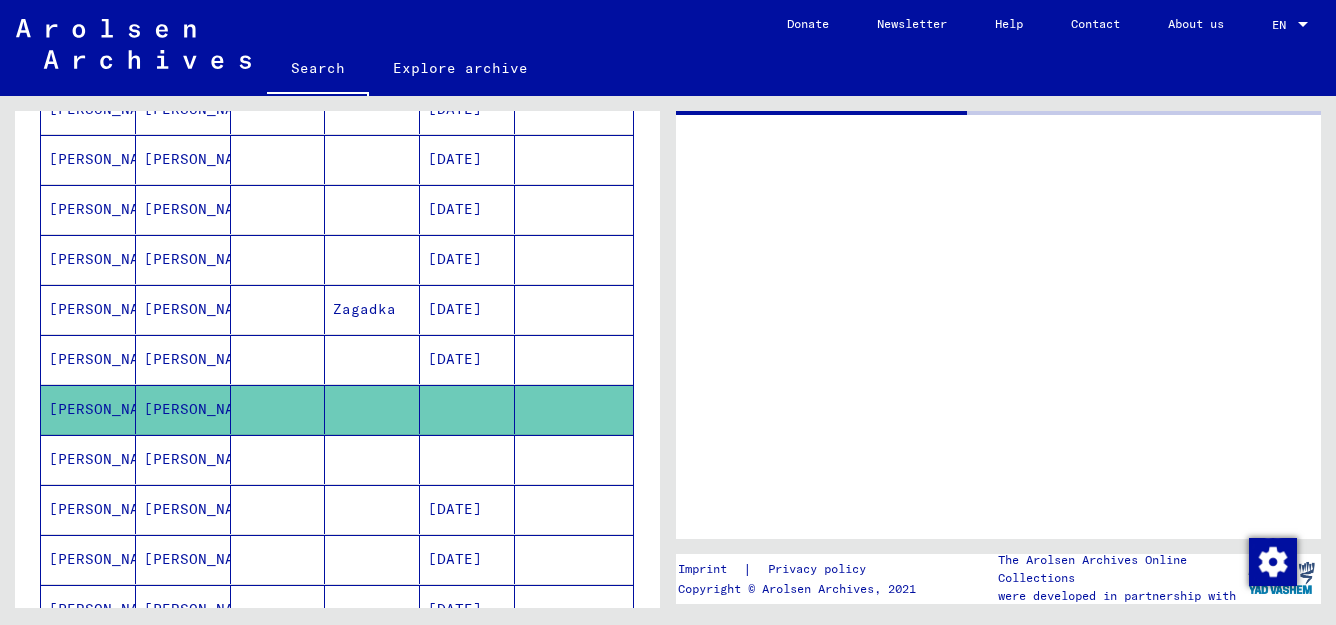 scroll, scrollTop: 0, scrollLeft: 0, axis: both 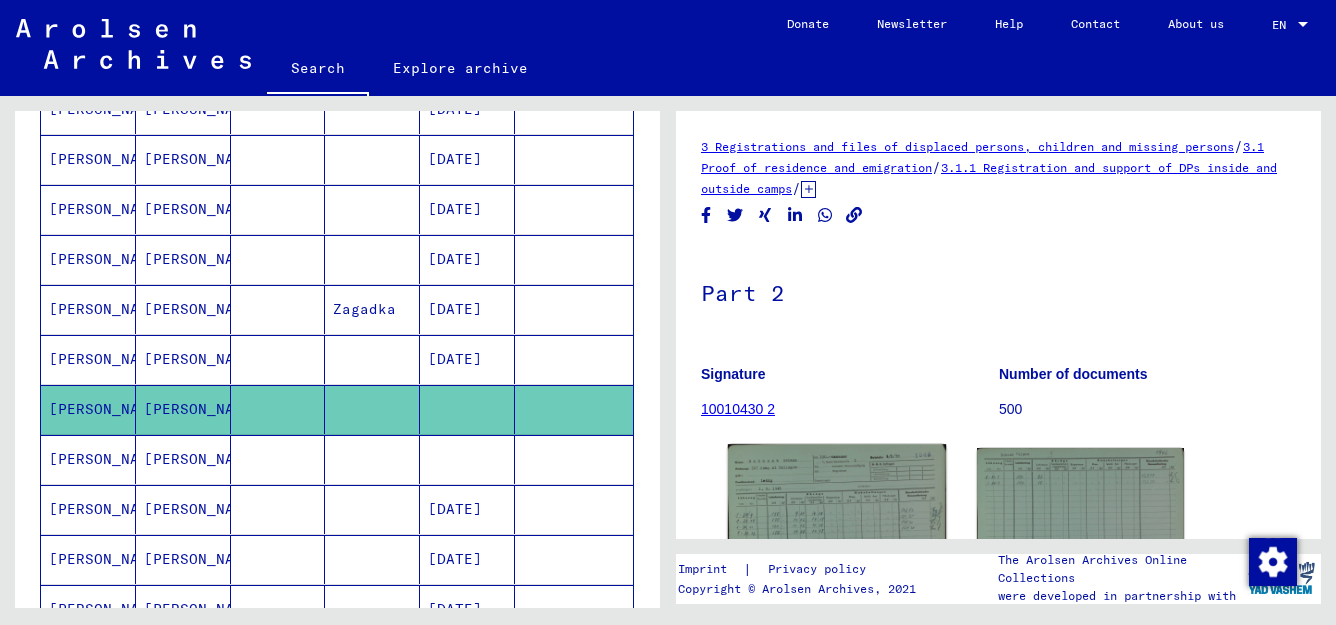 click 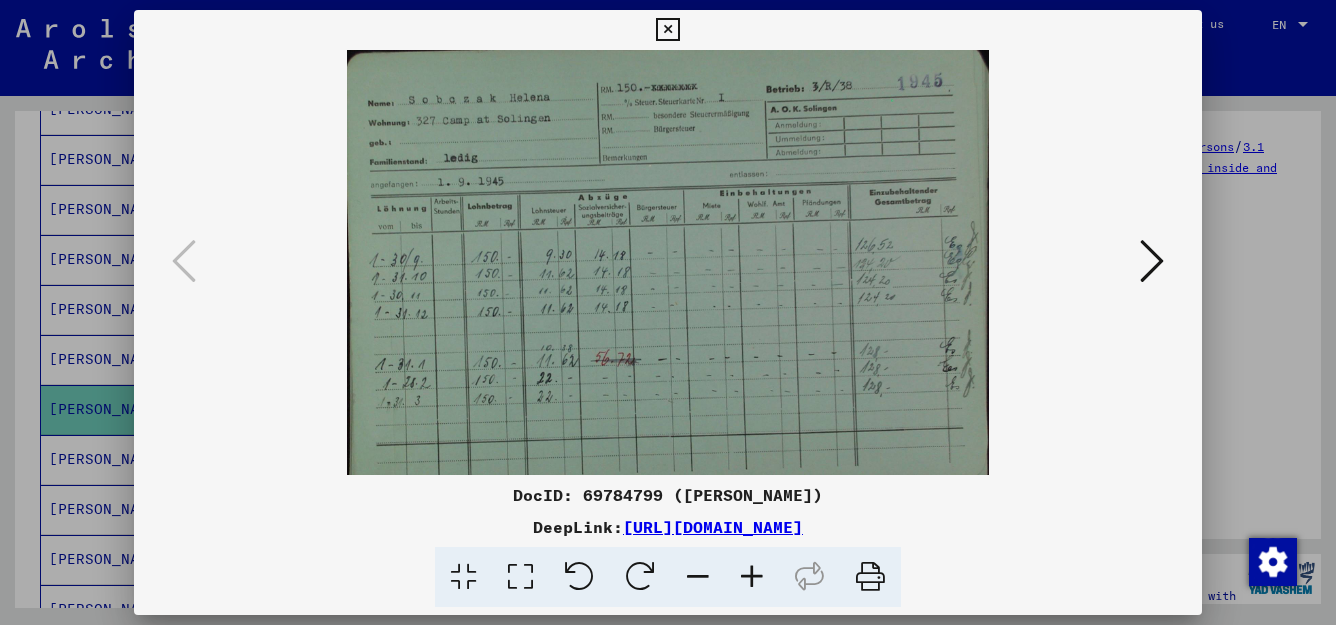 click at bounding box center [667, 30] 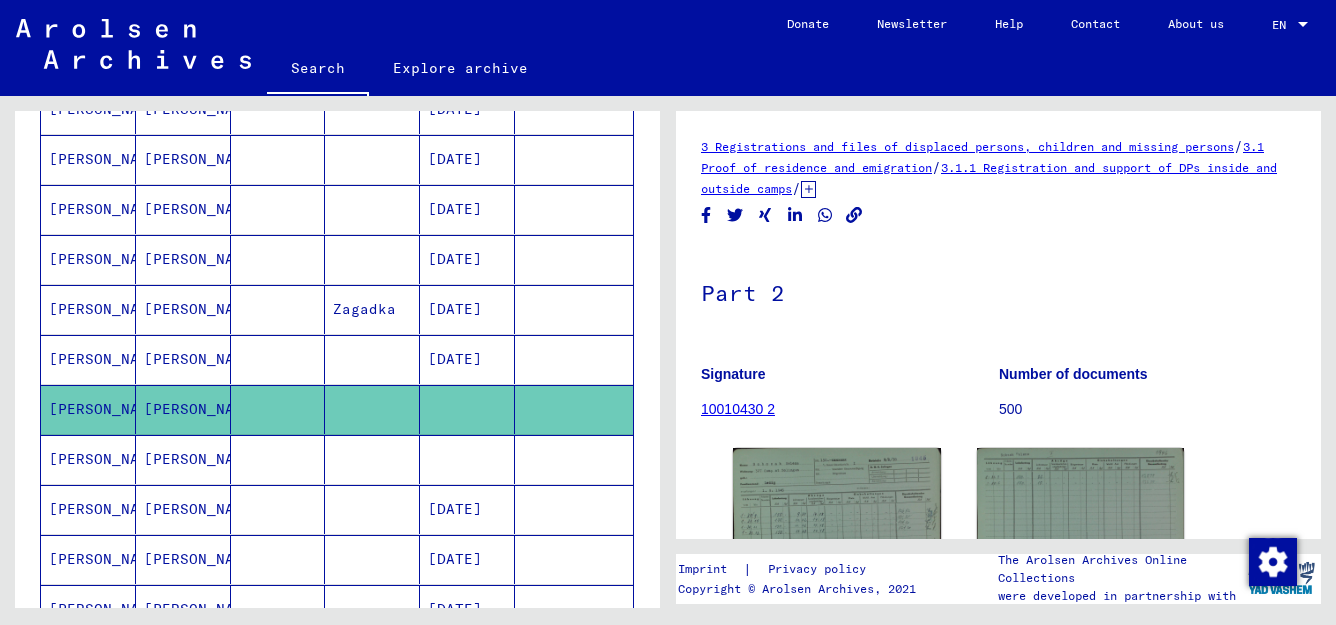 click at bounding box center [278, 509] 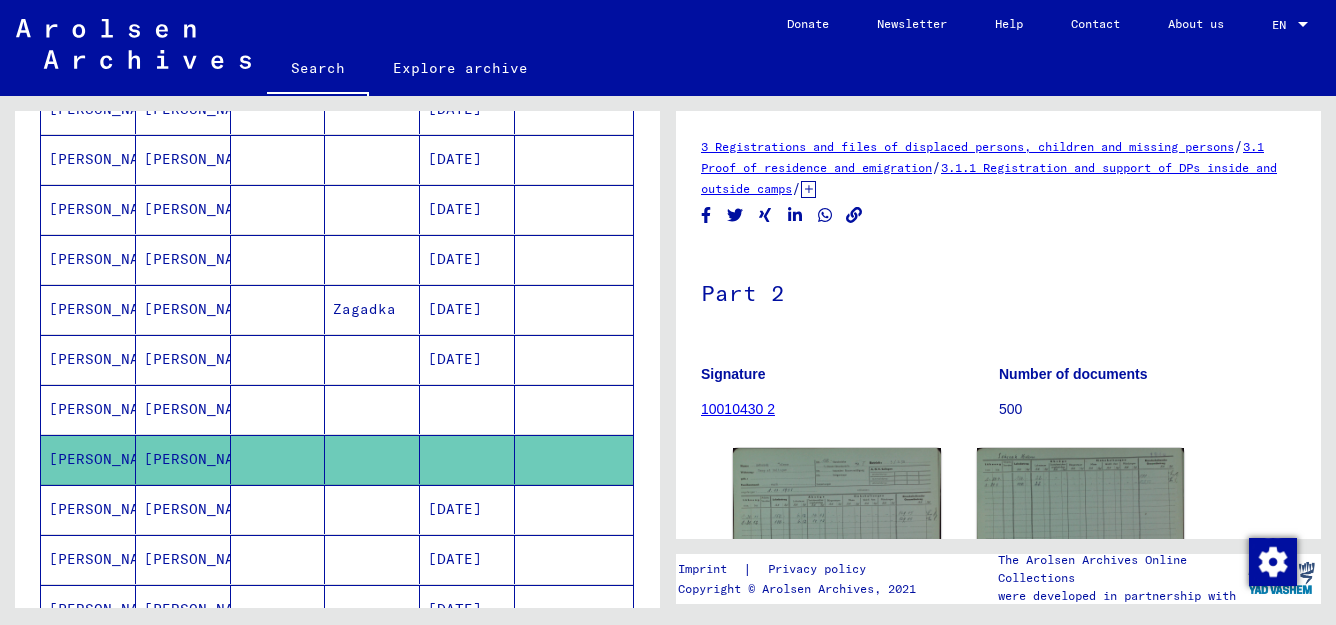 scroll, scrollTop: 0, scrollLeft: 0, axis: both 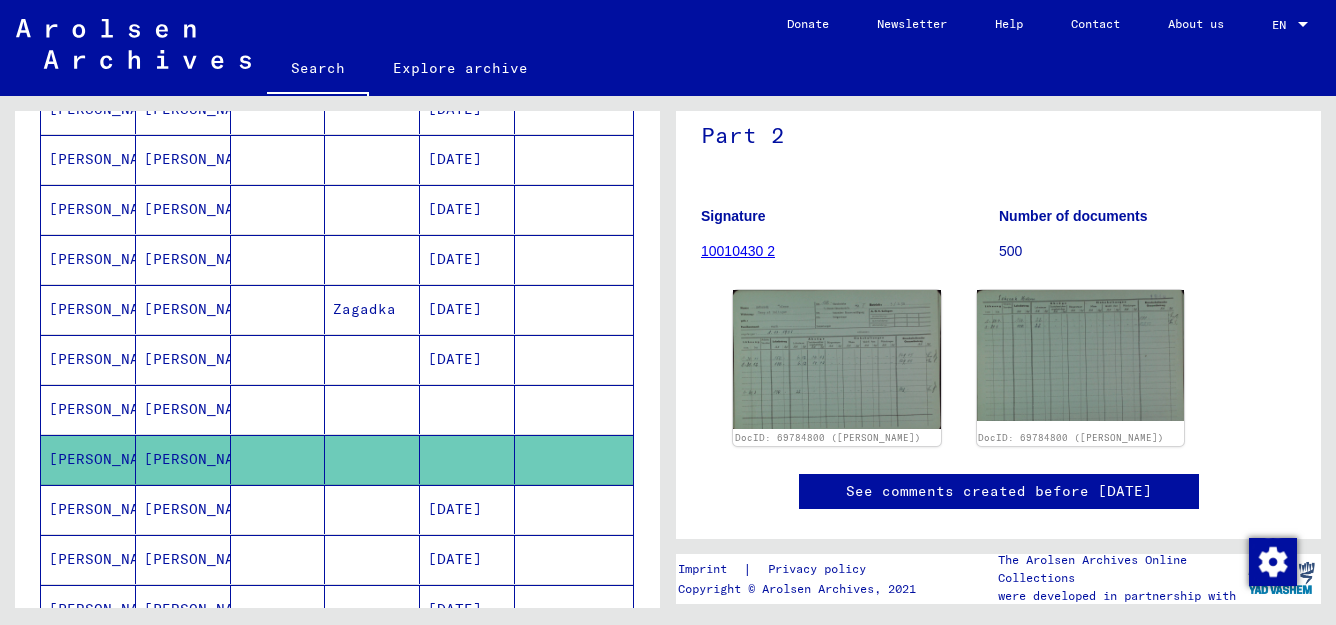click on "[DATE]" at bounding box center [467, 559] 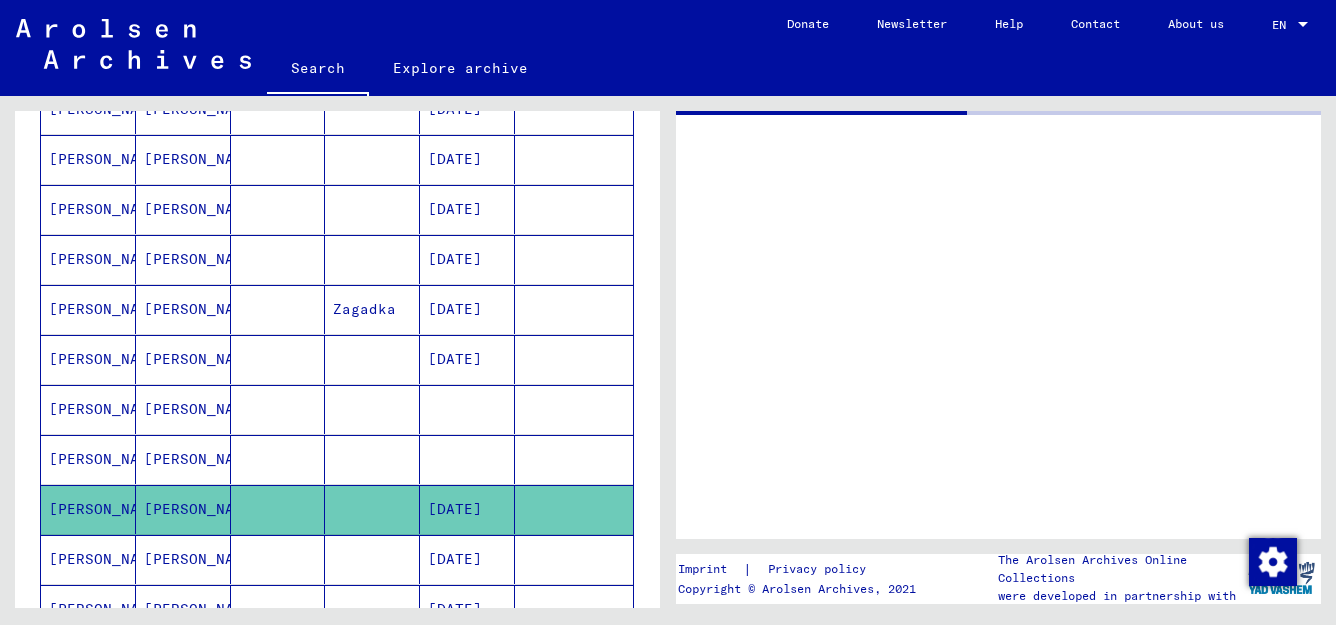 scroll, scrollTop: 0, scrollLeft: 0, axis: both 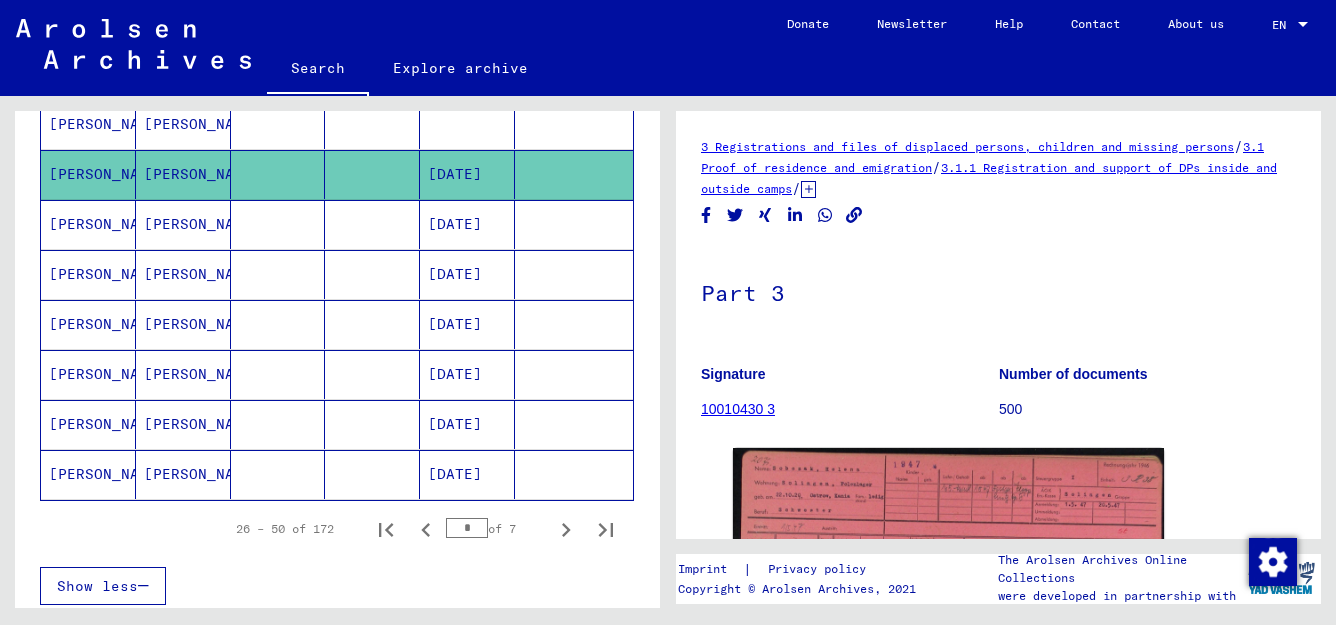 click on "[DATE]" at bounding box center [467, 424] 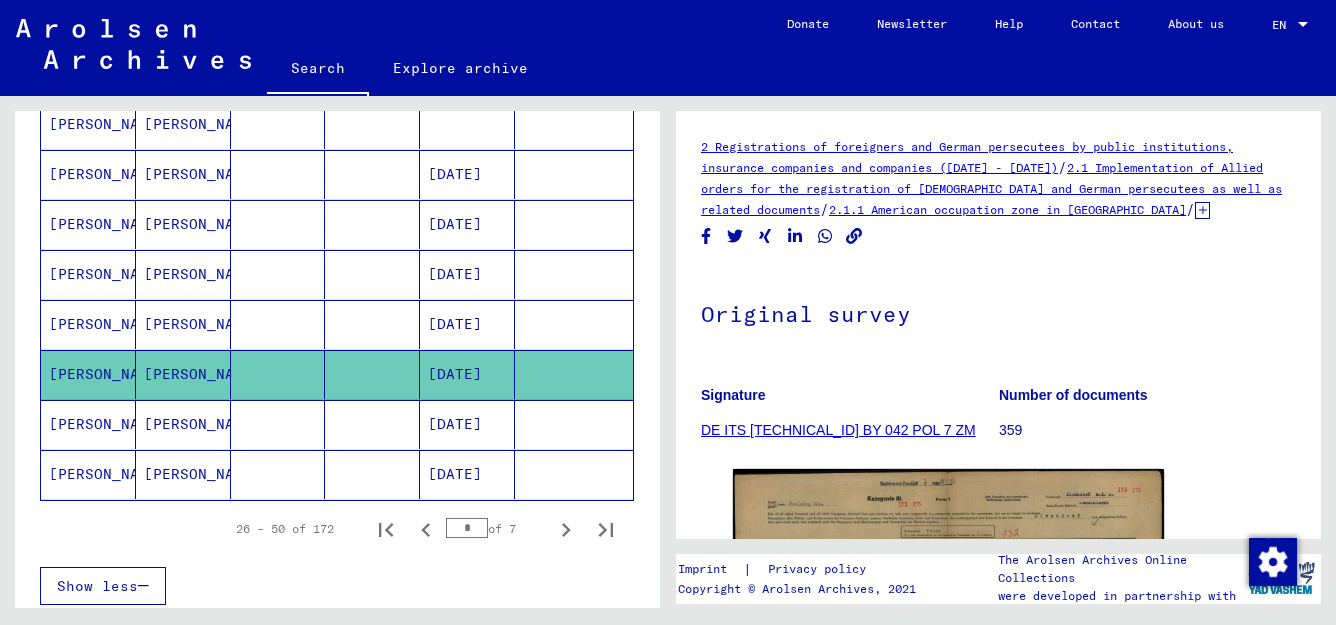 scroll, scrollTop: 0, scrollLeft: 0, axis: both 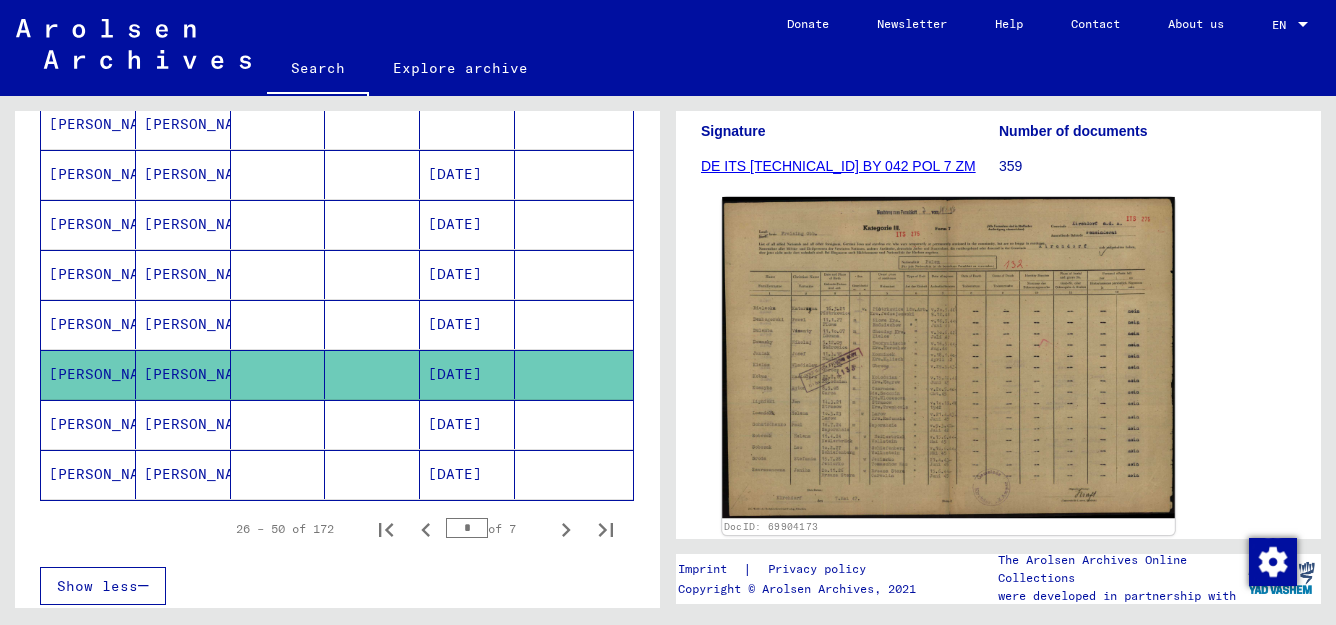 click 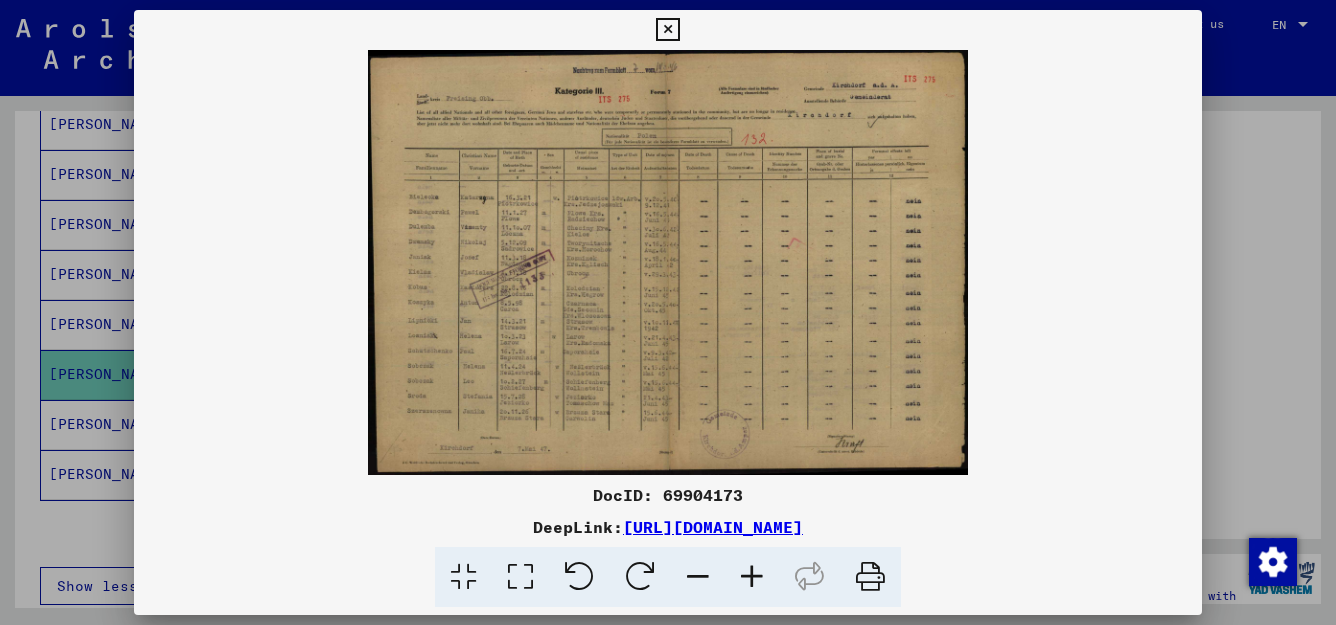 click at bounding box center (520, 577) 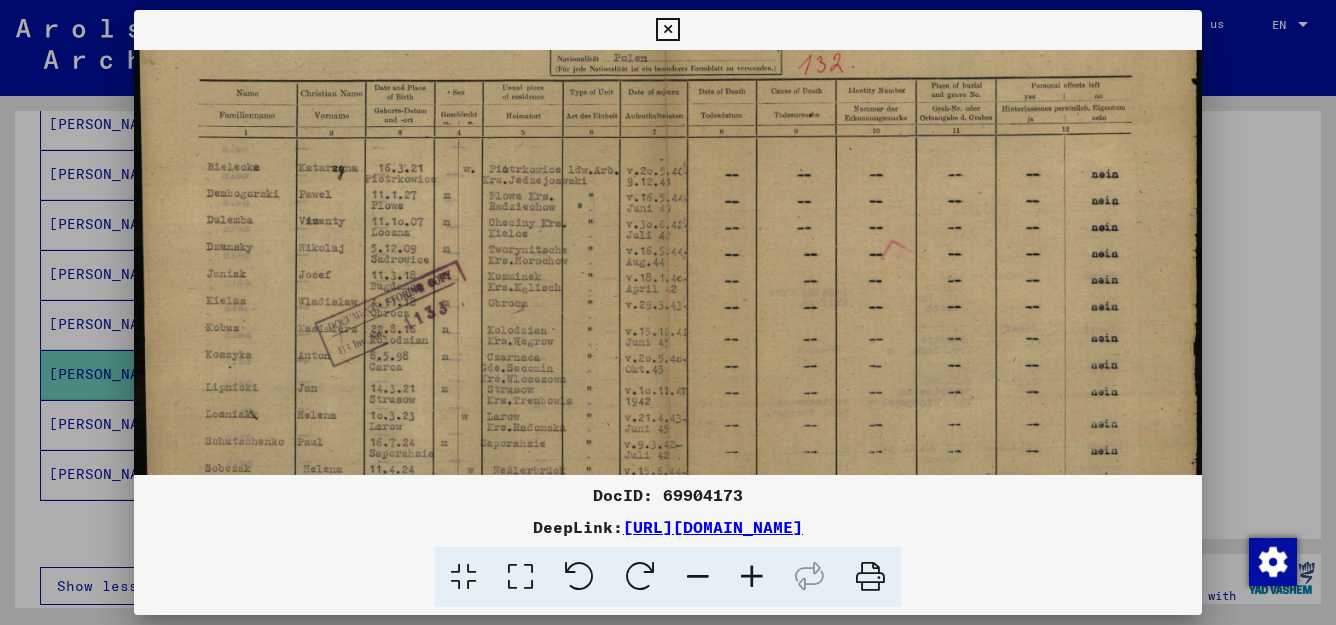 scroll, scrollTop: 149, scrollLeft: 0, axis: vertical 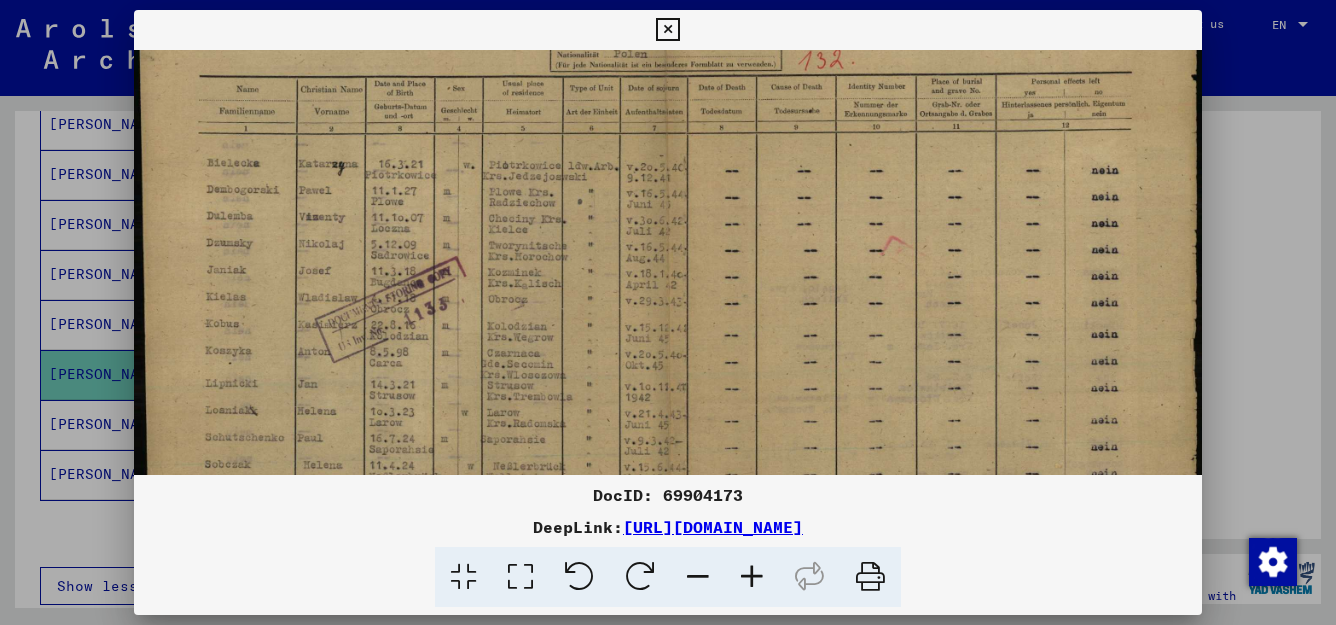 drag, startPoint x: 415, startPoint y: 391, endPoint x: 392, endPoint y: 242, distance: 150.76472 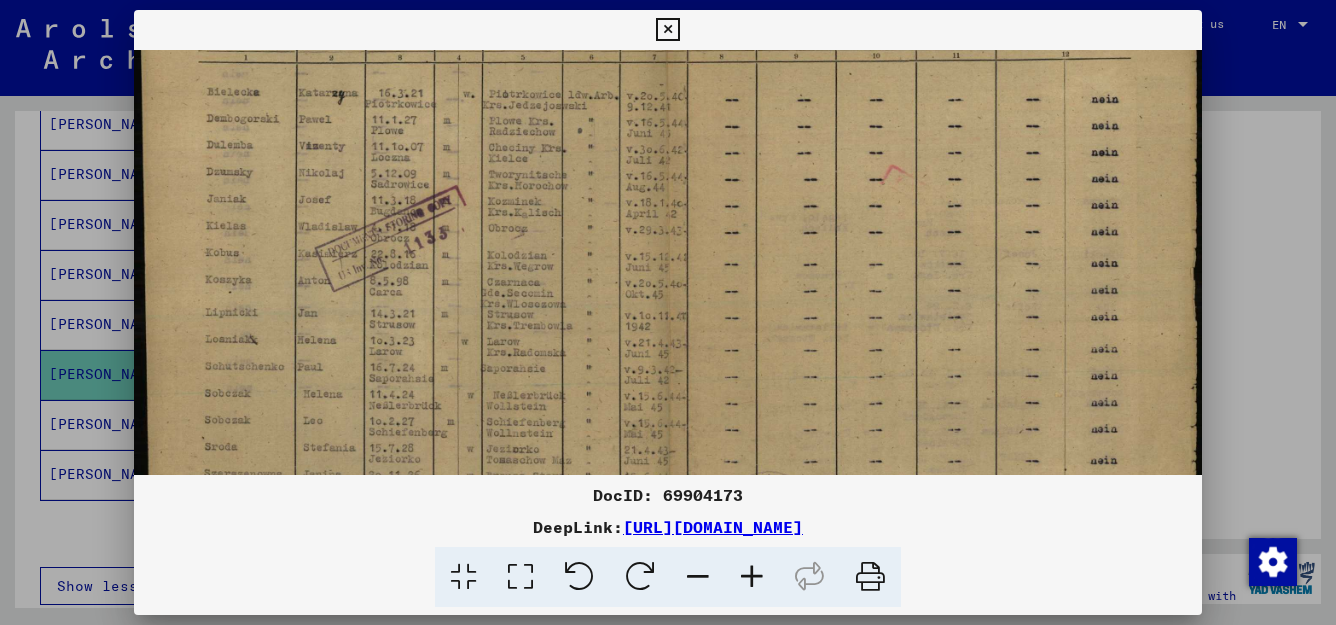 click at bounding box center [668, 209] 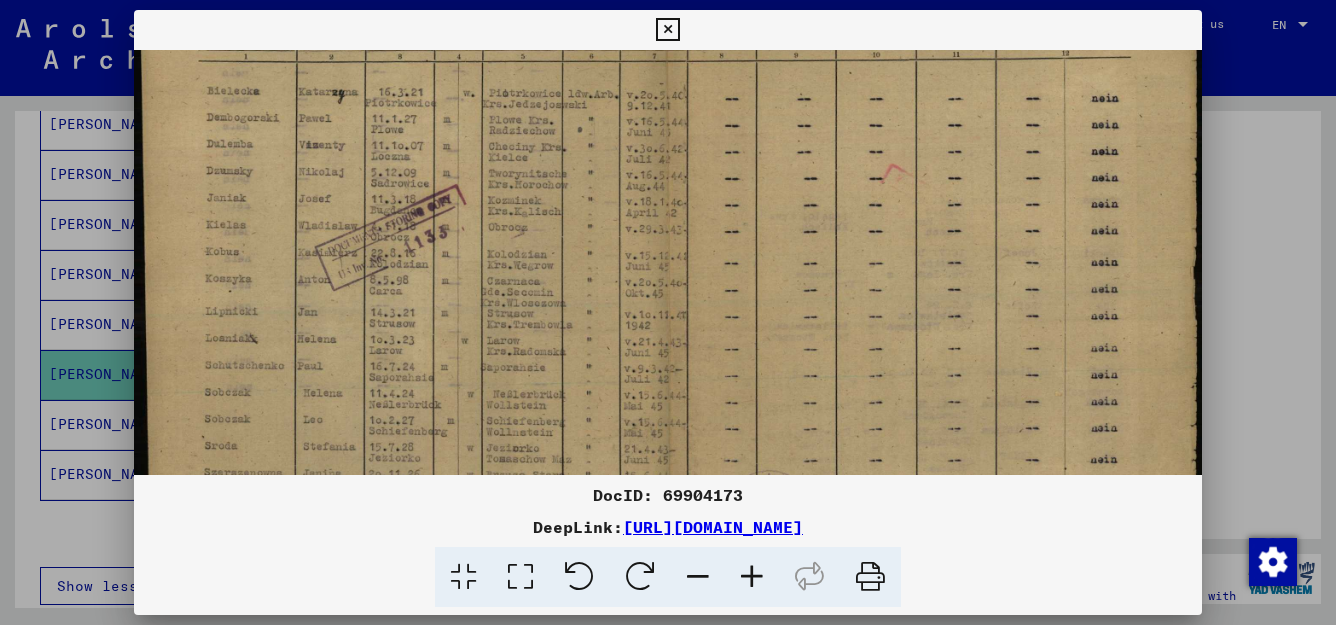 click at bounding box center (667, 30) 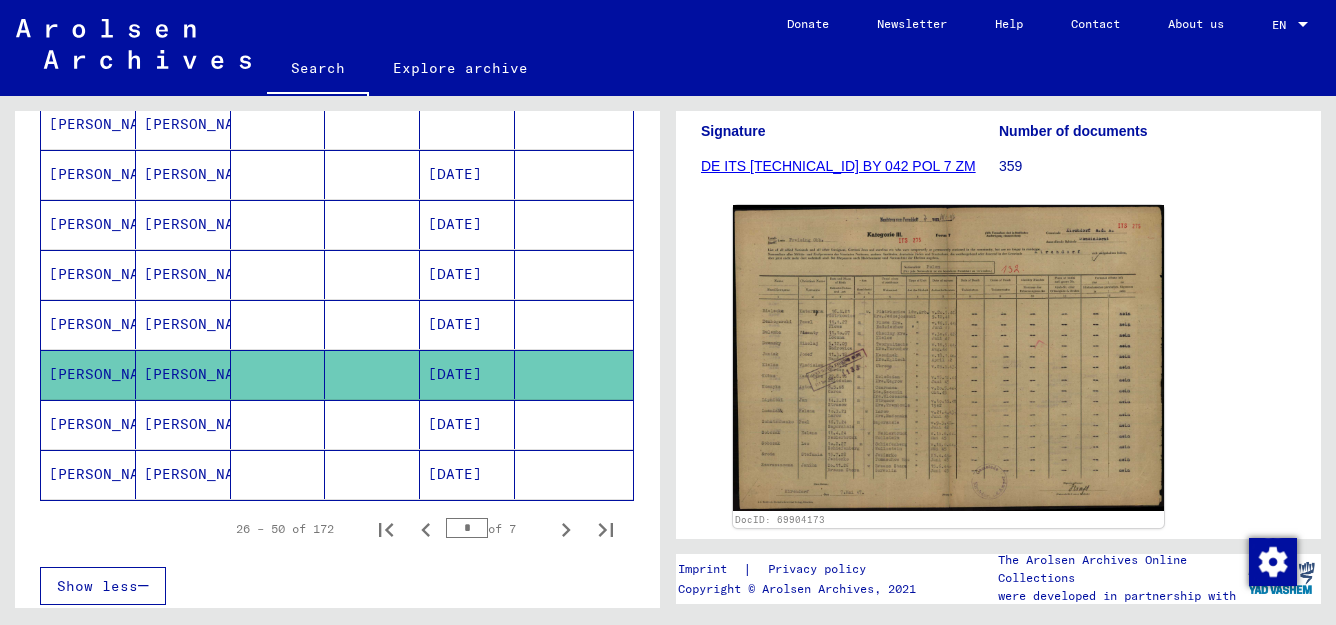 click on "[DATE]" at bounding box center [467, 474] 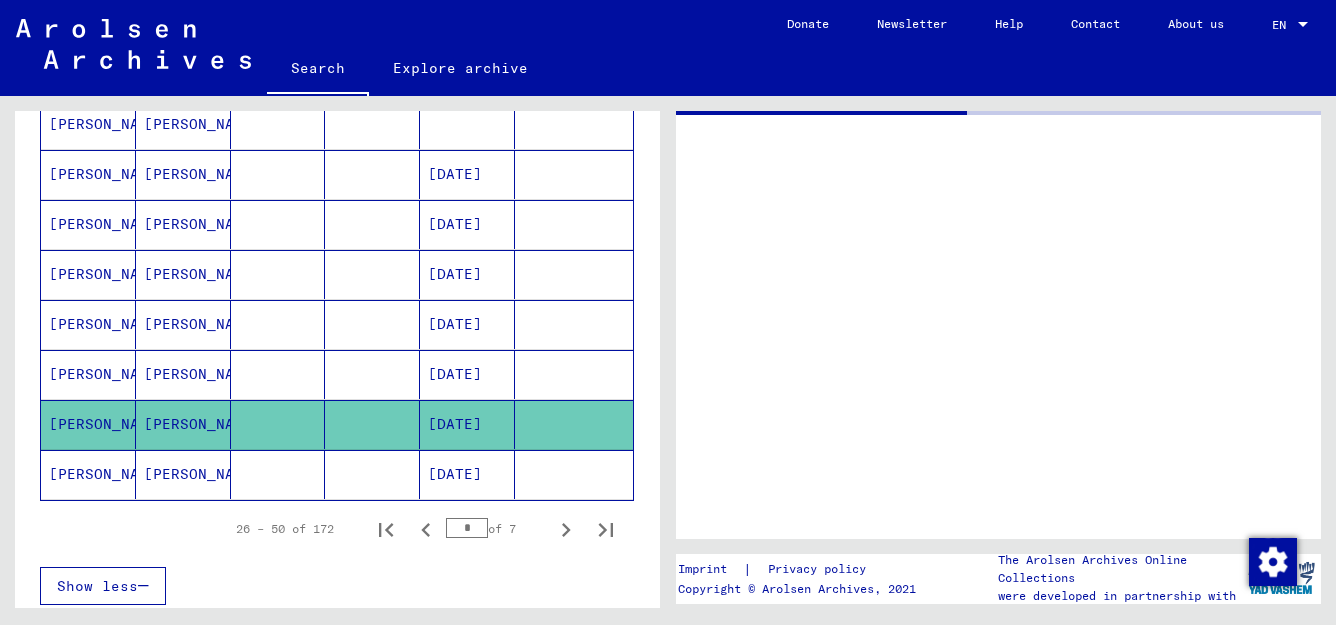 scroll, scrollTop: 0, scrollLeft: 0, axis: both 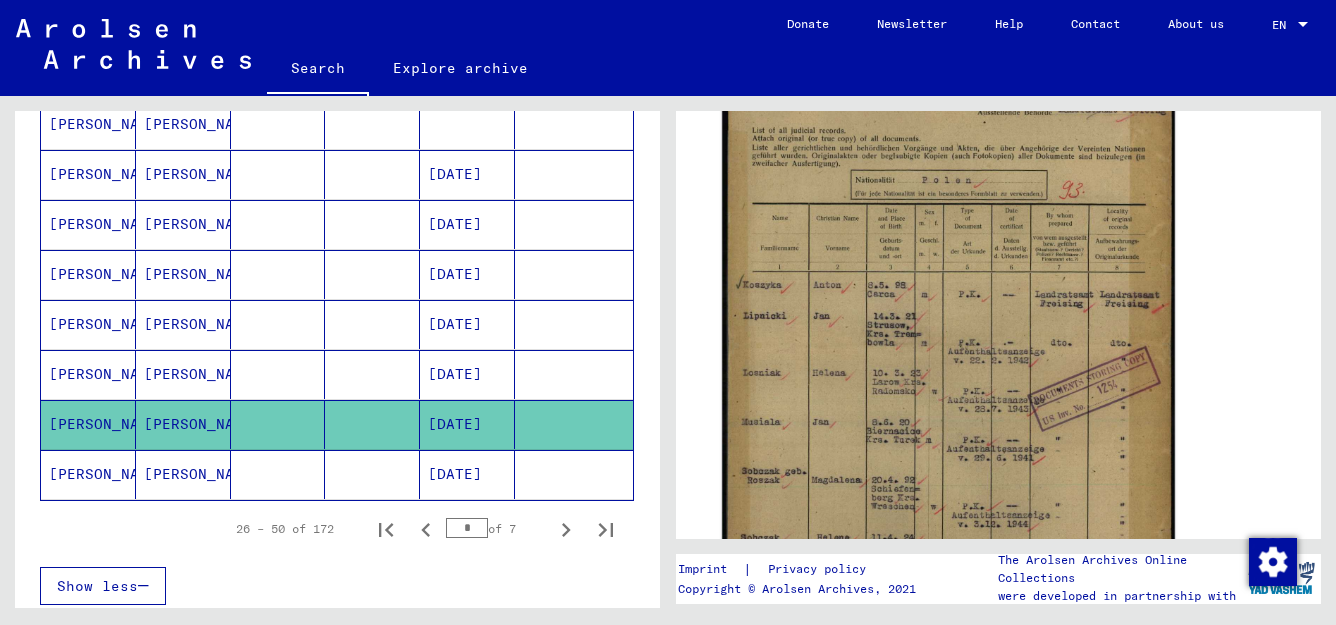click 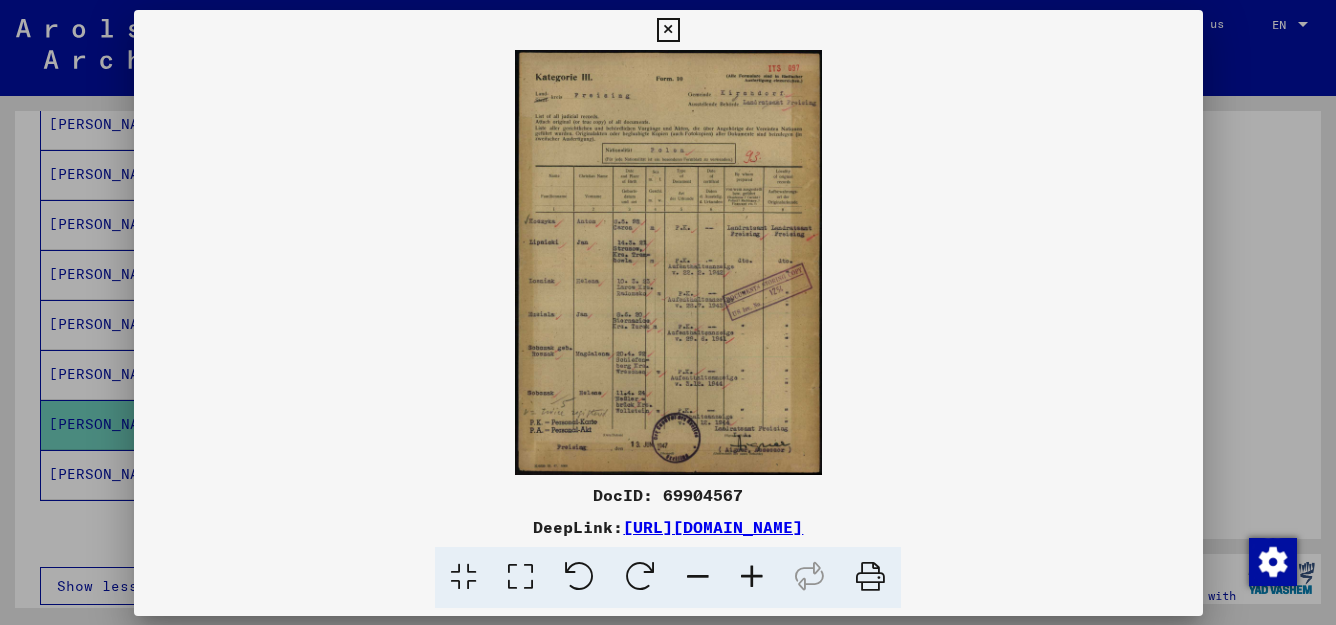 scroll, scrollTop: 453, scrollLeft: 0, axis: vertical 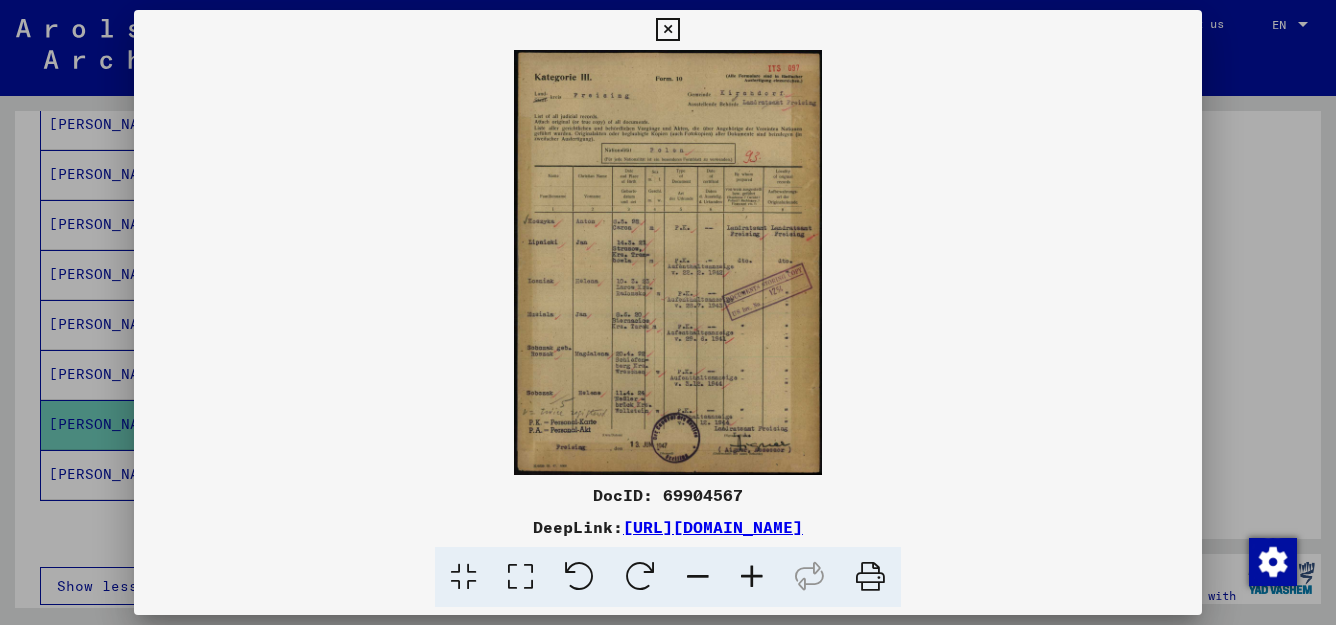 click at bounding box center (520, 577) 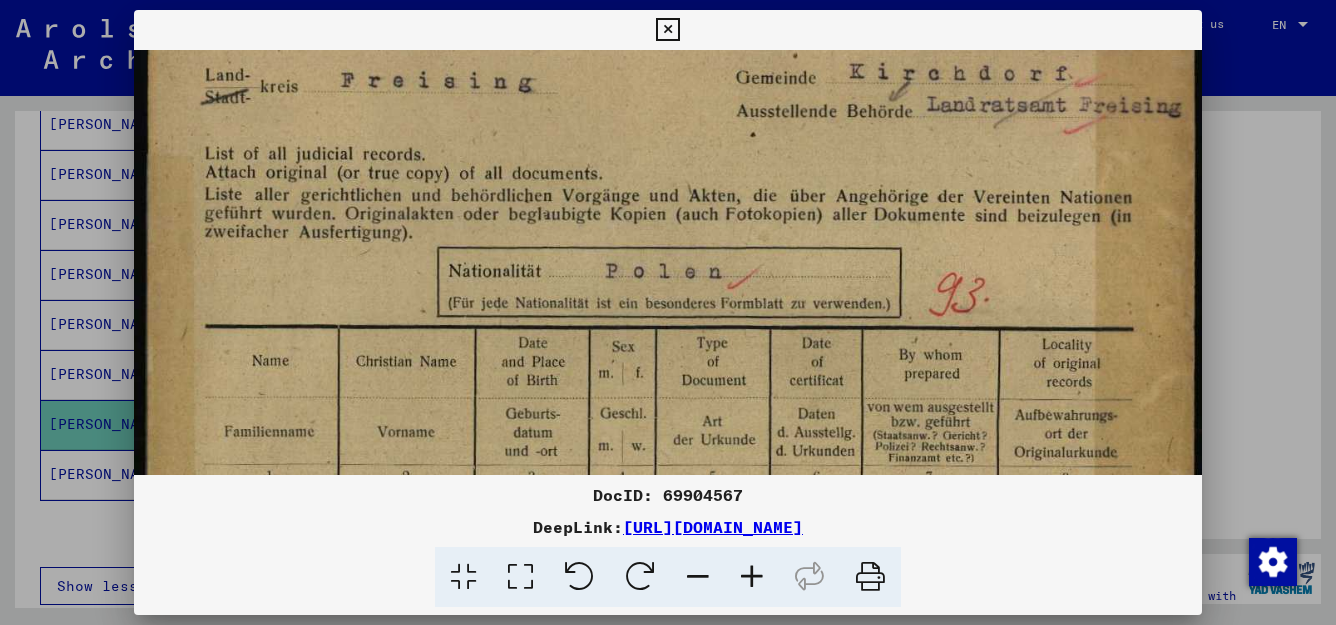 scroll, scrollTop: 136, scrollLeft: 0, axis: vertical 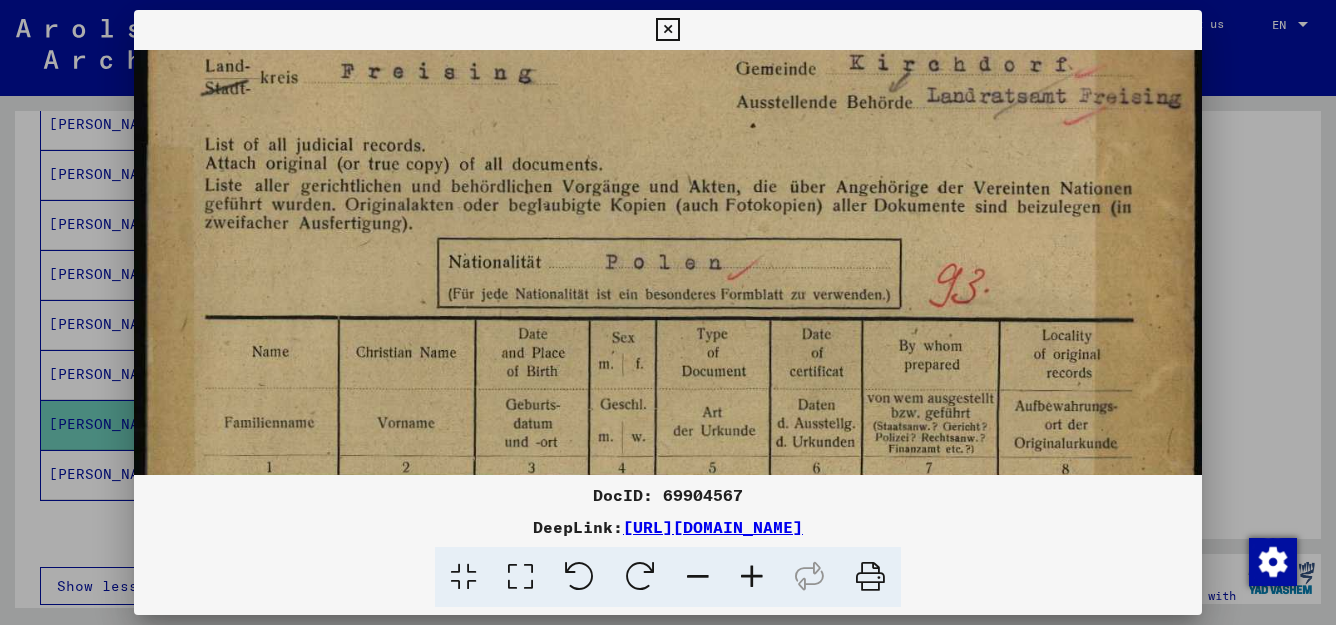 drag, startPoint x: 782, startPoint y: 396, endPoint x: 766, endPoint y: 260, distance: 136.93794 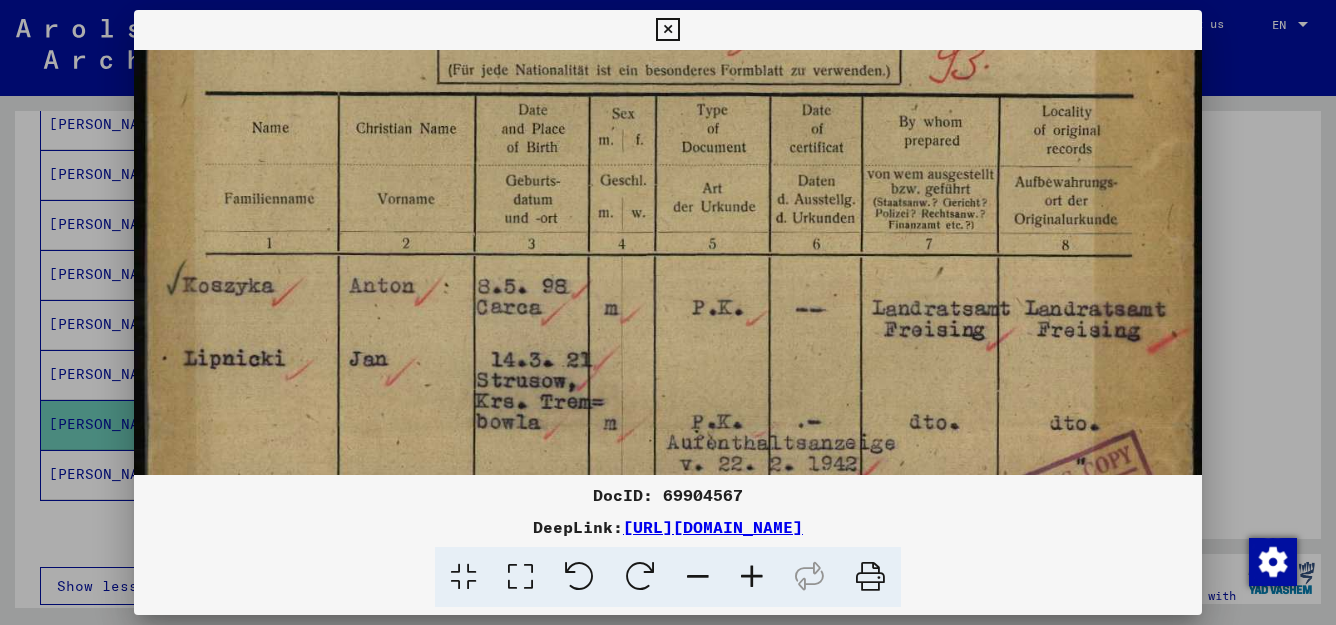 scroll, scrollTop: 361, scrollLeft: 0, axis: vertical 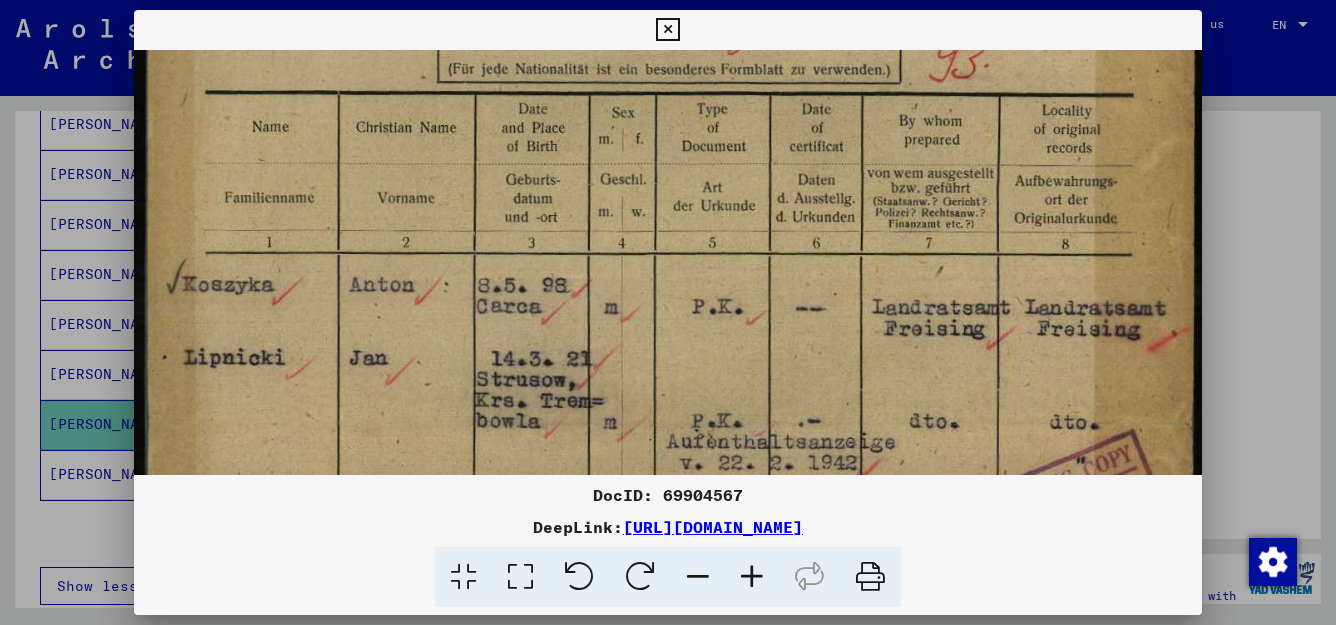 drag, startPoint x: 535, startPoint y: 368, endPoint x: 480, endPoint y: 143, distance: 231.6247 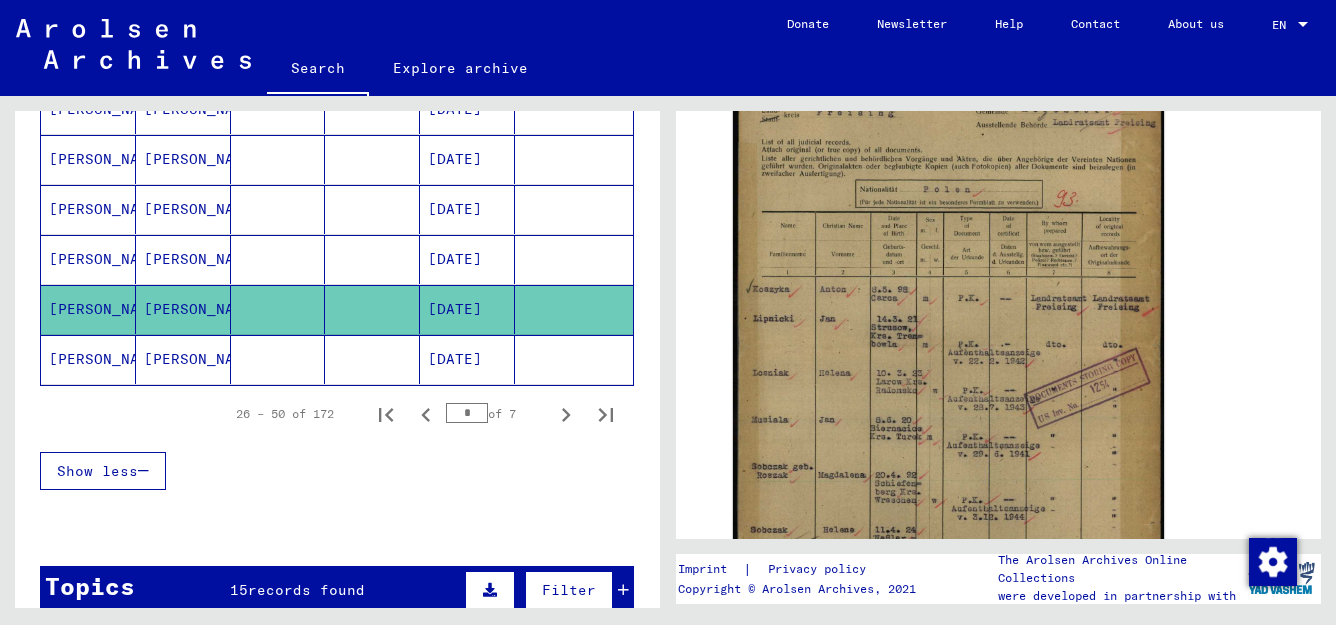 scroll, scrollTop: 1285, scrollLeft: 0, axis: vertical 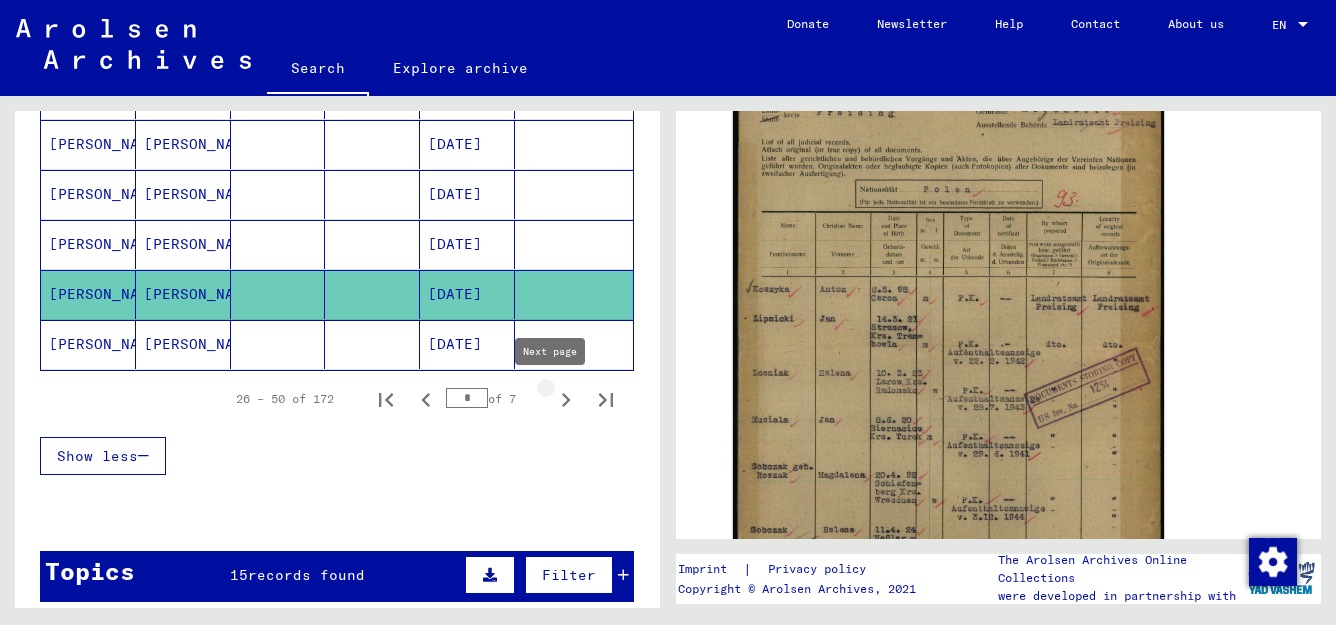 click 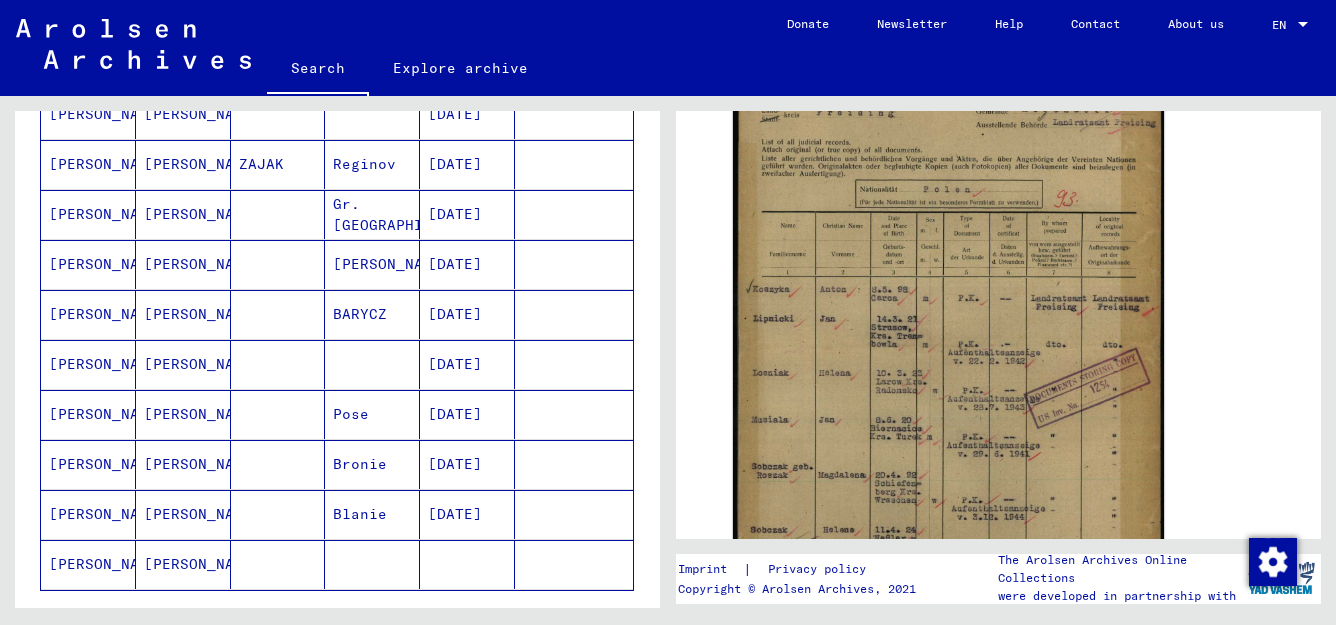 scroll, scrollTop: 1075, scrollLeft: 0, axis: vertical 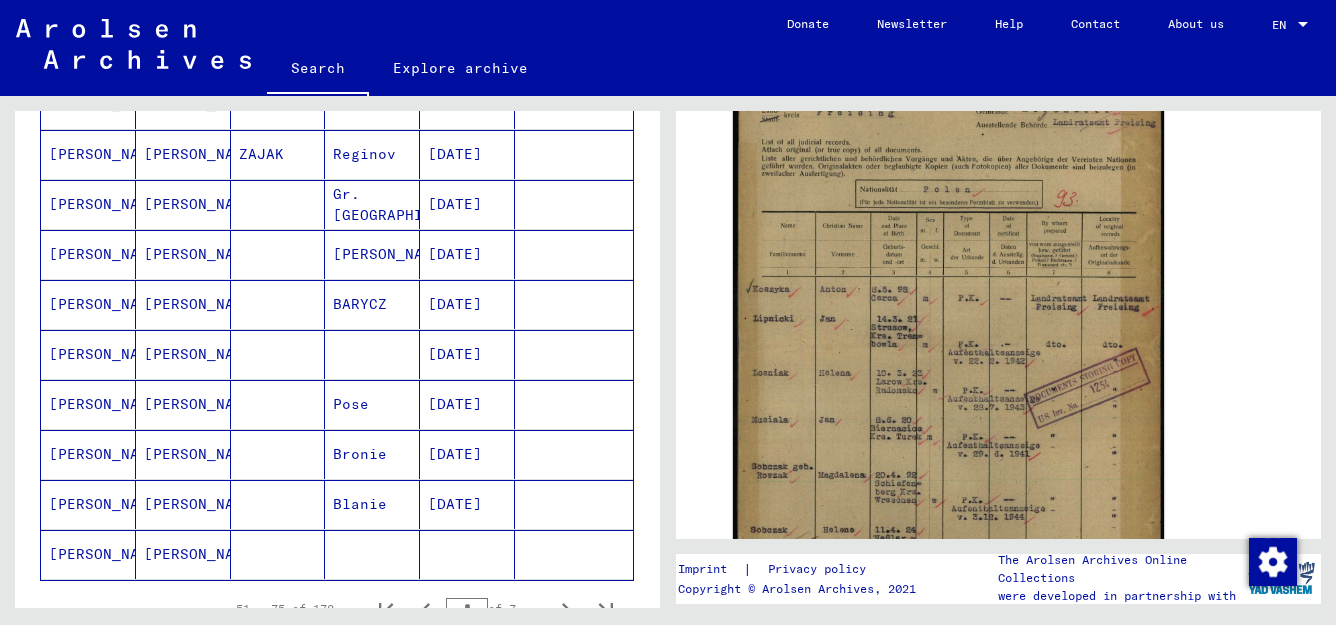 click on "[PERSON_NAME]" at bounding box center (183, 404) 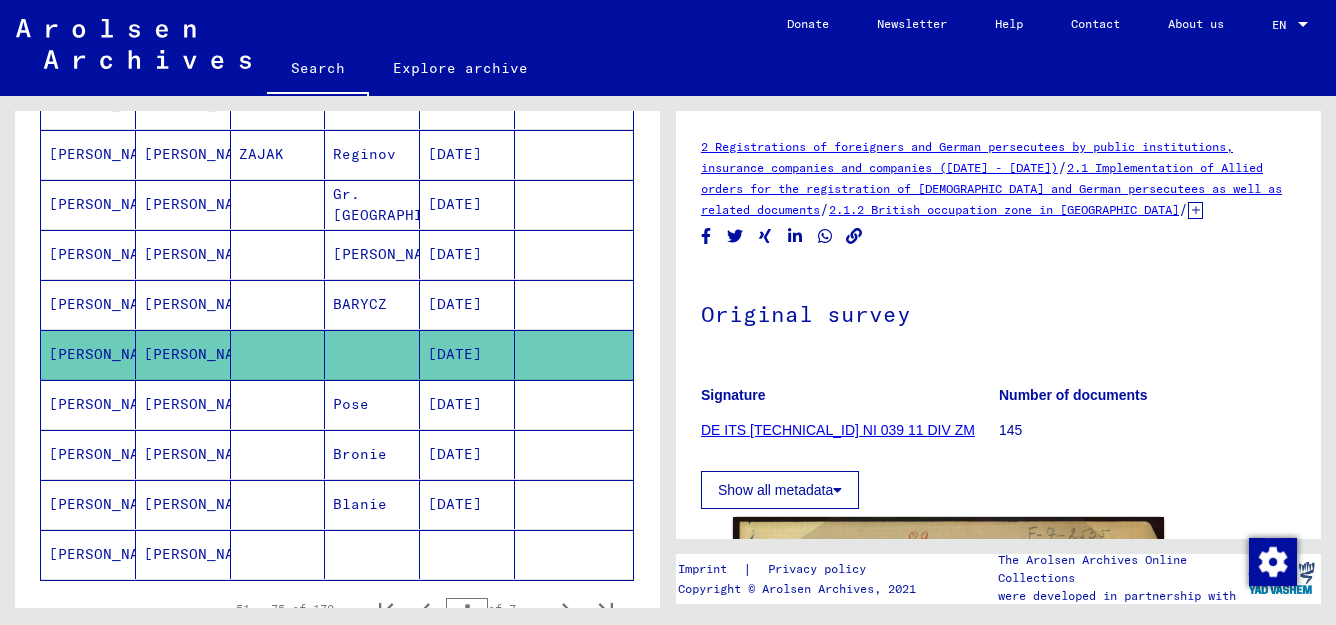 scroll, scrollTop: 0, scrollLeft: 0, axis: both 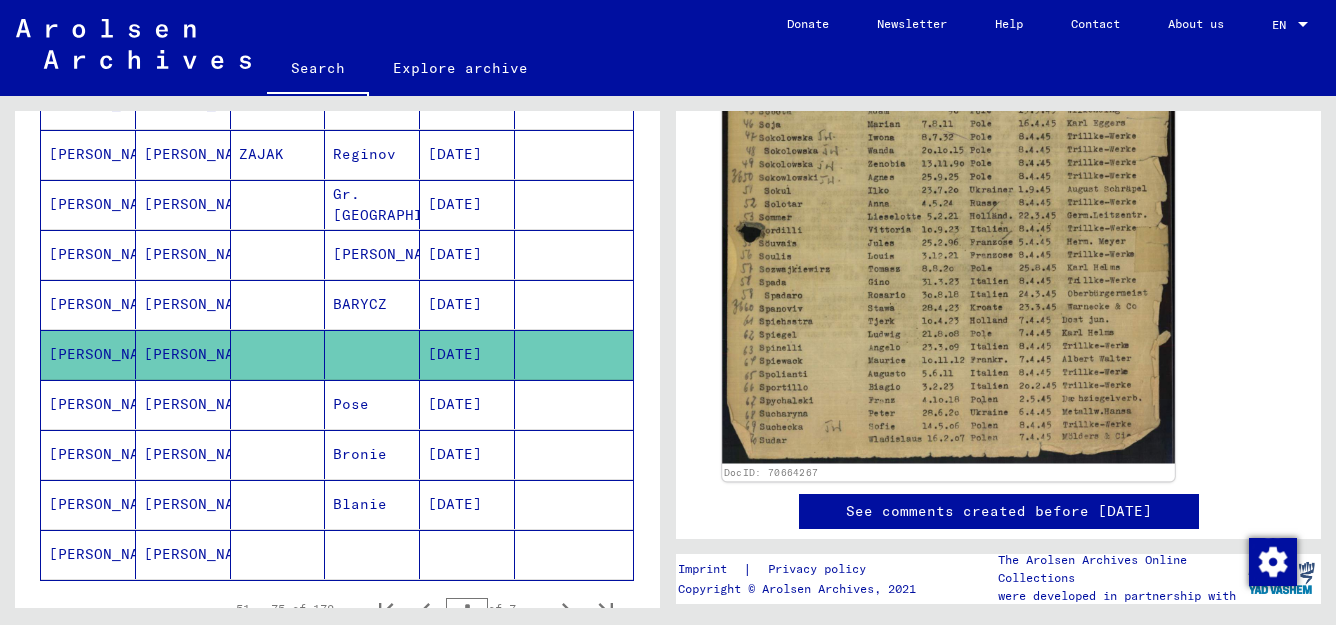 click 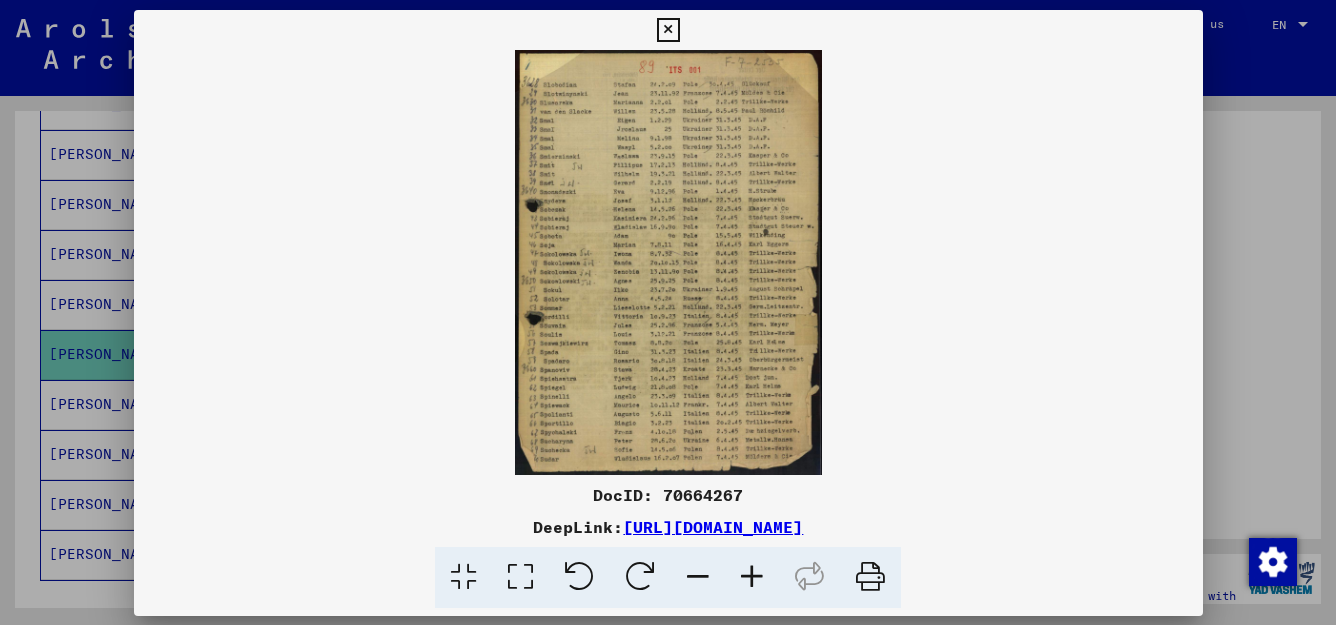 scroll, scrollTop: 664, scrollLeft: 0, axis: vertical 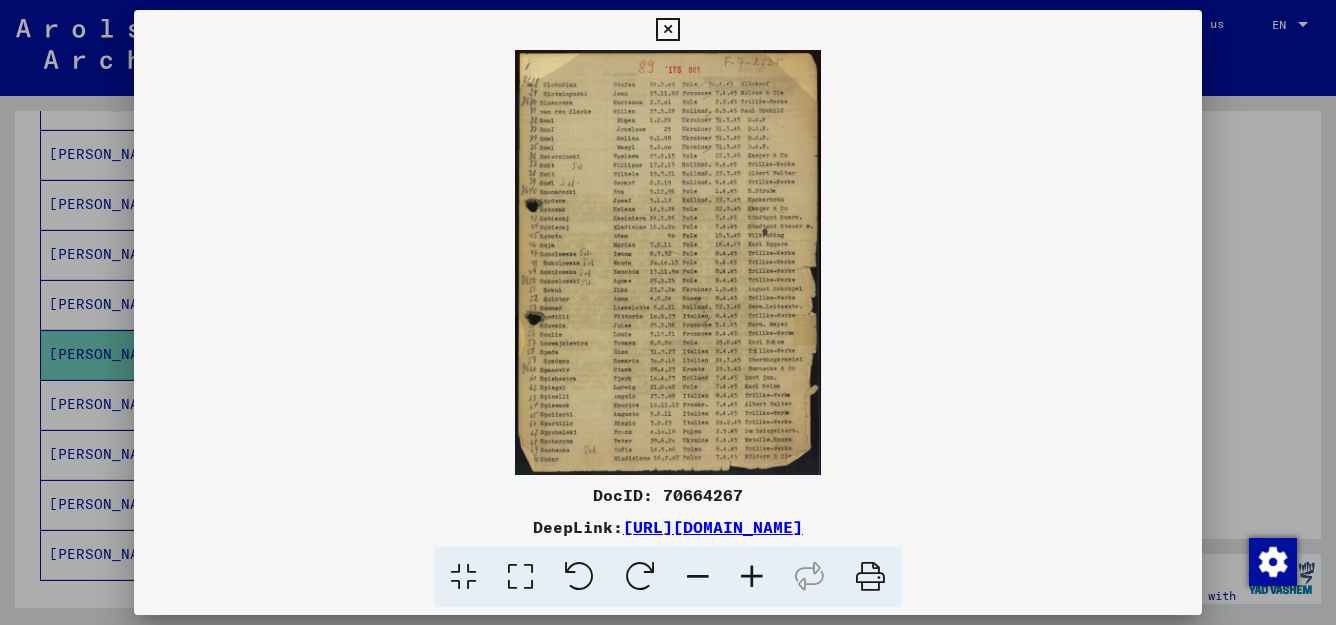 click at bounding box center (520, 577) 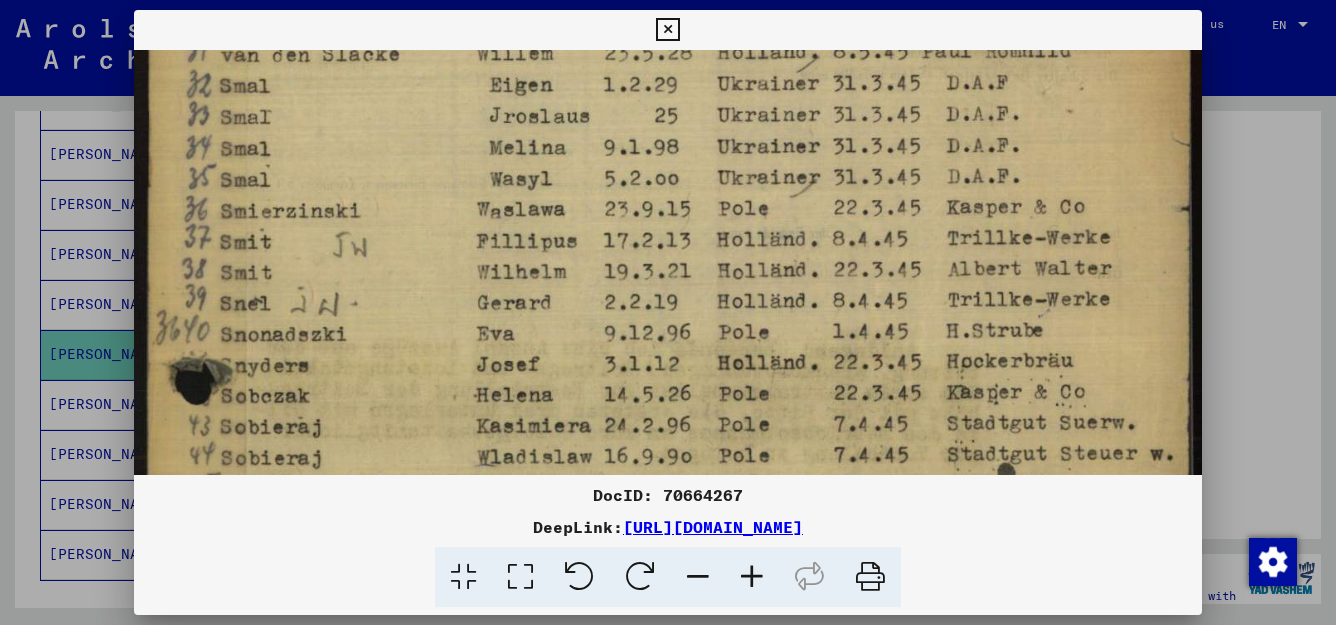 drag, startPoint x: 418, startPoint y: 362, endPoint x: 427, endPoint y: 150, distance: 212.19095 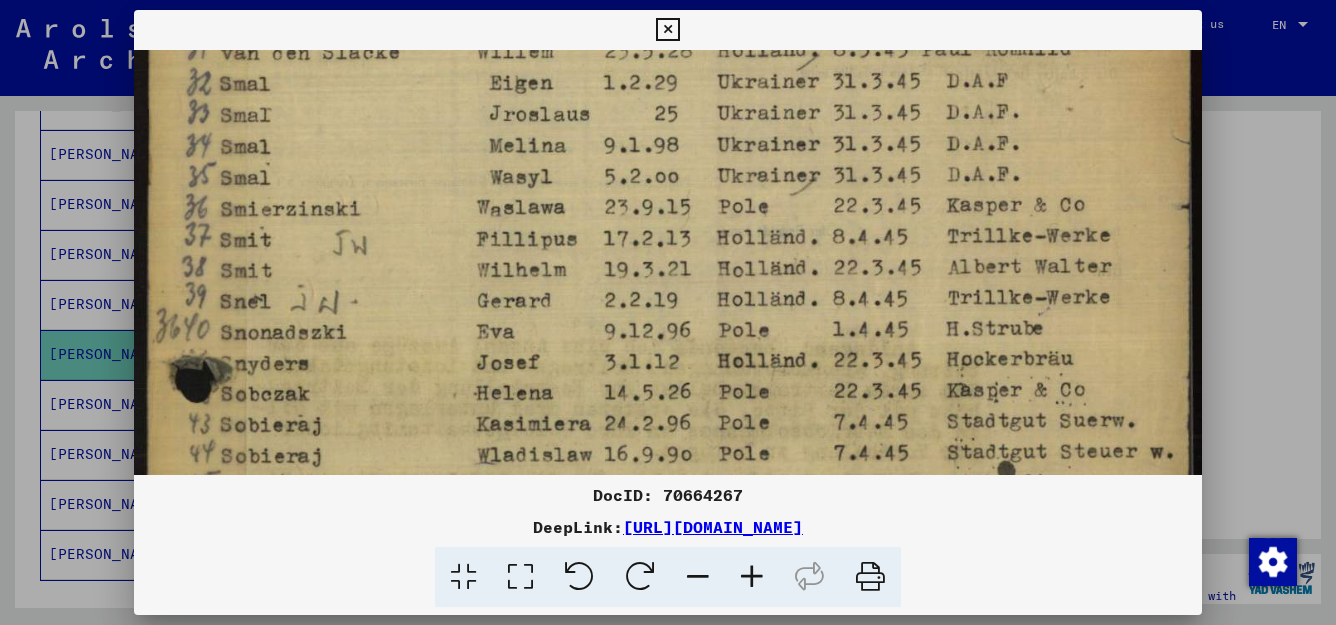 click at bounding box center (667, 30) 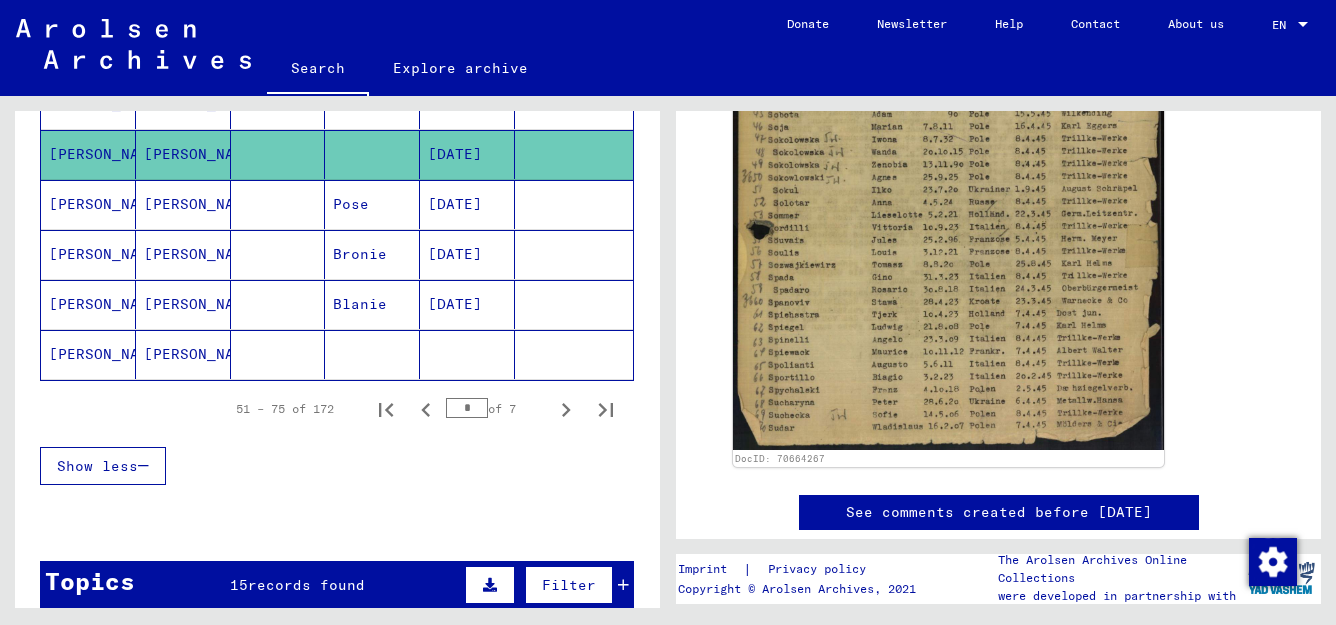 scroll, scrollTop: 1315, scrollLeft: 0, axis: vertical 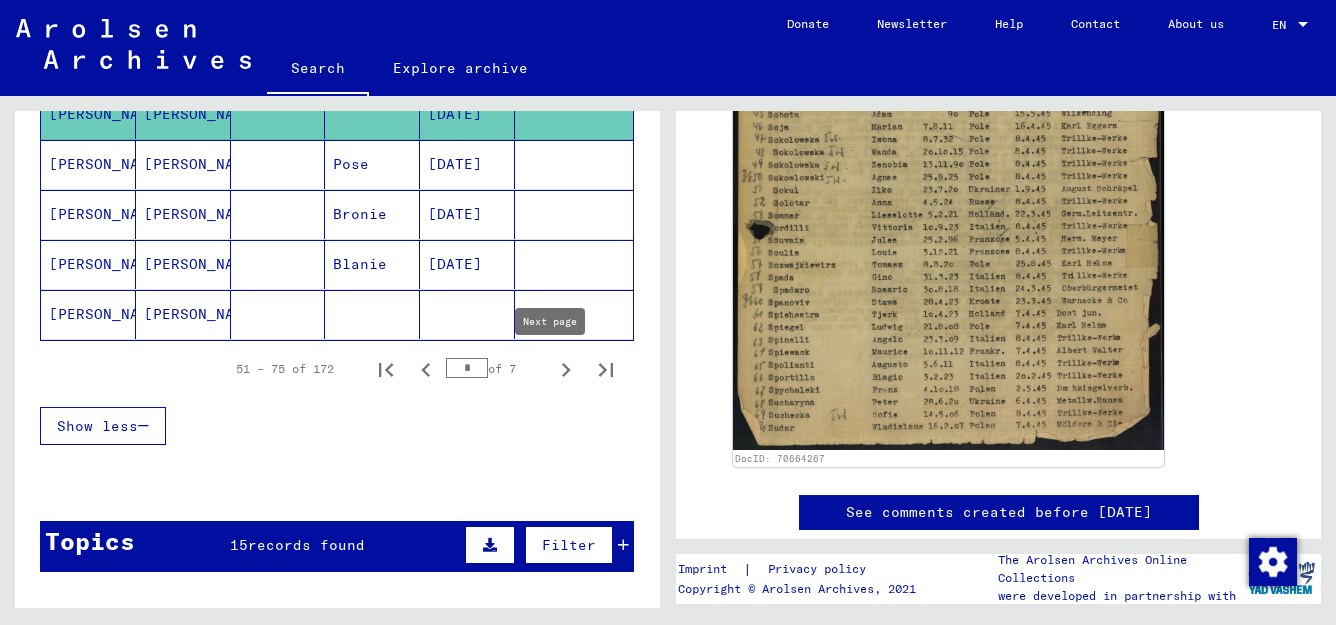 click 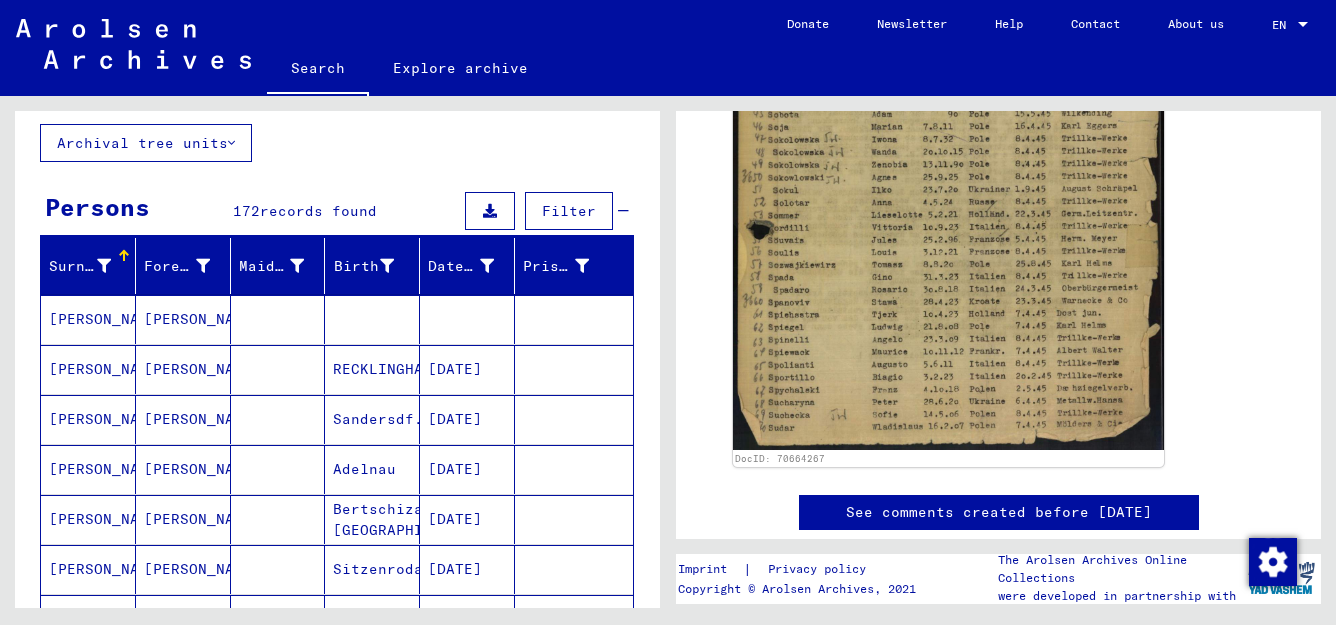 scroll, scrollTop: 100, scrollLeft: 0, axis: vertical 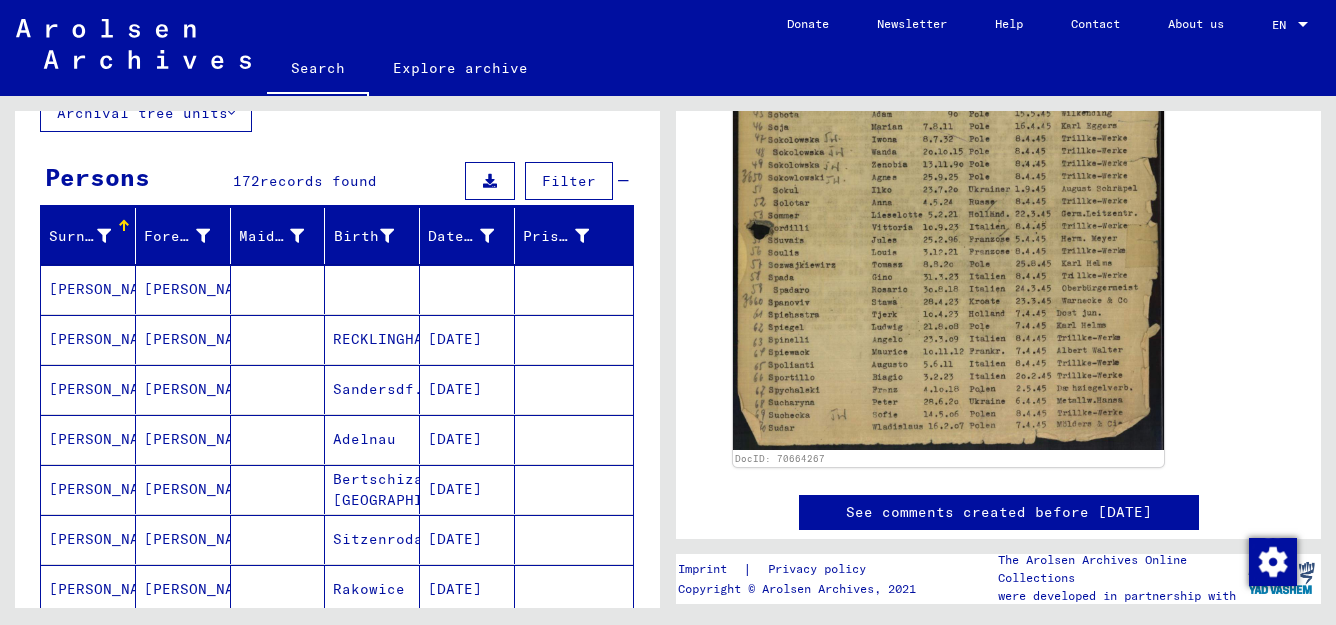 click on "Adelnau" at bounding box center [372, 489] 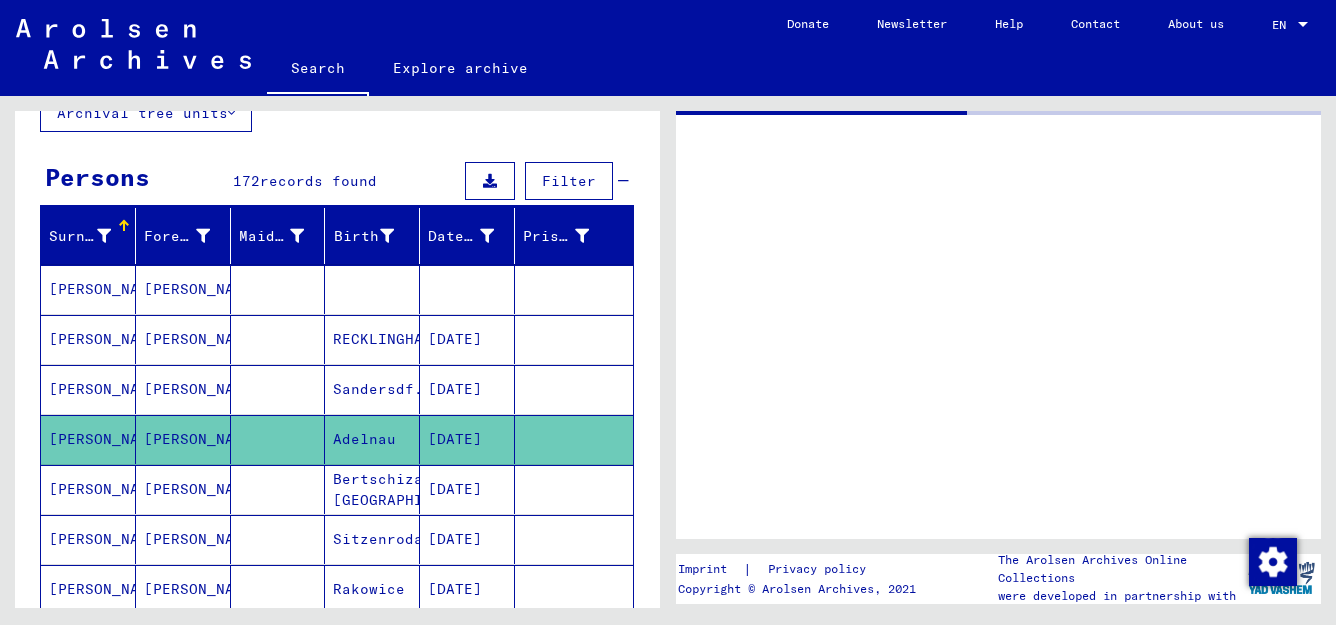 scroll, scrollTop: 0, scrollLeft: 0, axis: both 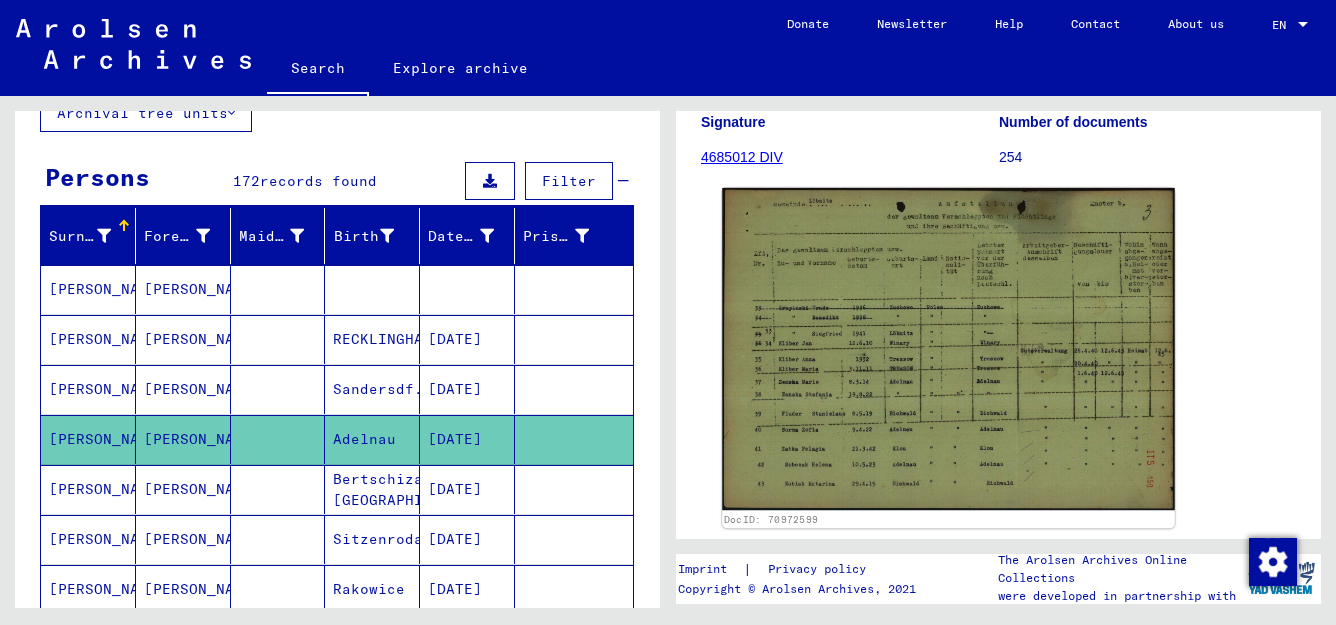 click 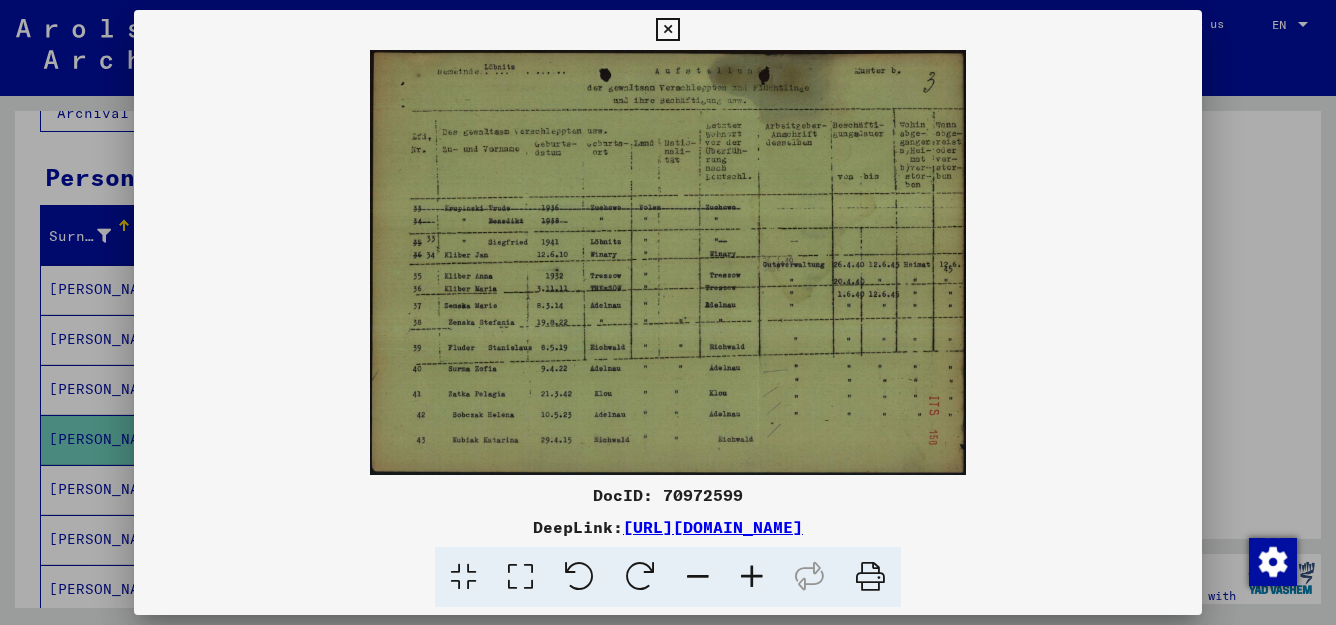 click at bounding box center (520, 577) 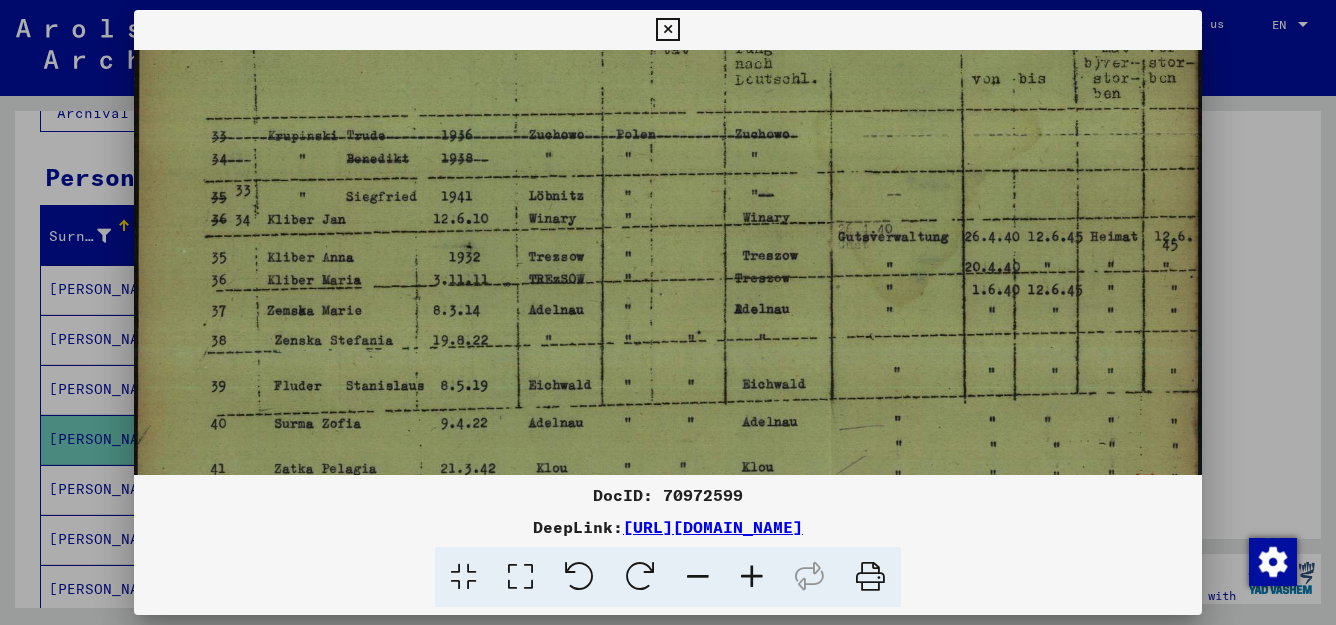scroll, scrollTop: 337, scrollLeft: 0, axis: vertical 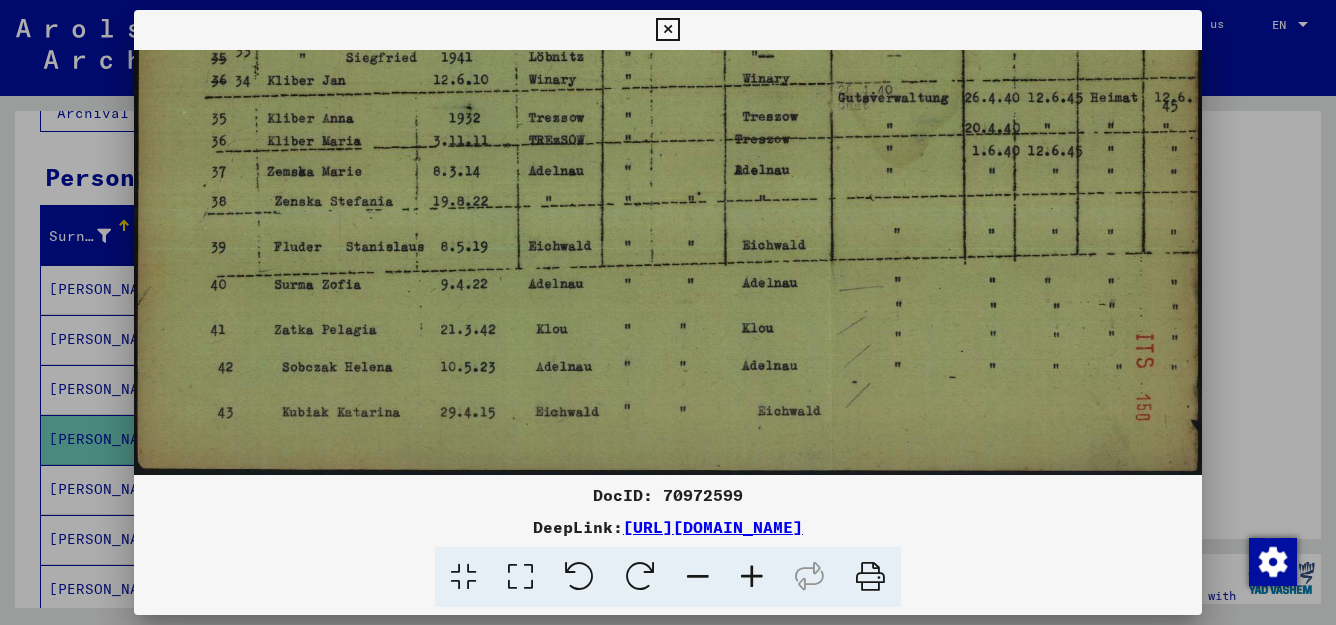 drag, startPoint x: 872, startPoint y: 419, endPoint x: 736, endPoint y: -11, distance: 450.99445 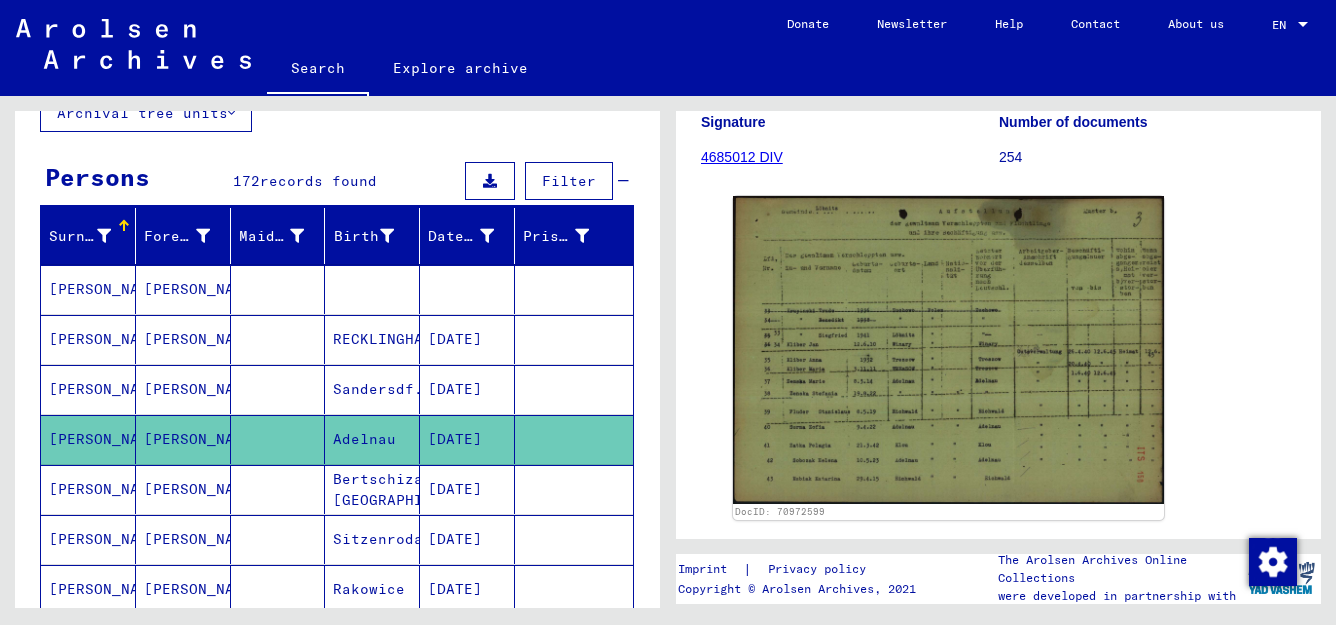 click on "Bertschiza, [GEOGRAPHIC_DATA]" at bounding box center [372, 539] 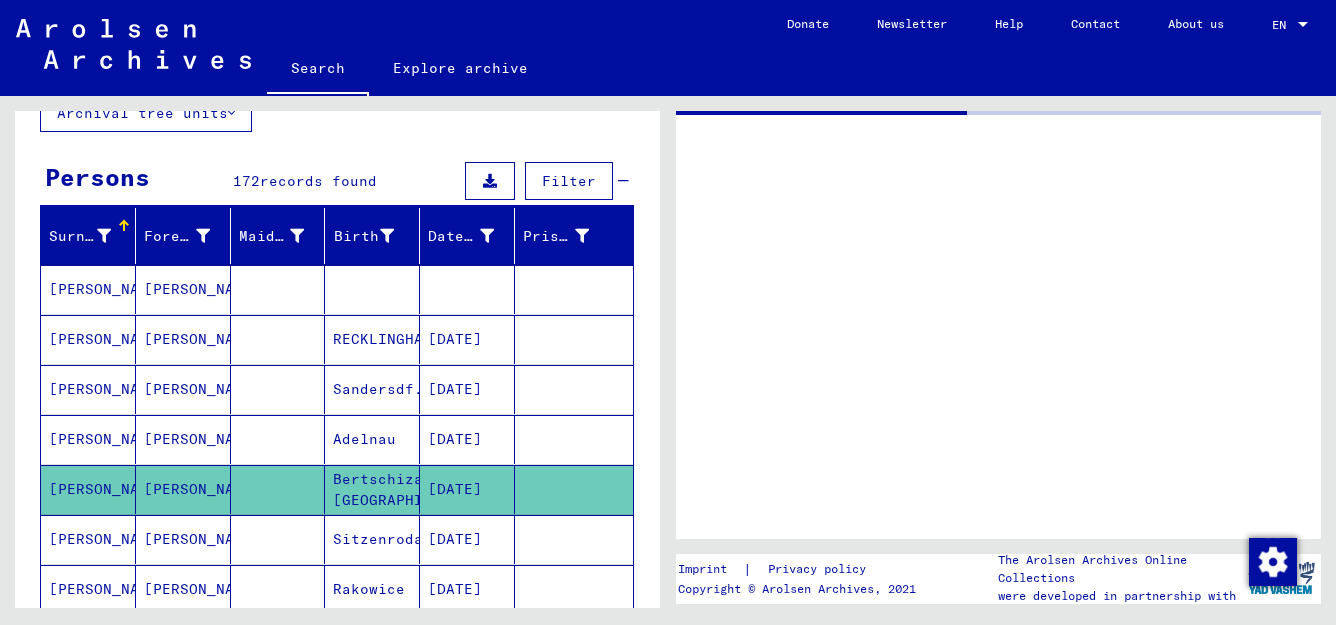 scroll, scrollTop: 0, scrollLeft: 0, axis: both 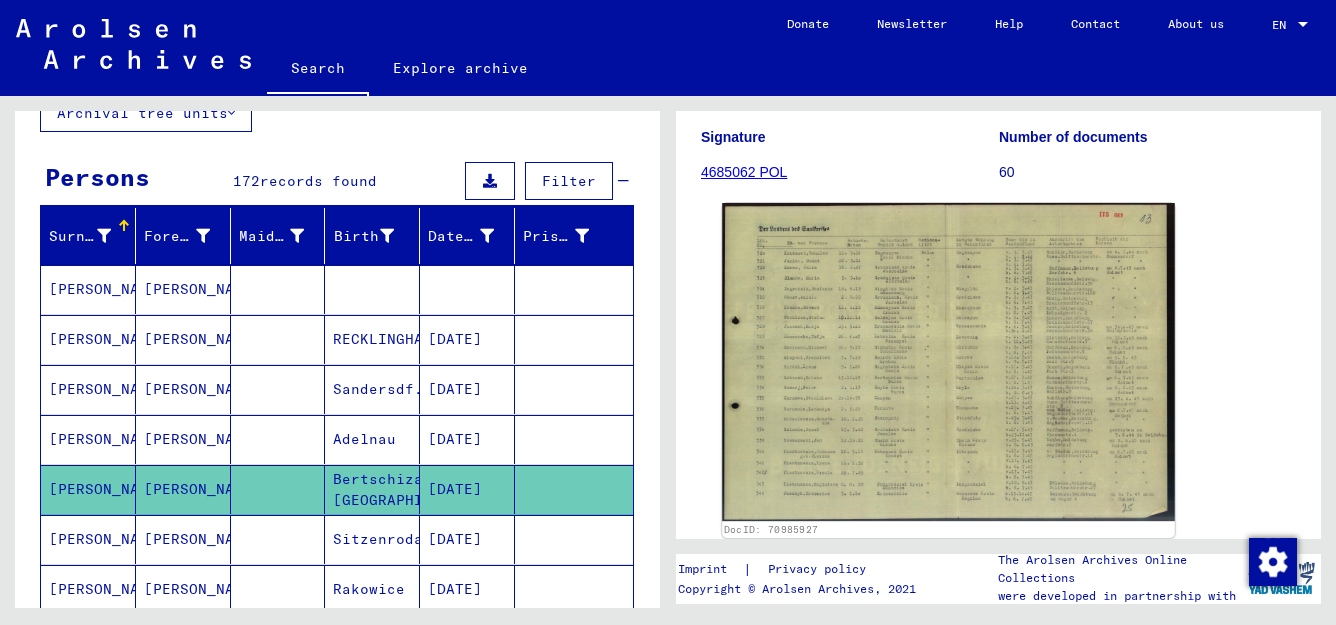click 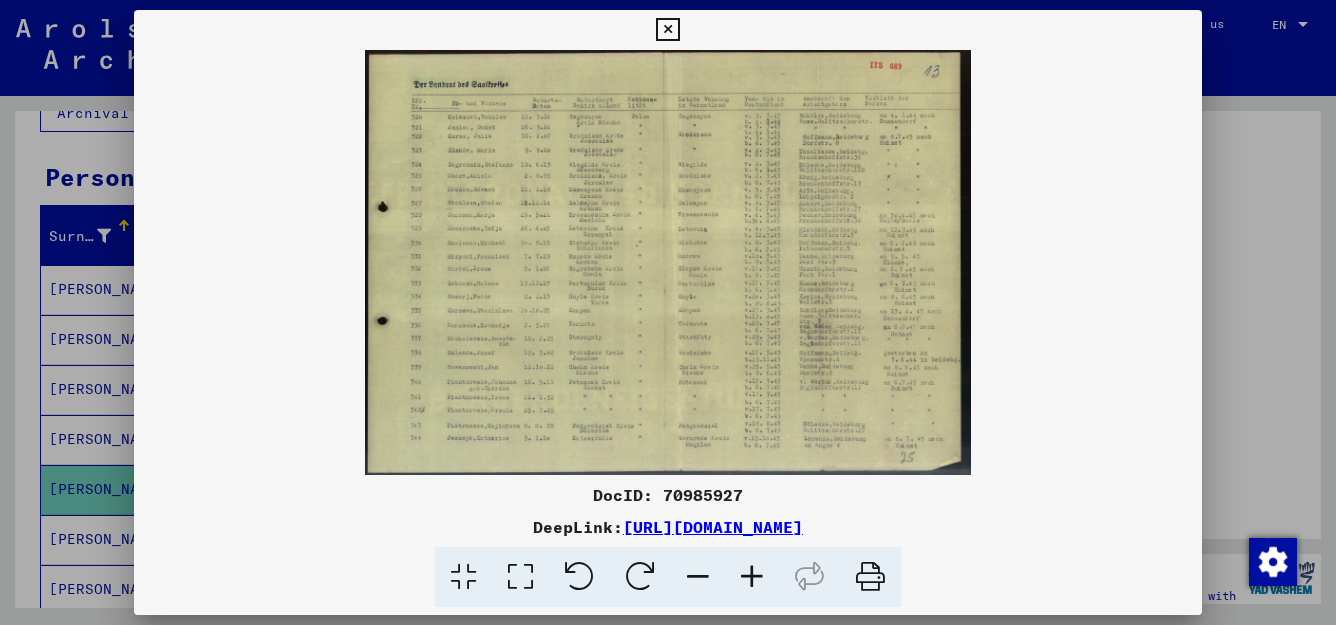 click at bounding box center [520, 577] 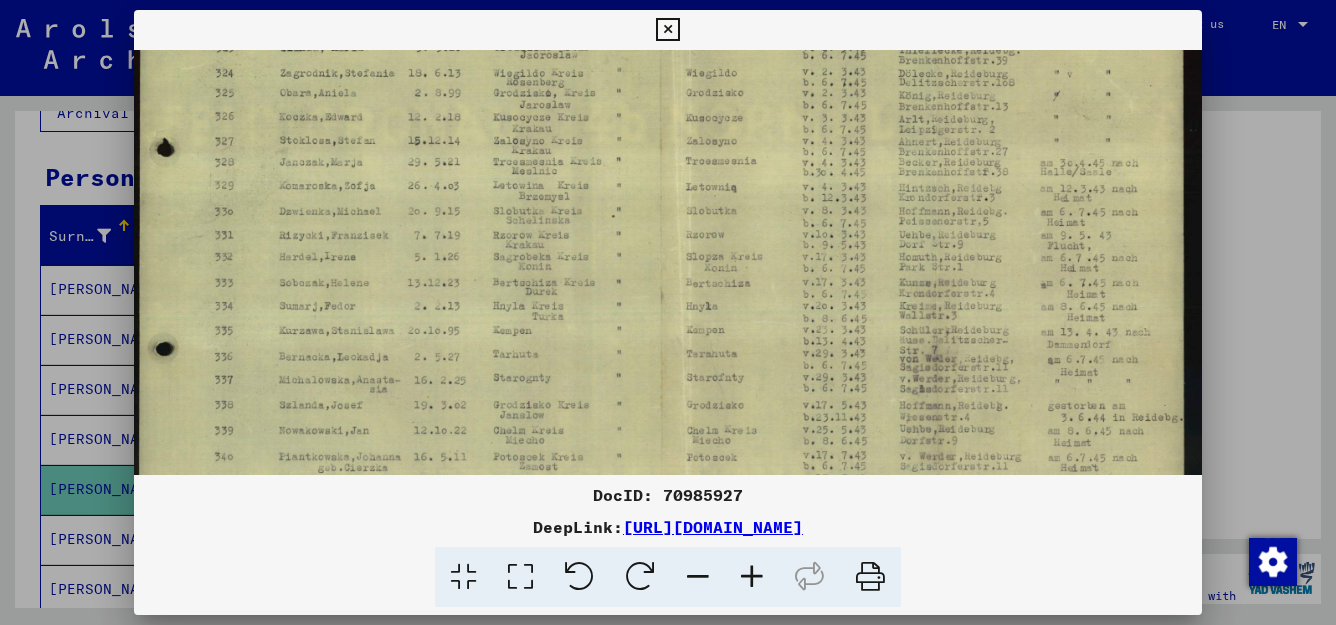 scroll, scrollTop: 182, scrollLeft: 0, axis: vertical 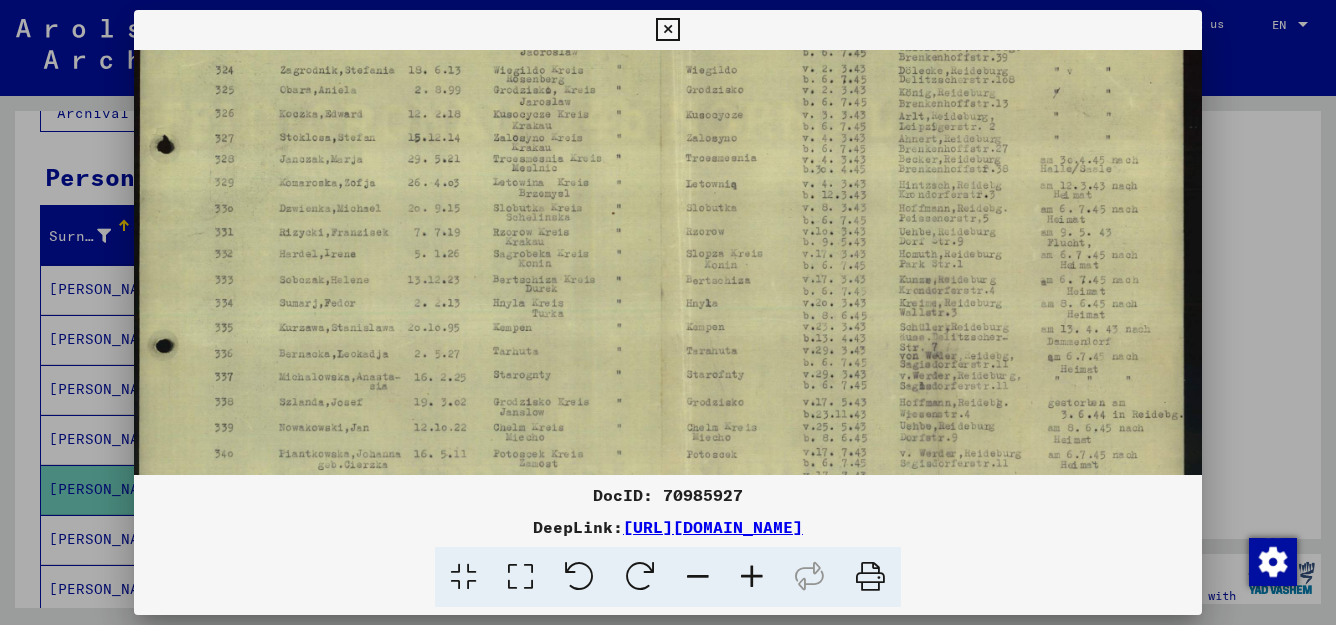 drag, startPoint x: 417, startPoint y: 347, endPoint x: 390, endPoint y: 165, distance: 183.99185 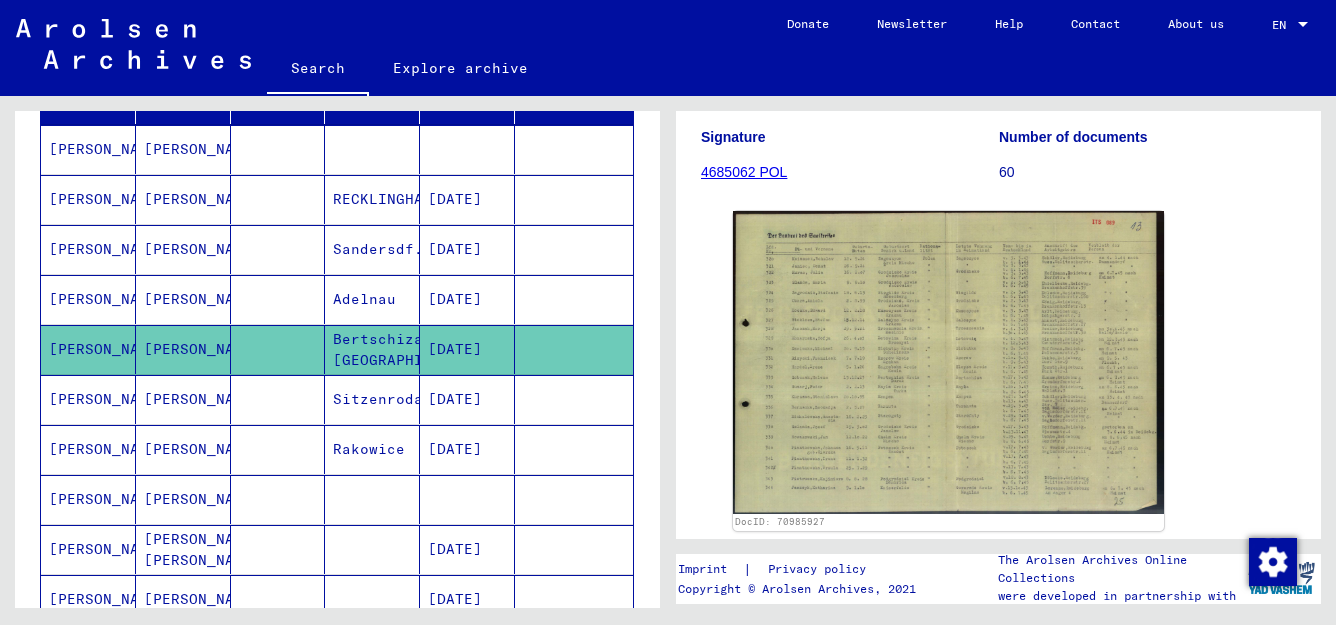 scroll, scrollTop: 345, scrollLeft: 0, axis: vertical 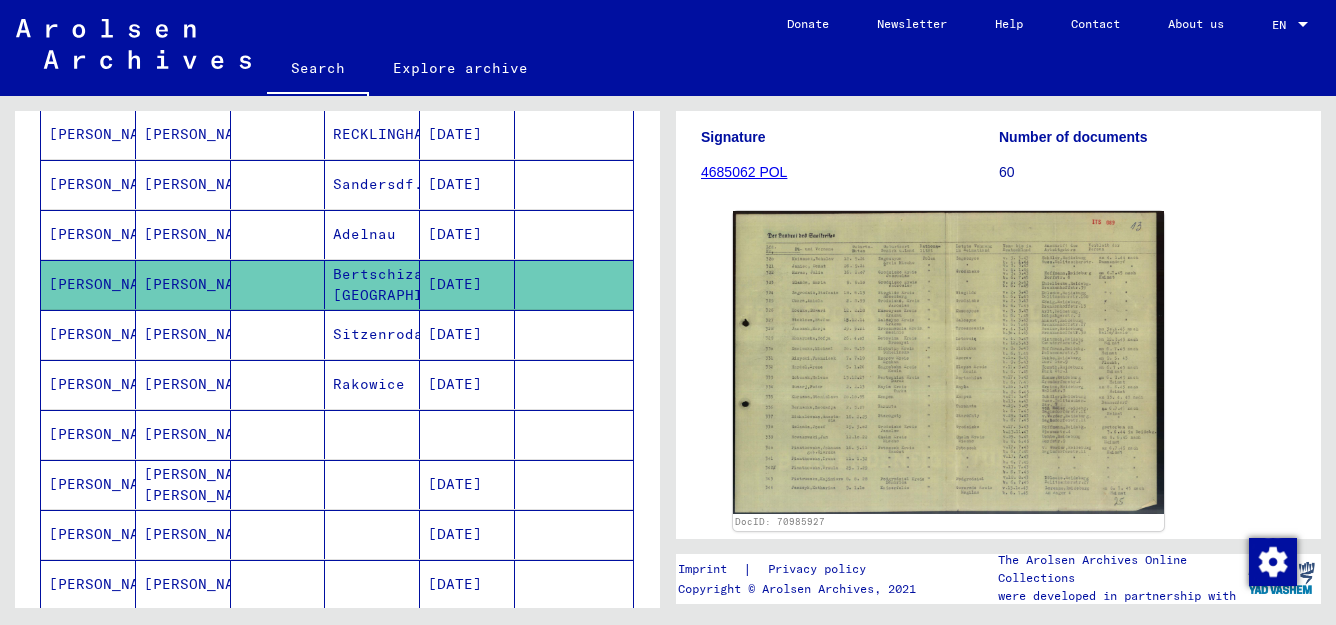 click on "Sitzenroda" at bounding box center (372, 384) 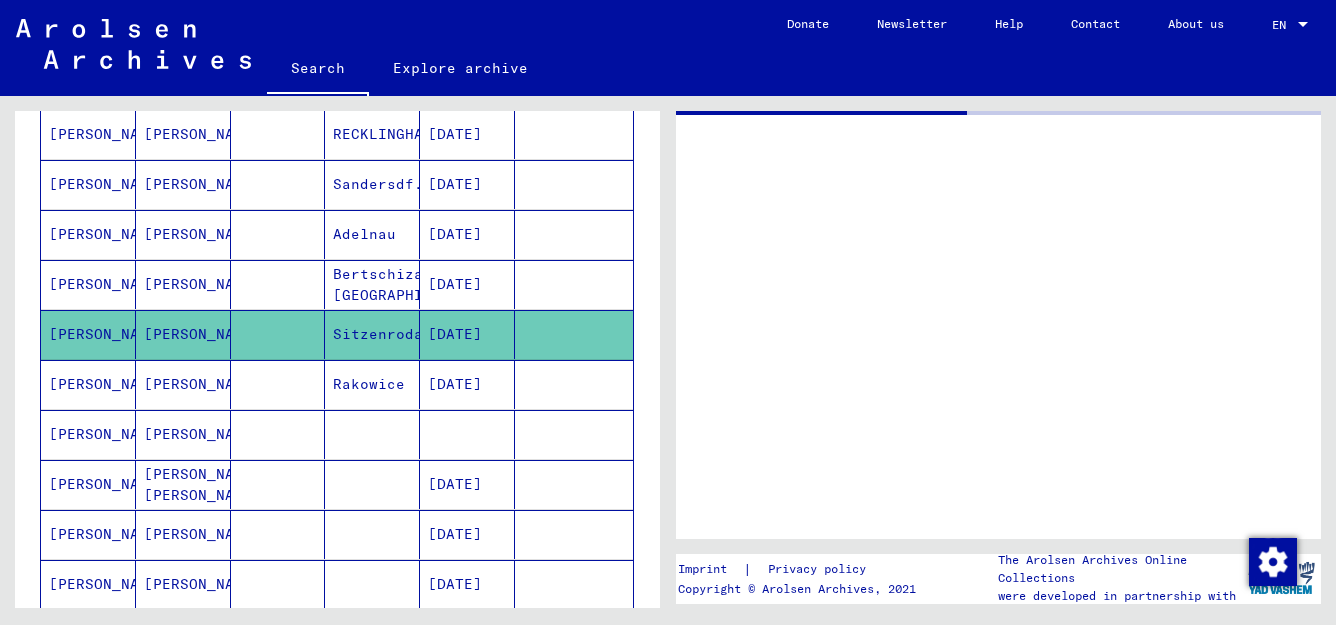 scroll, scrollTop: 0, scrollLeft: 0, axis: both 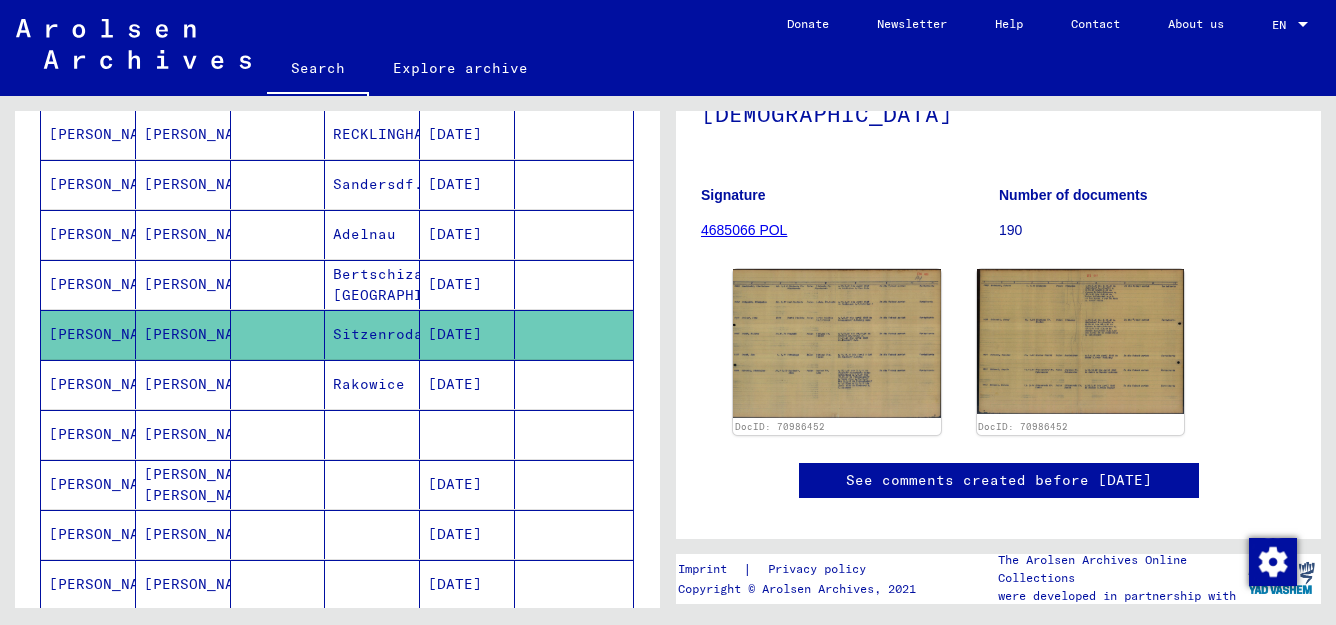 click on "[DATE]" at bounding box center [467, 534] 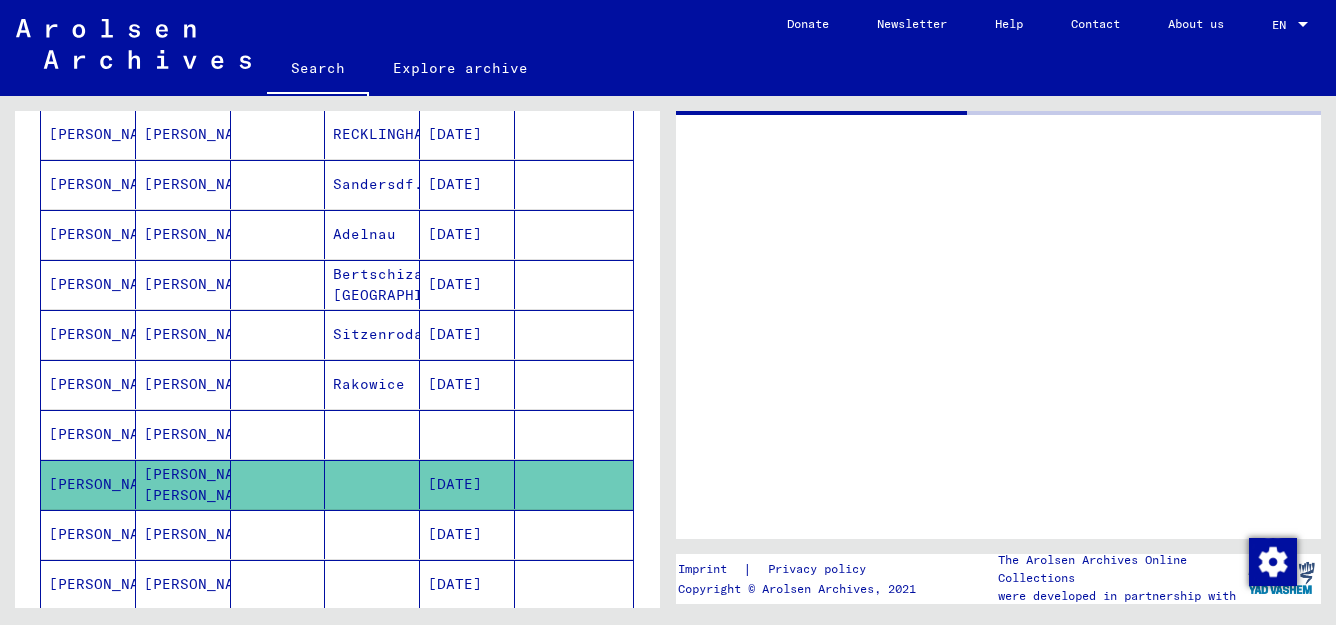 scroll, scrollTop: 0, scrollLeft: 0, axis: both 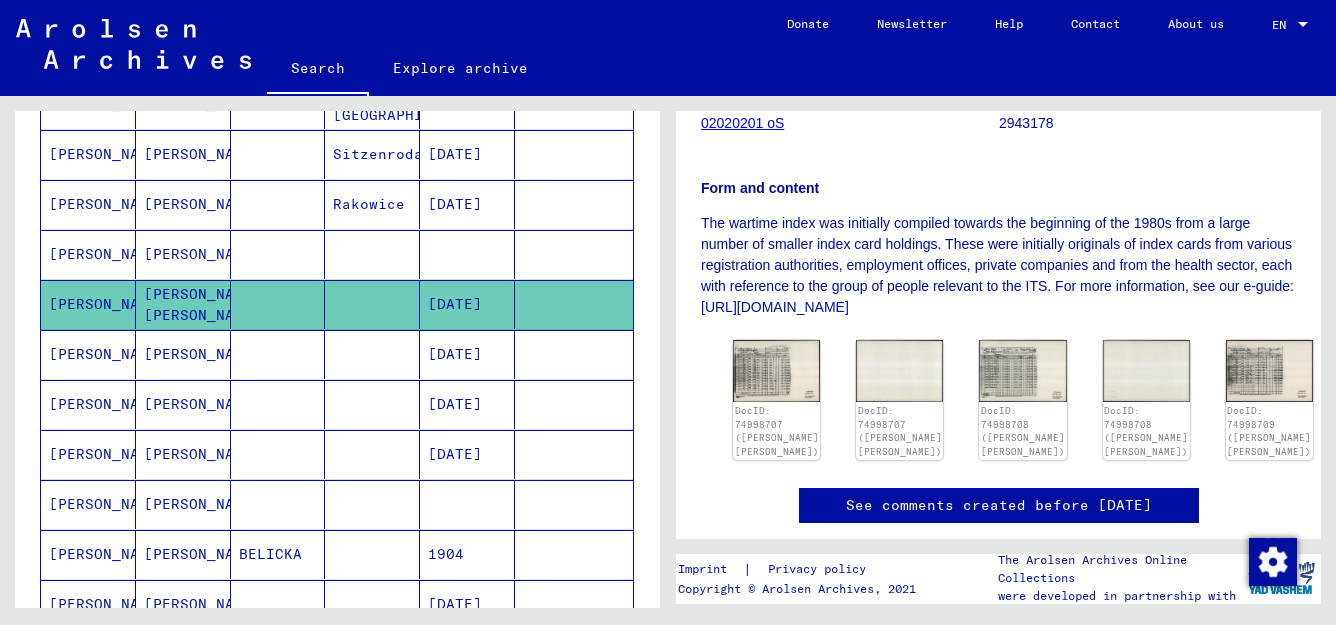 click at bounding box center [467, 554] 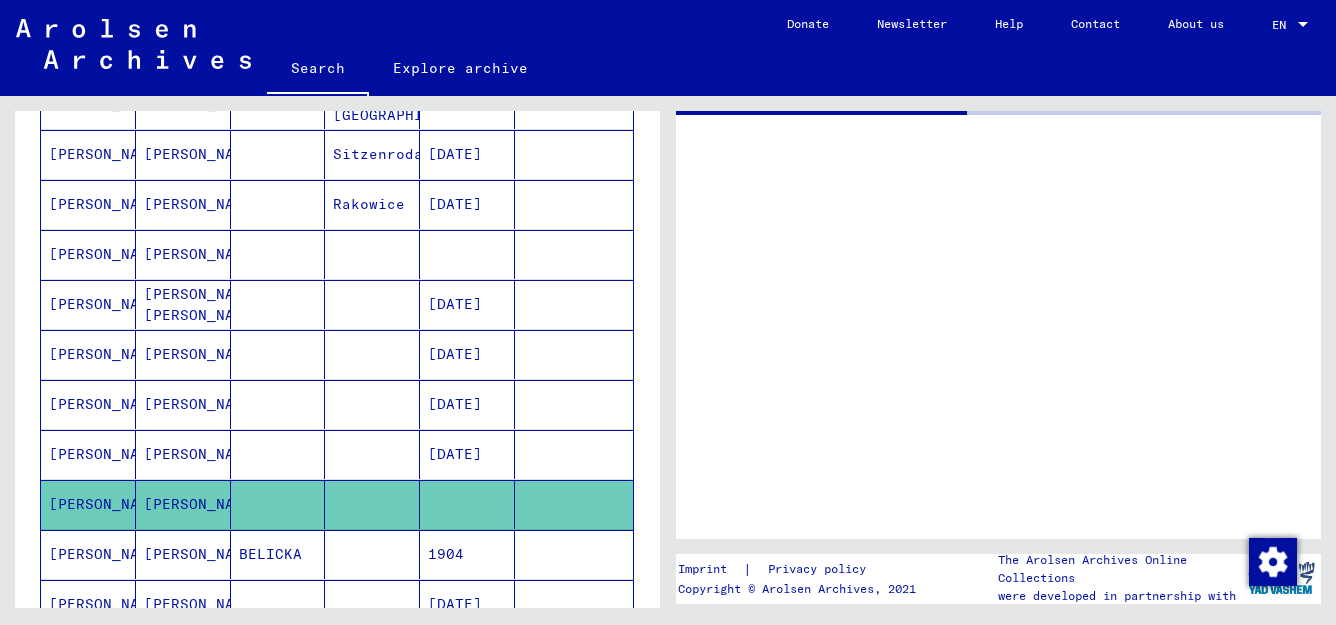 scroll, scrollTop: 0, scrollLeft: 0, axis: both 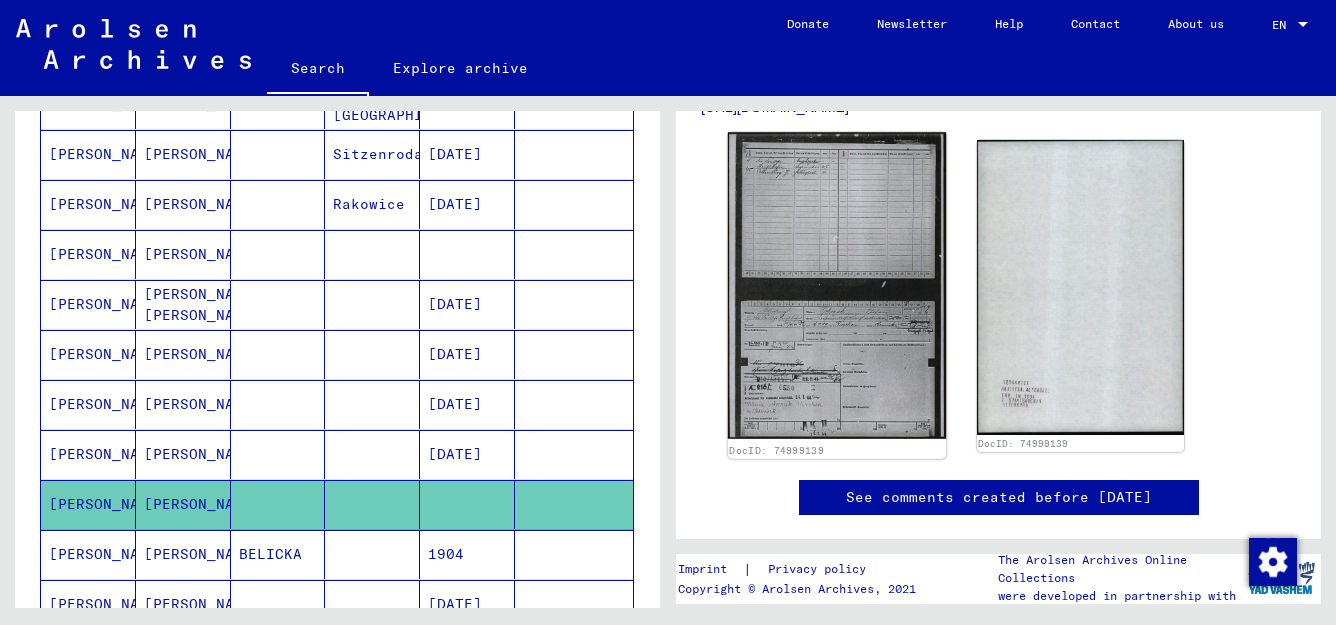 click 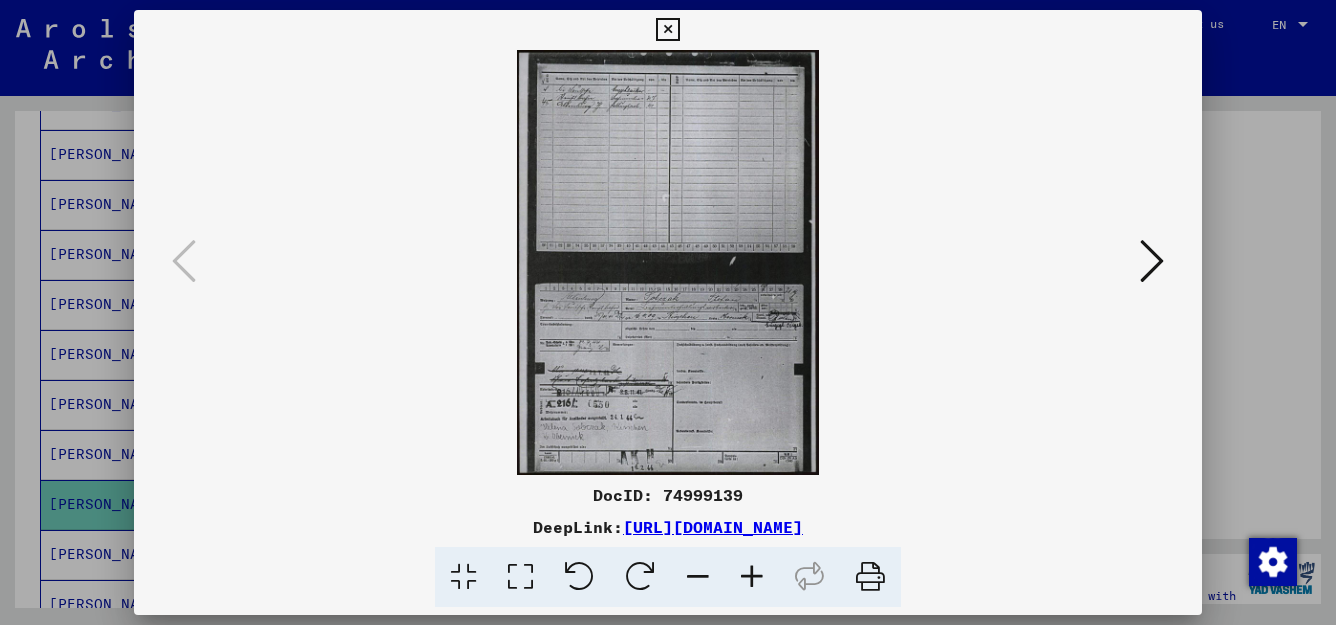 click at bounding box center (520, 577) 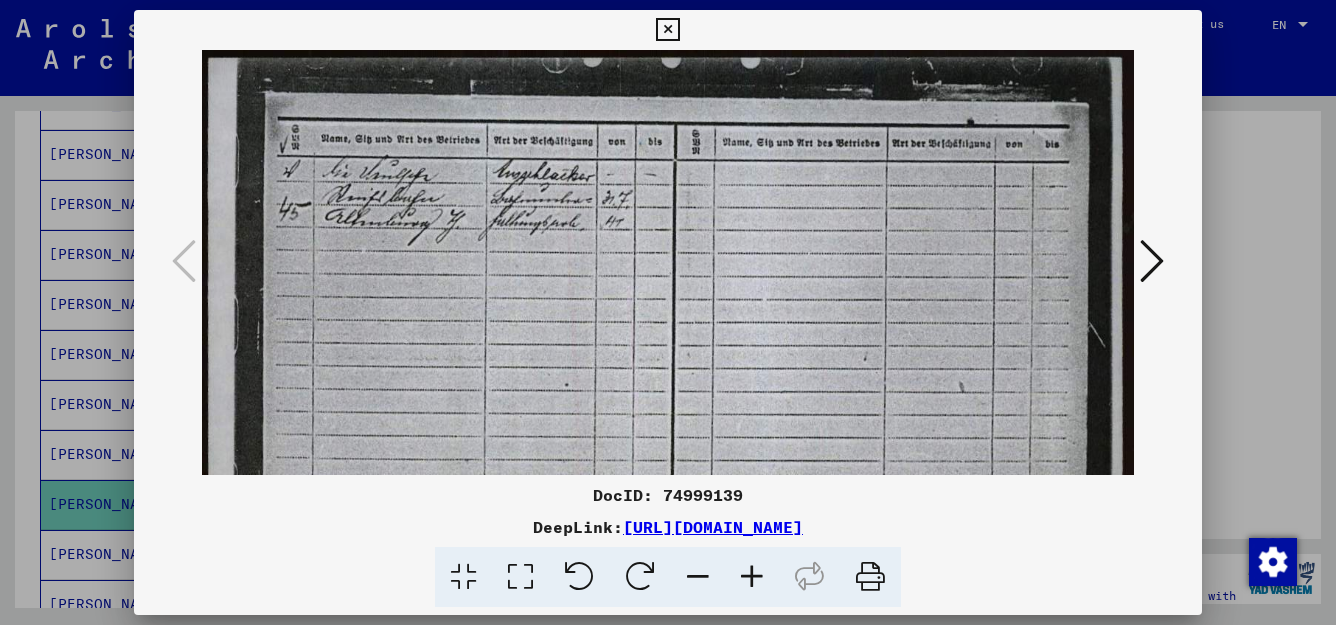 click at bounding box center [668, 705] 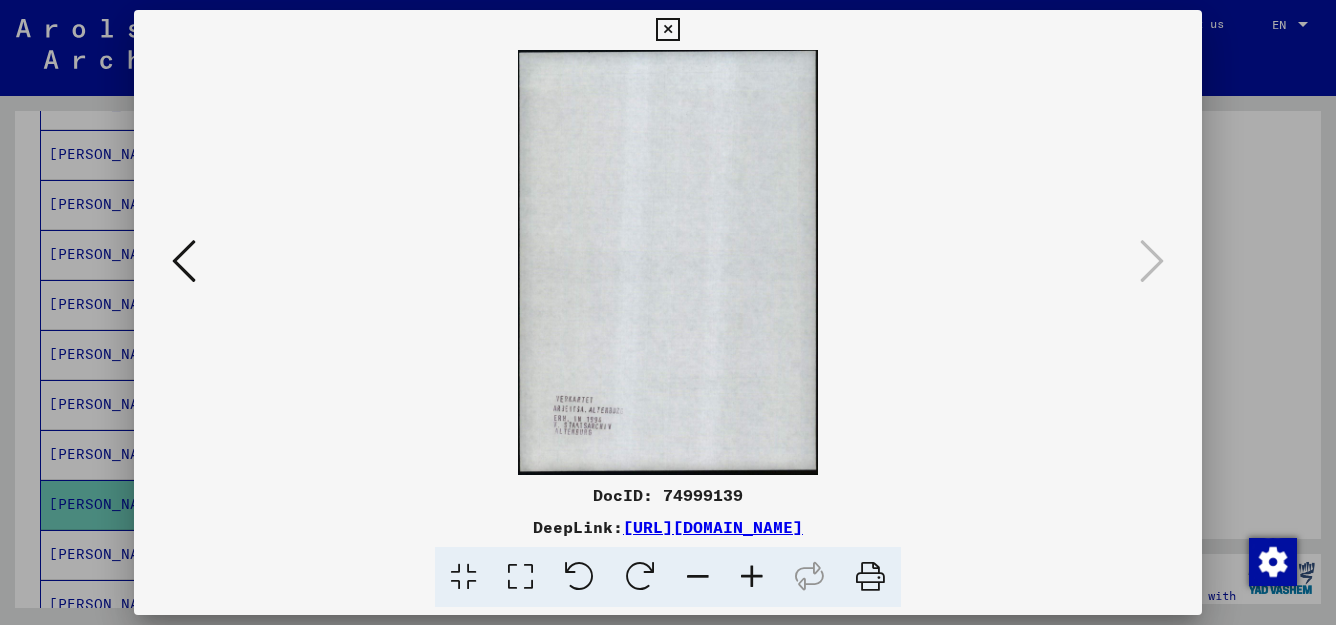 click at bounding box center (184, 261) 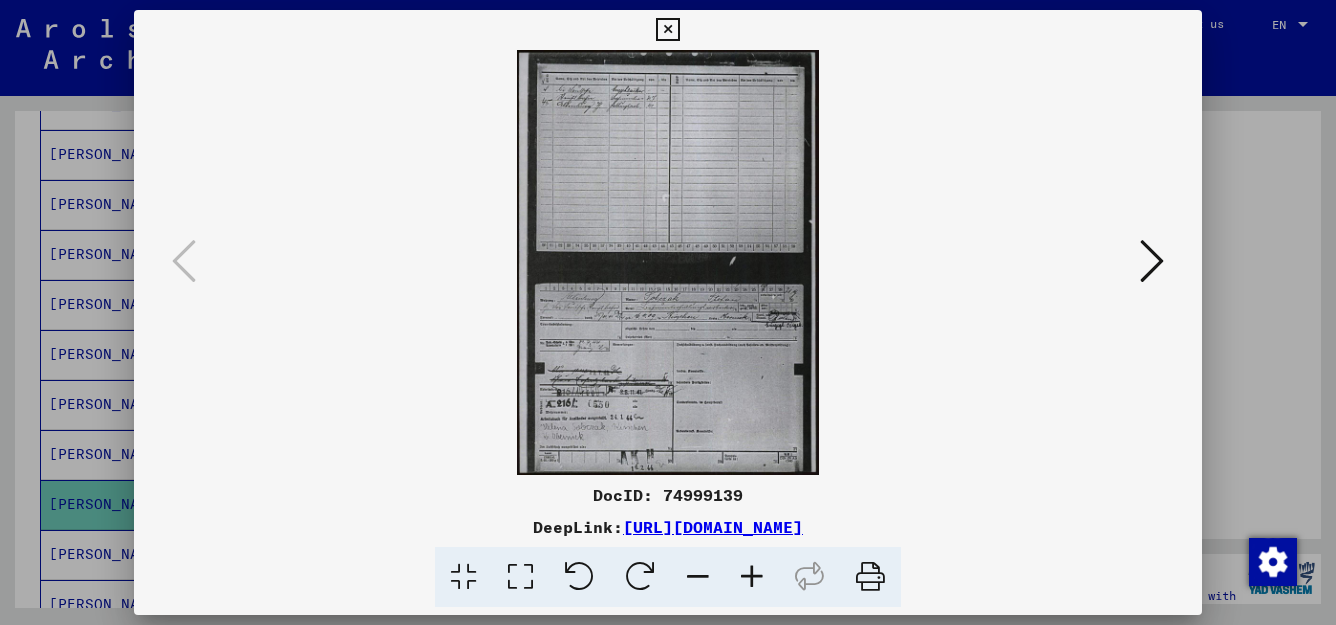 click at bounding box center [668, 262] 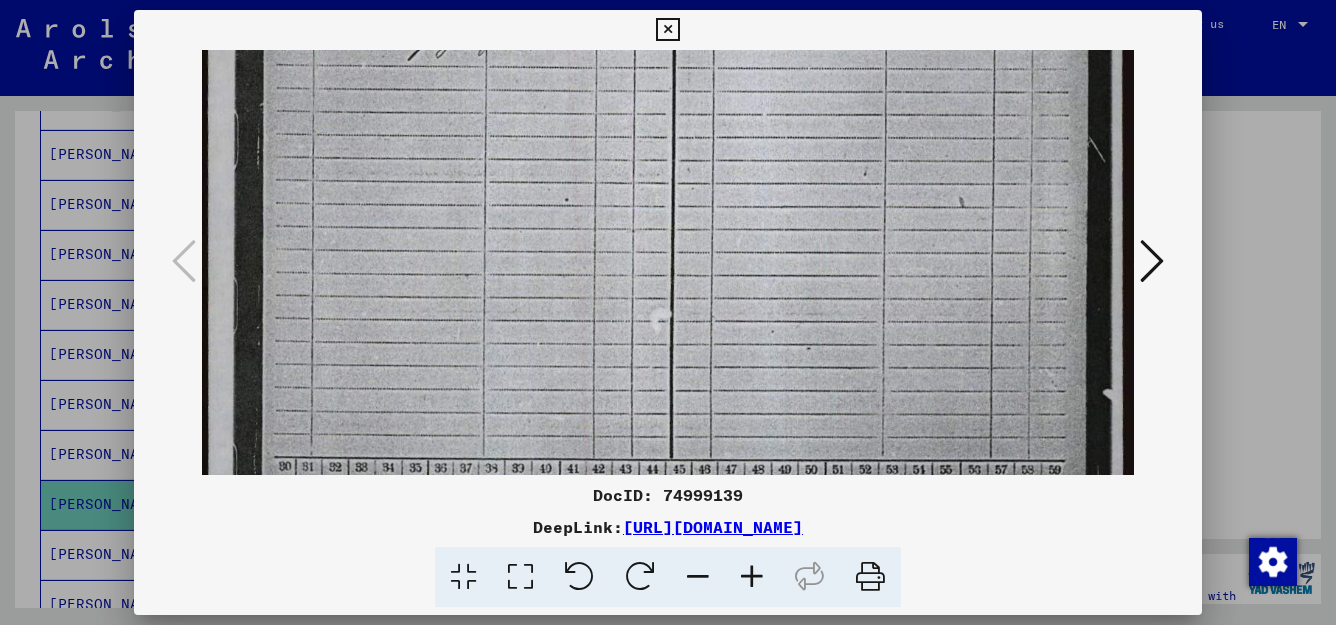 drag, startPoint x: 767, startPoint y: 411, endPoint x: 789, endPoint y: 165, distance: 246.98178 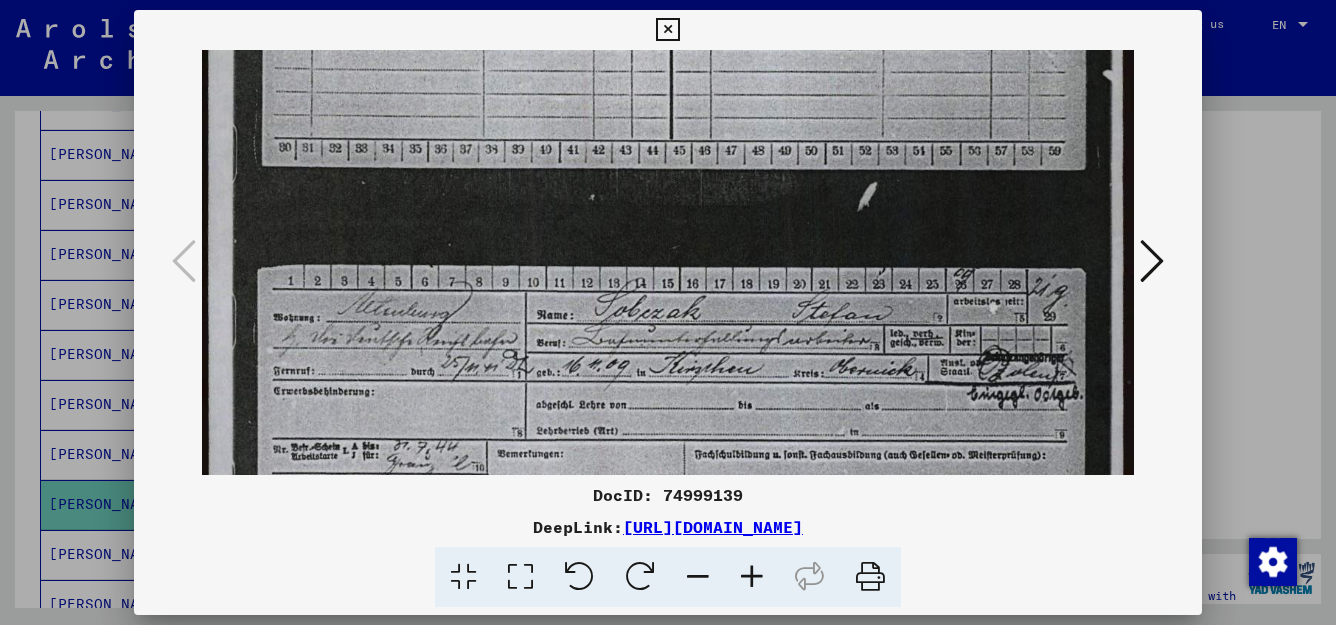 scroll, scrollTop: 507, scrollLeft: 0, axis: vertical 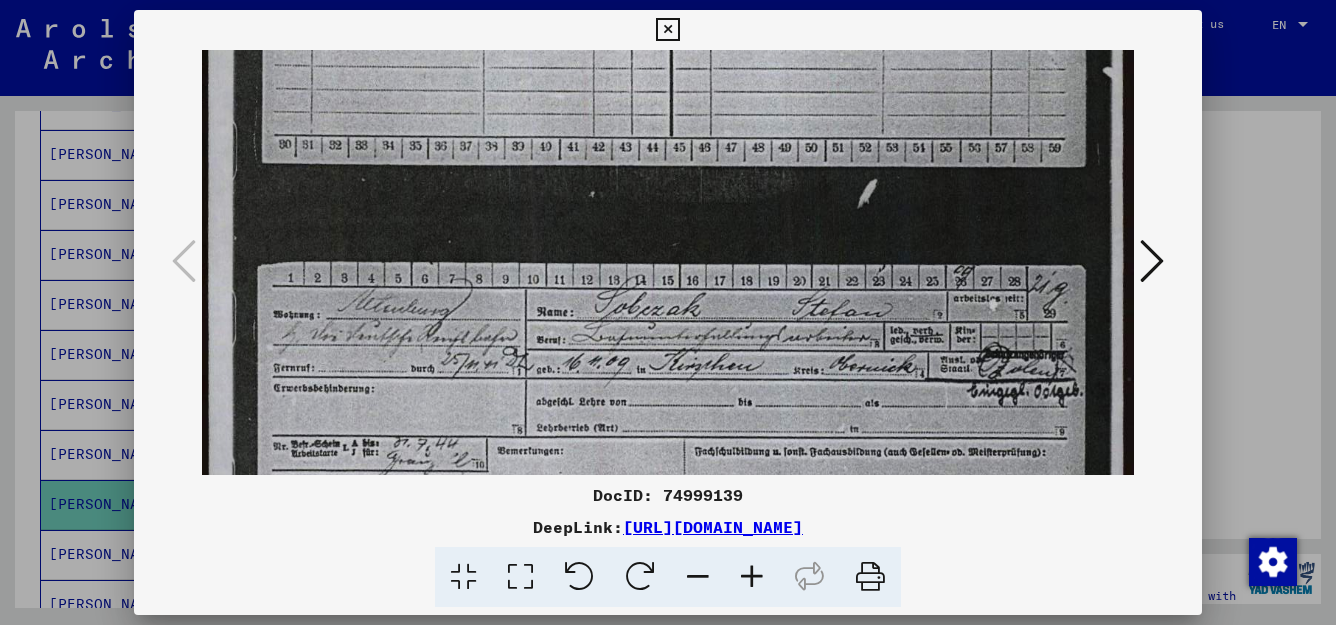 drag, startPoint x: 734, startPoint y: 370, endPoint x: 742, endPoint y: 109, distance: 261.1226 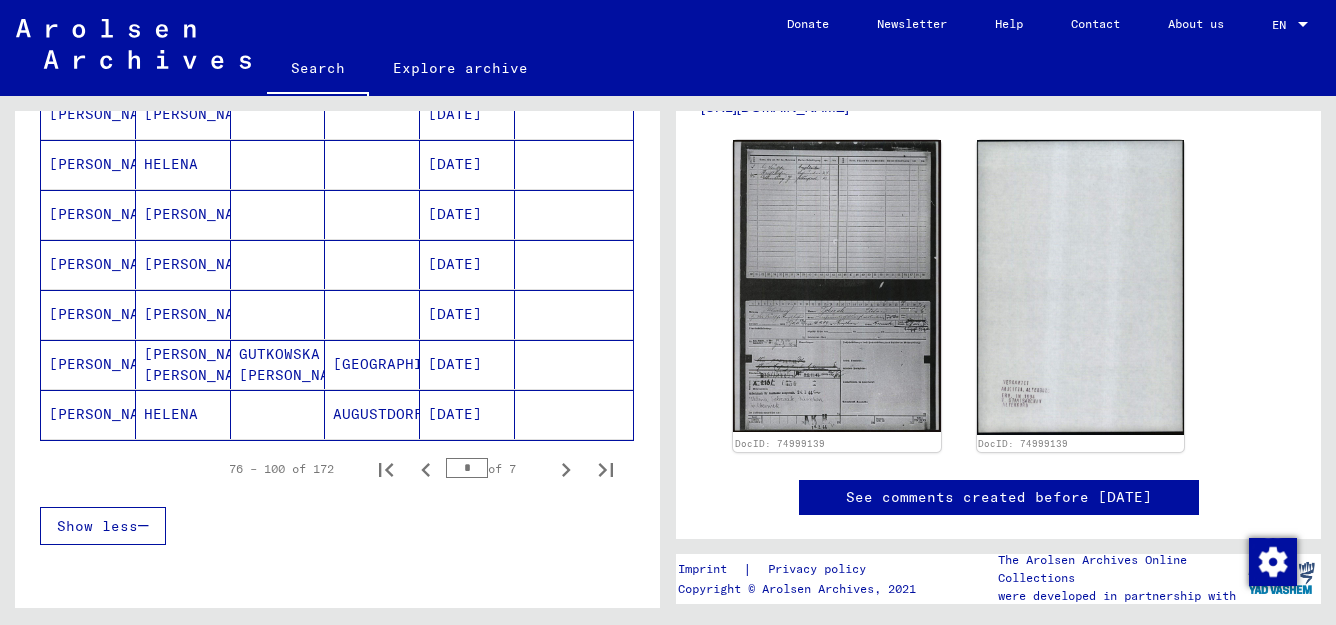 scroll, scrollTop: 1230, scrollLeft: 0, axis: vertical 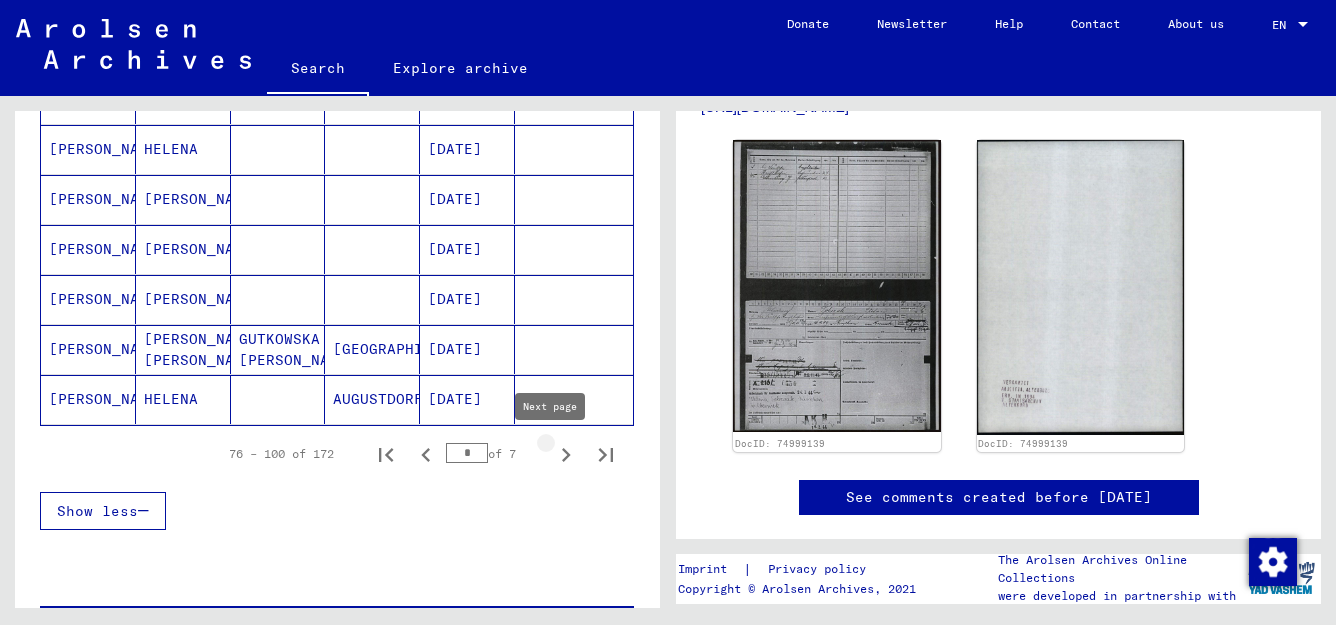 click 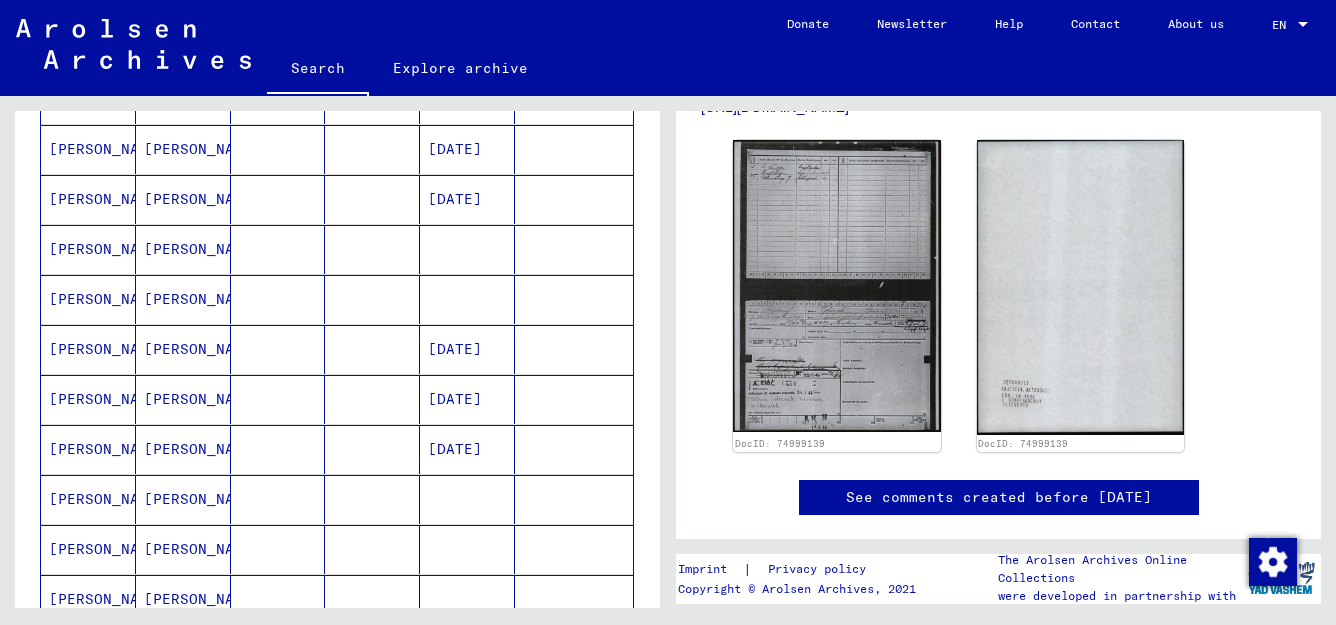 scroll, scrollTop: 725, scrollLeft: 0, axis: vertical 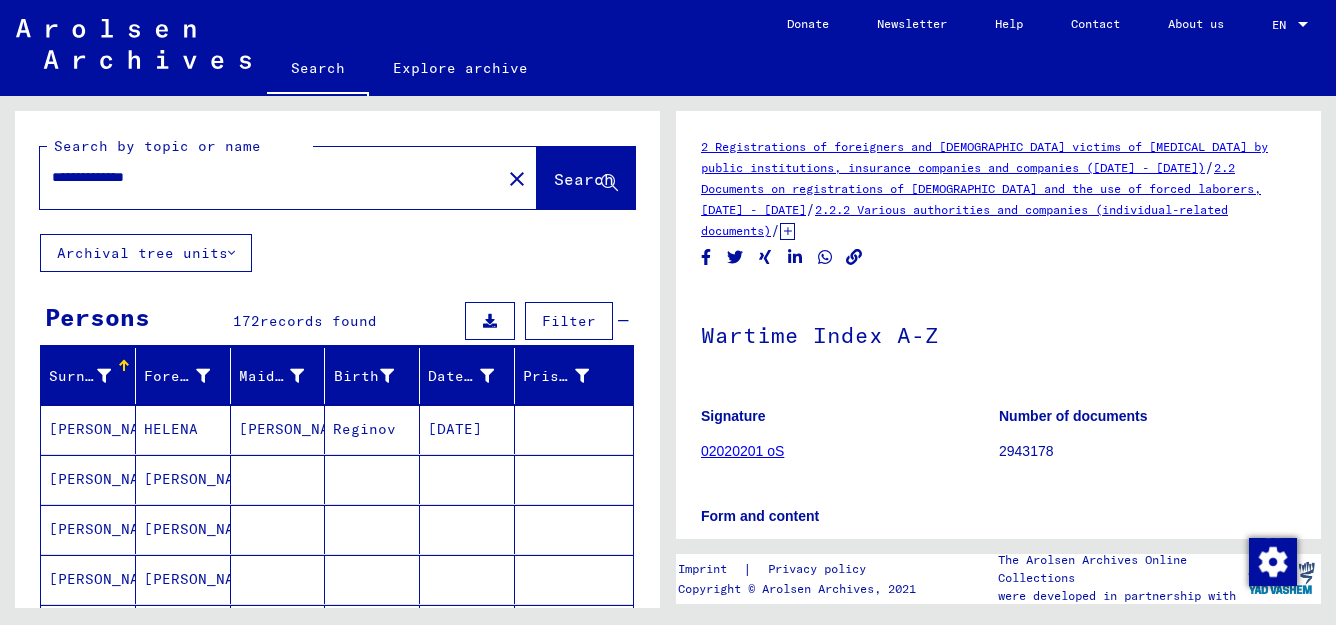 drag, startPoint x: 188, startPoint y: 175, endPoint x: -9, endPoint y: 175, distance: 197 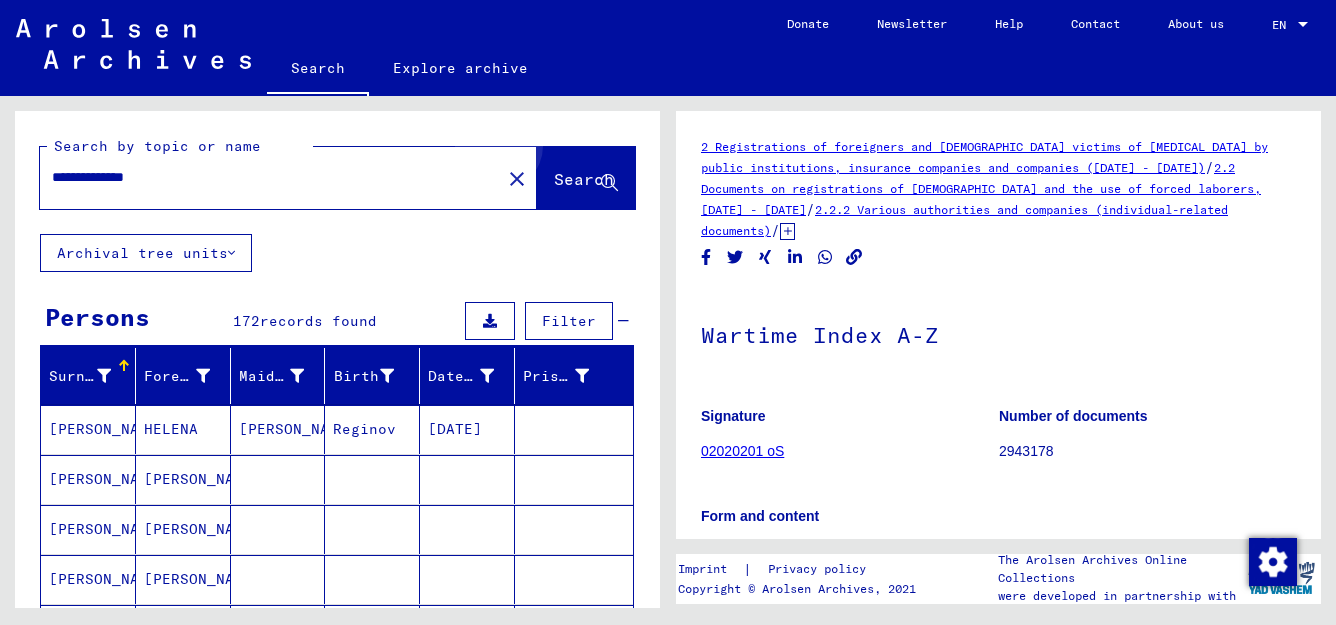 click on "Search" 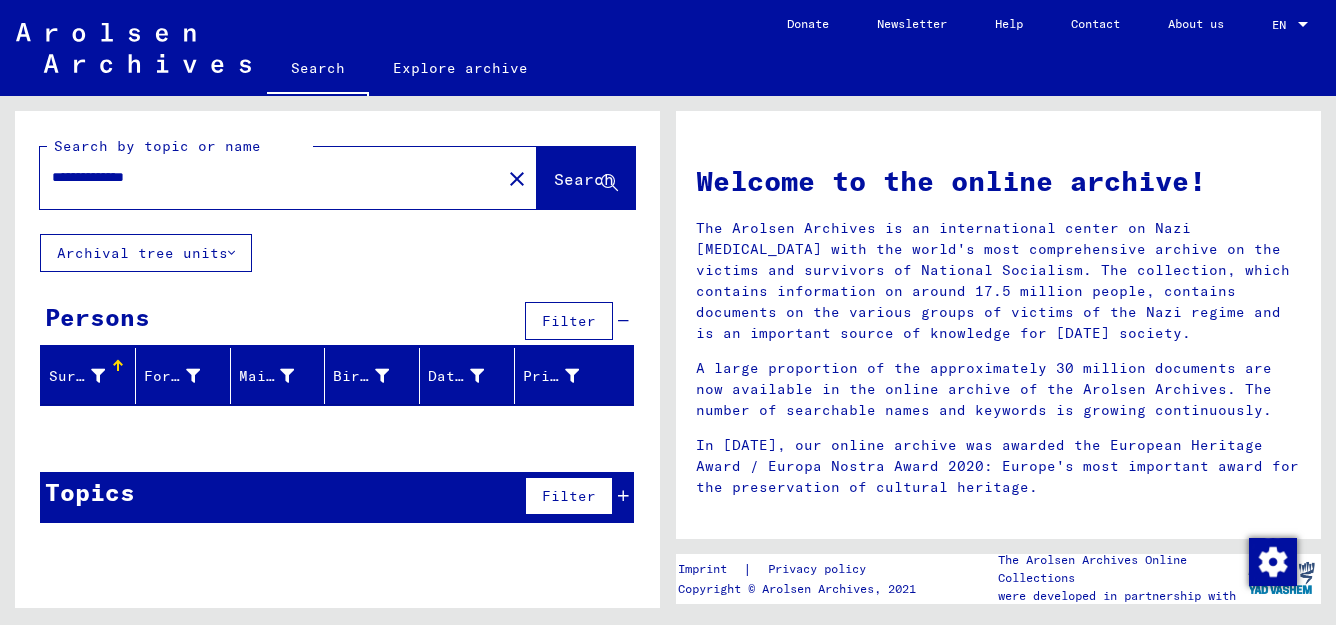 type 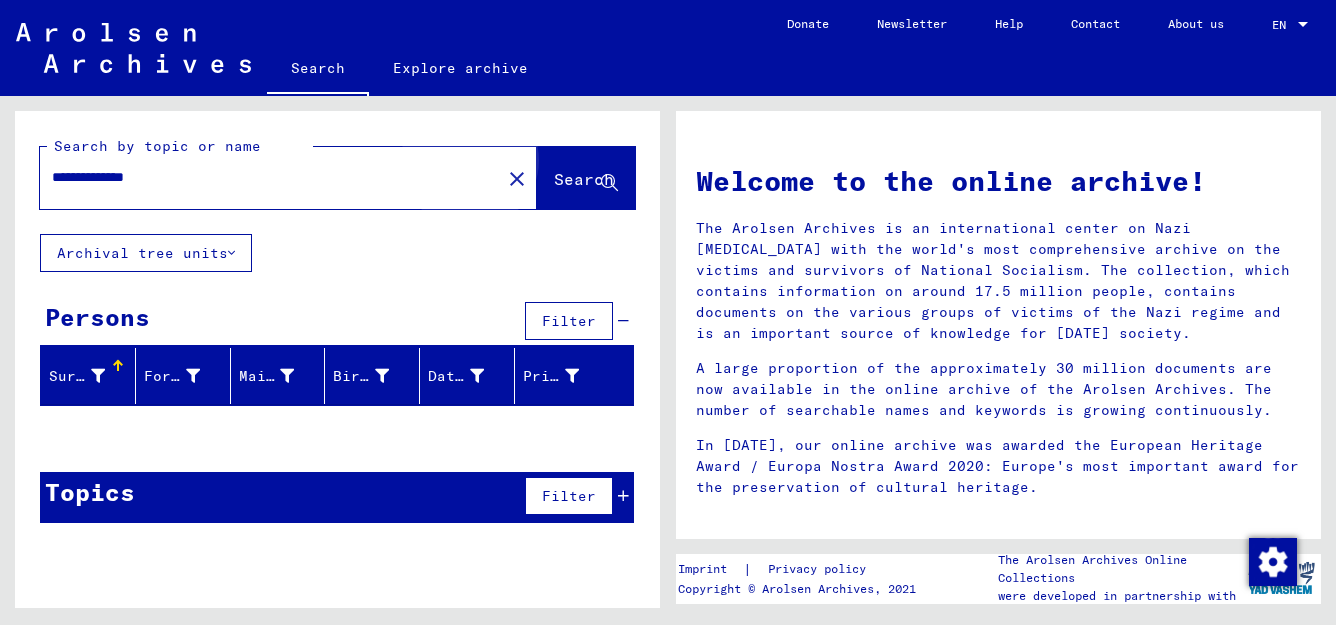 click on "Search" 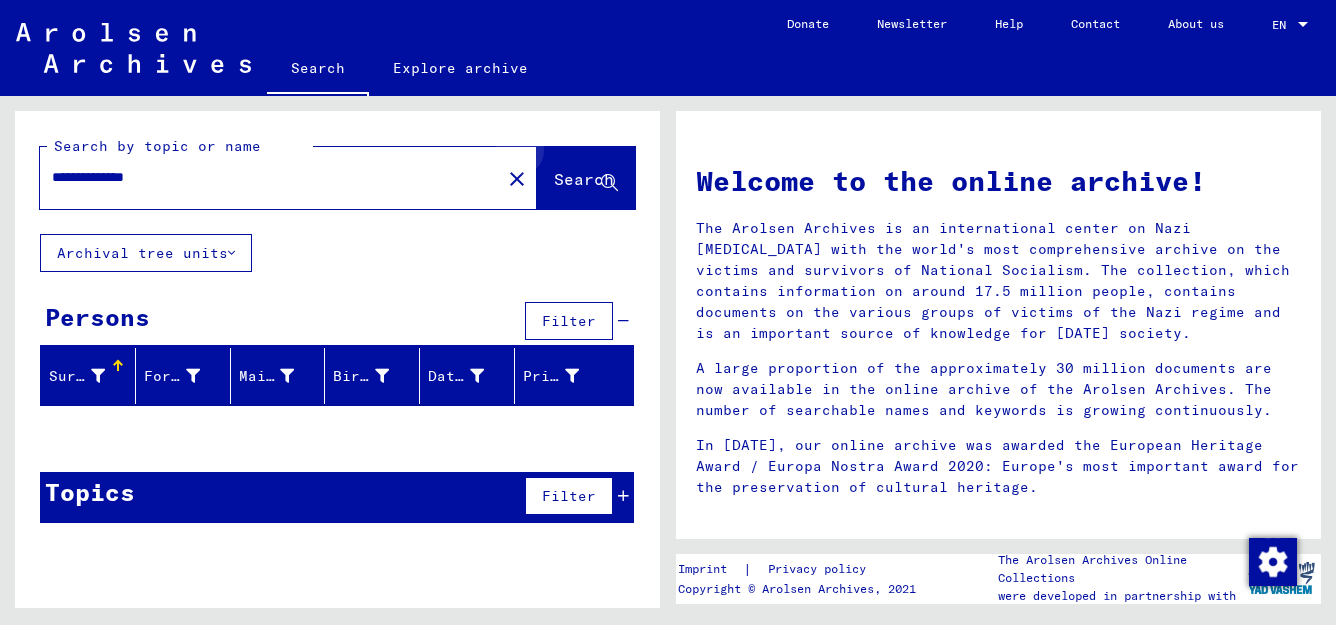 click 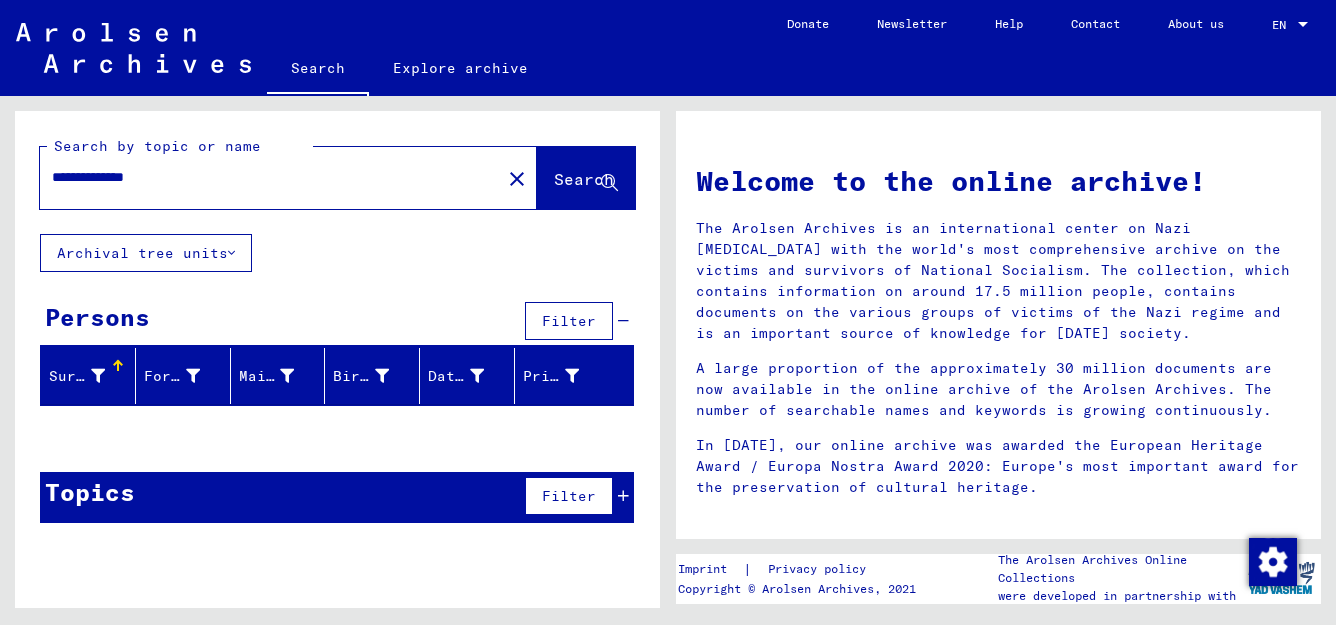 click on "**********" at bounding box center (264, 177) 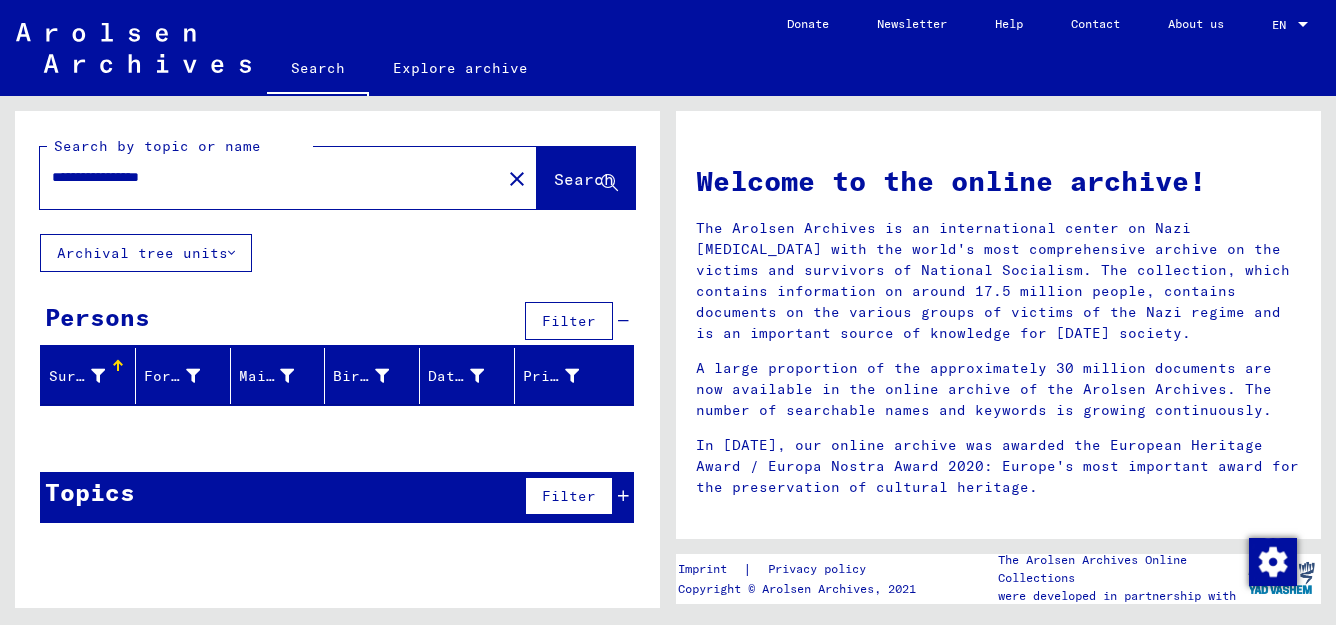 type on "**********" 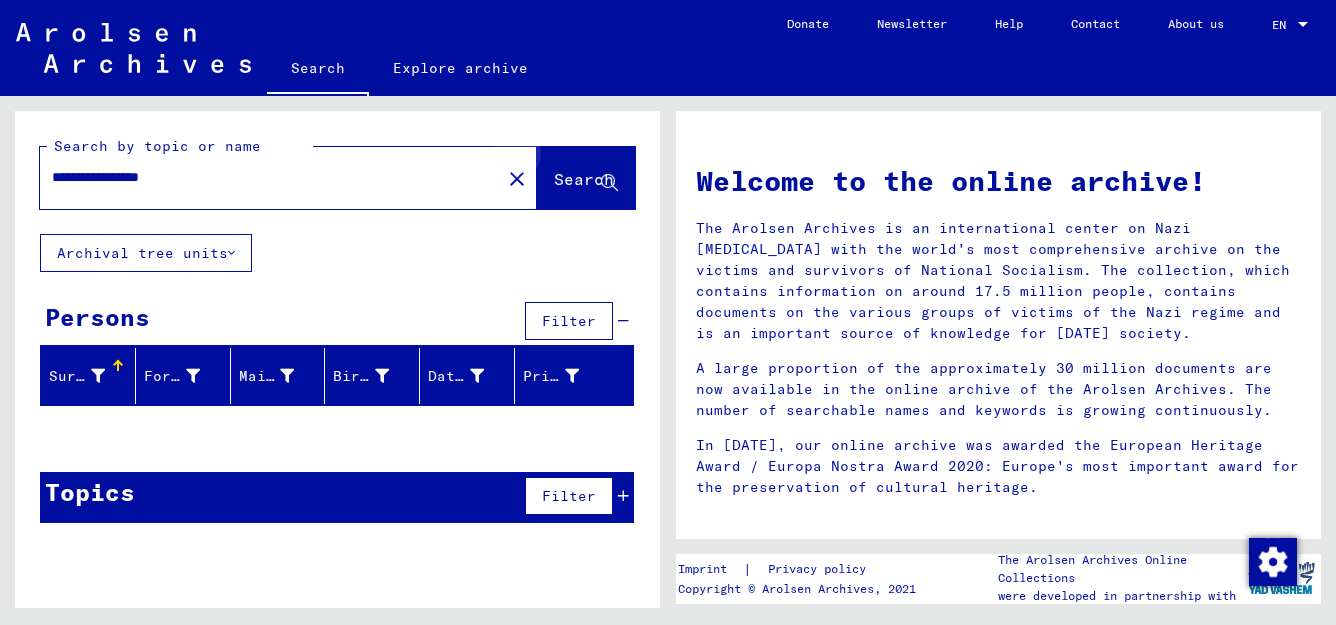 click on "Search" 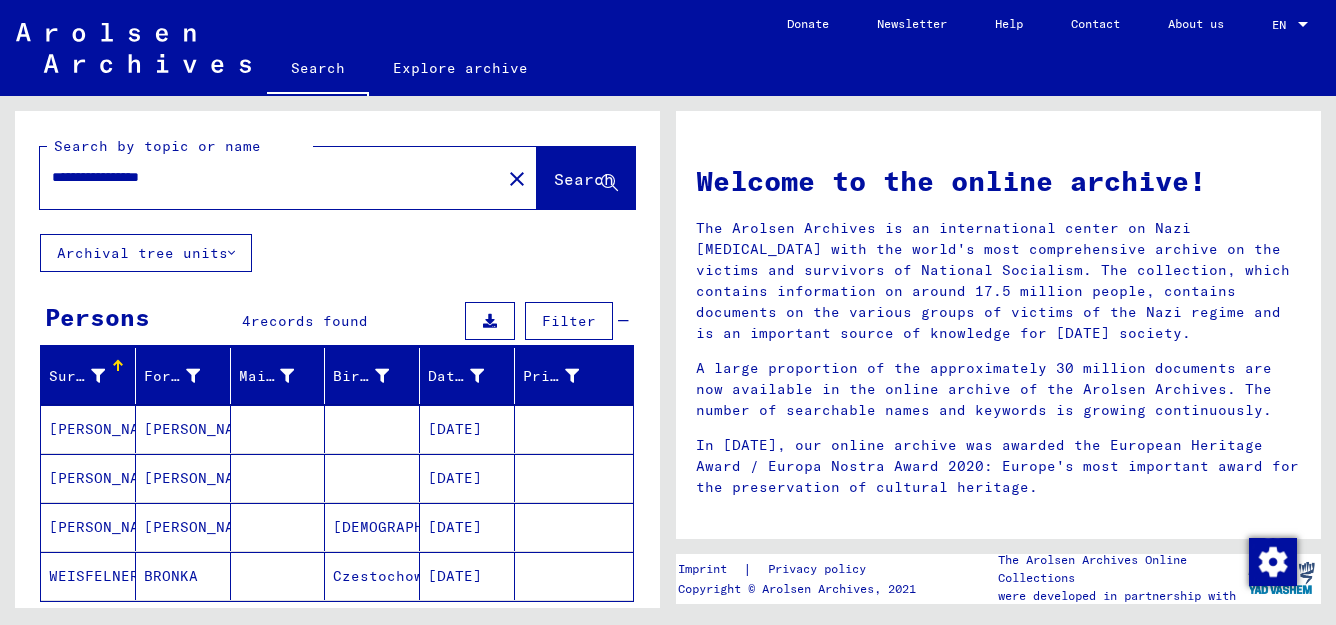 click on "[PERSON_NAME]" at bounding box center (183, 478) 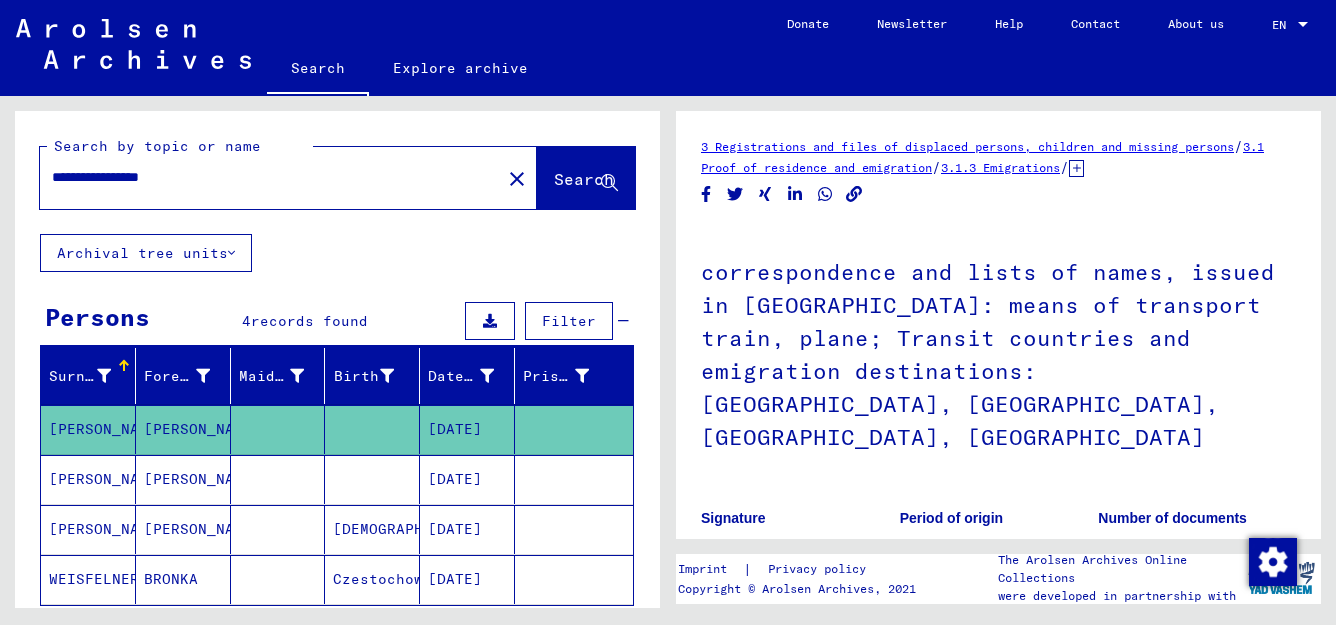 scroll, scrollTop: 0, scrollLeft: 0, axis: both 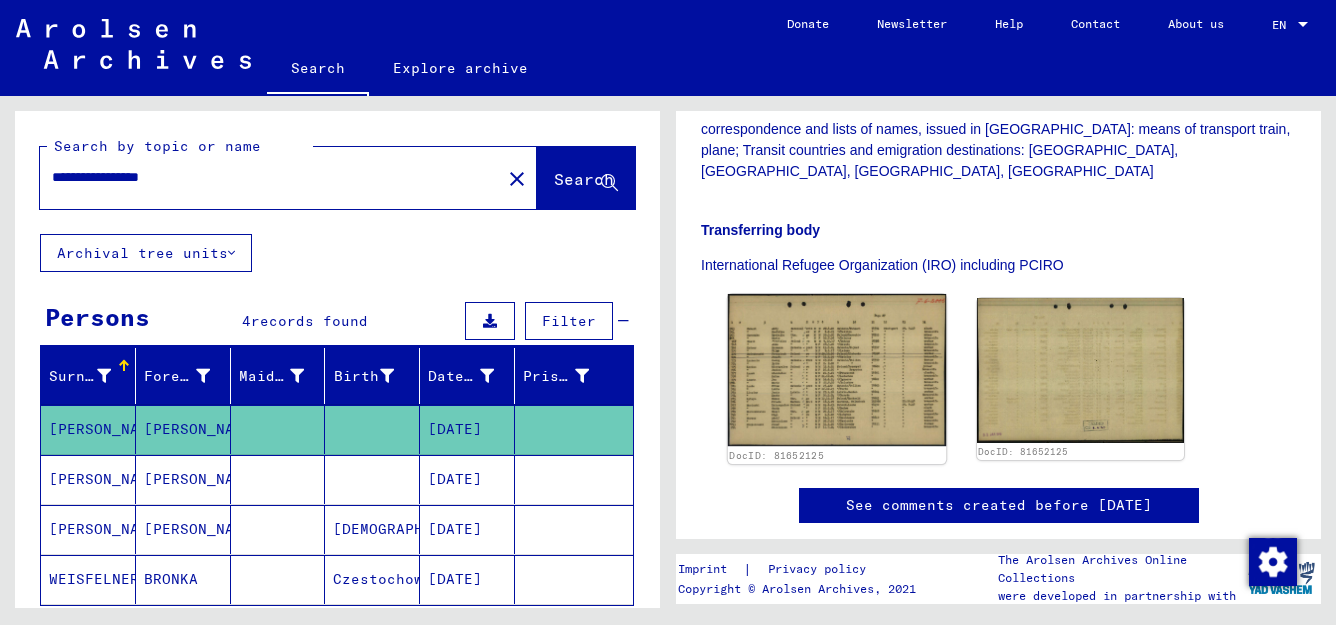 click 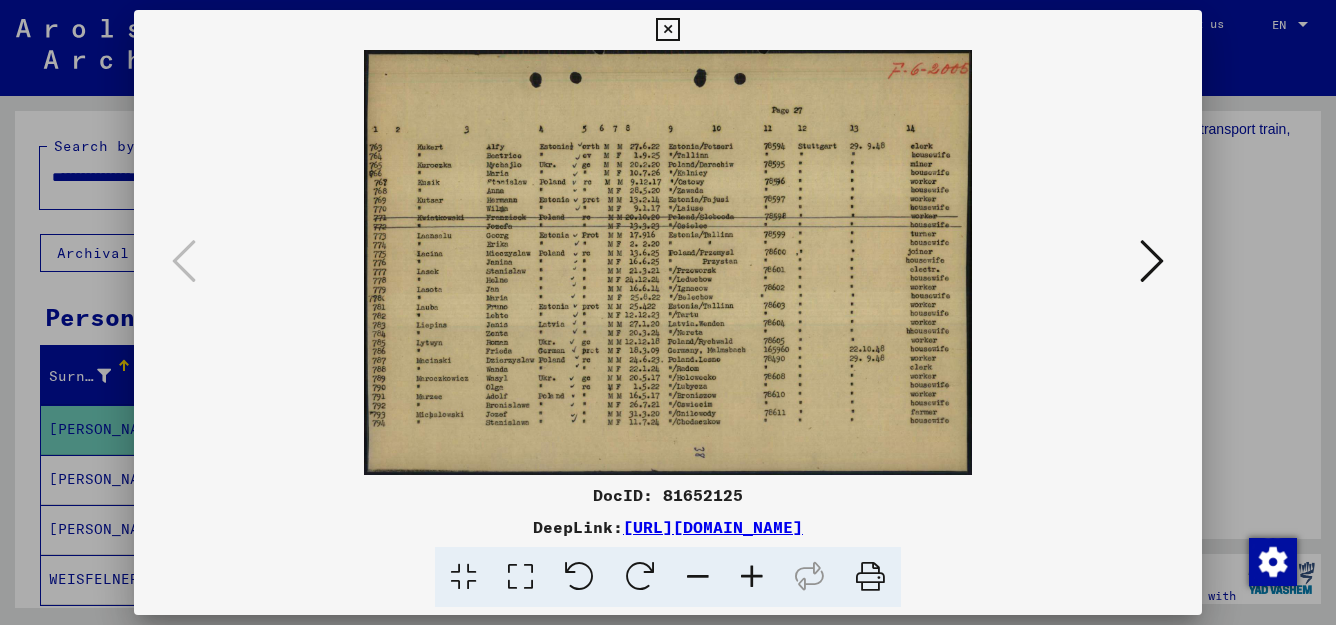 click at bounding box center [520, 577] 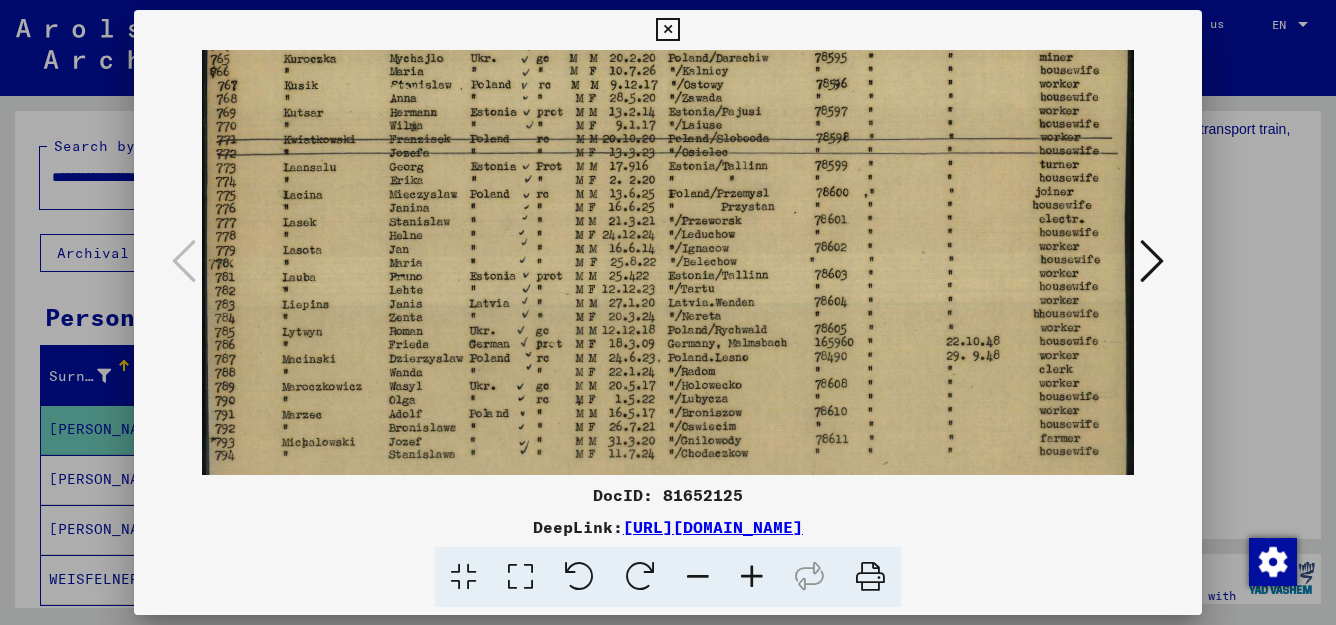 scroll, scrollTop: 170, scrollLeft: 0, axis: vertical 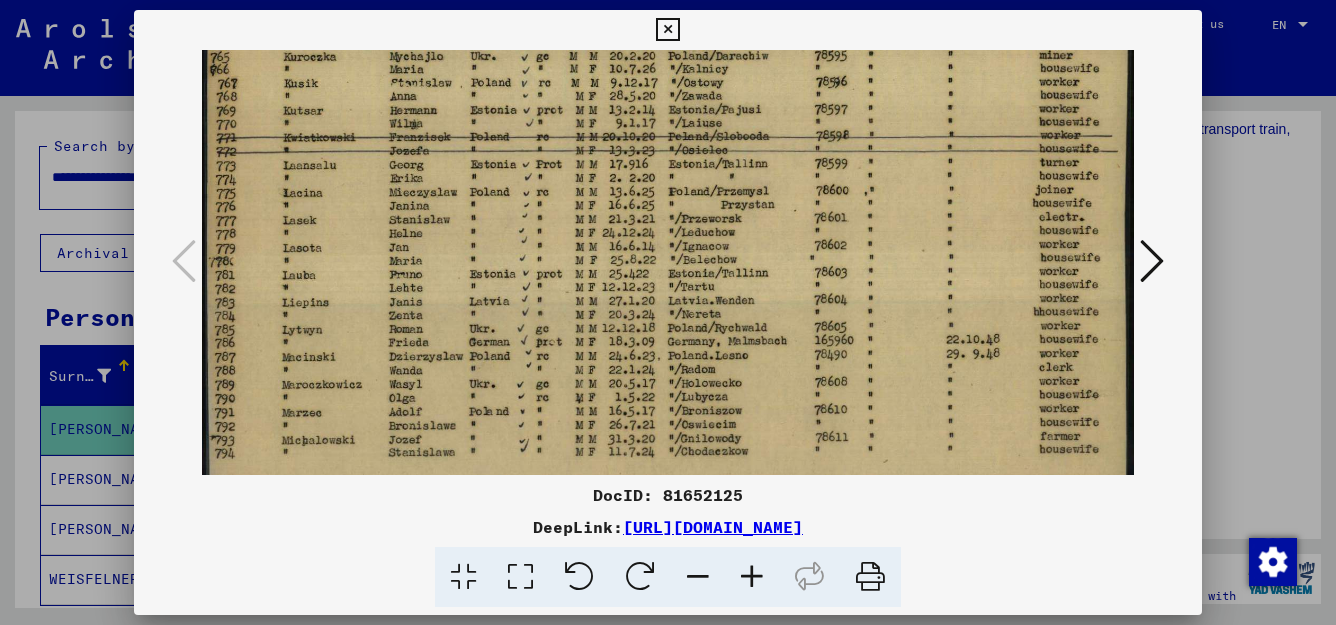 drag, startPoint x: 499, startPoint y: 419, endPoint x: 481, endPoint y: 249, distance: 170.95029 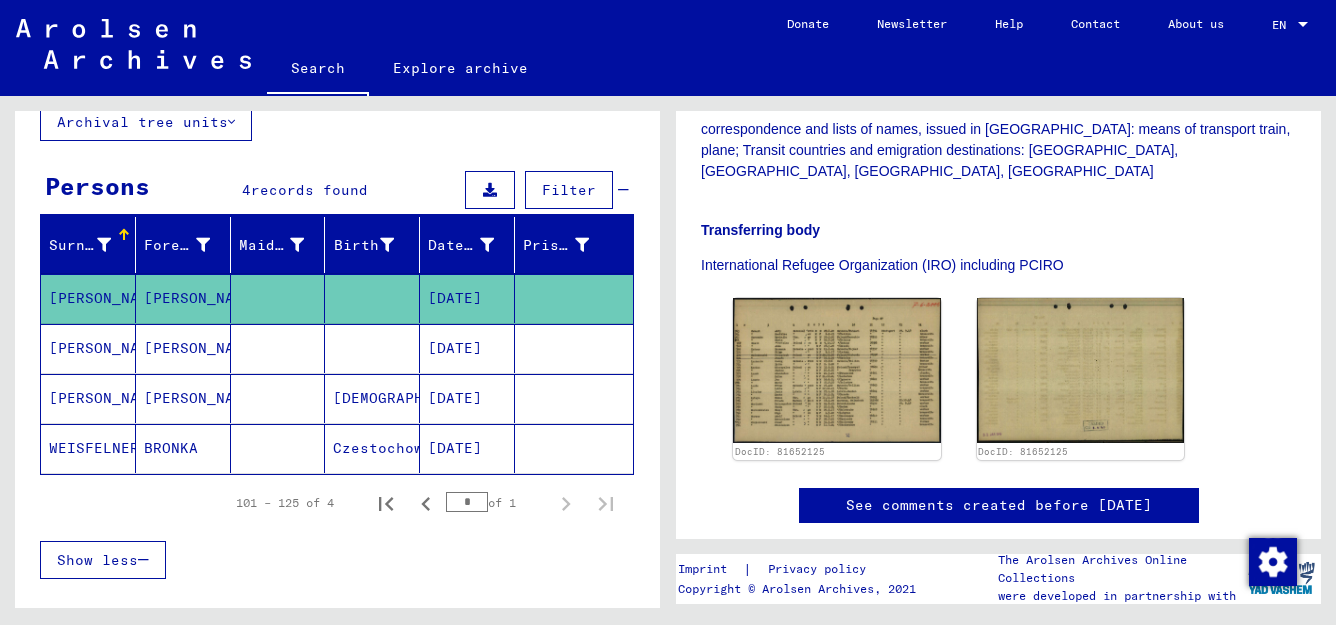 scroll, scrollTop: 129, scrollLeft: 0, axis: vertical 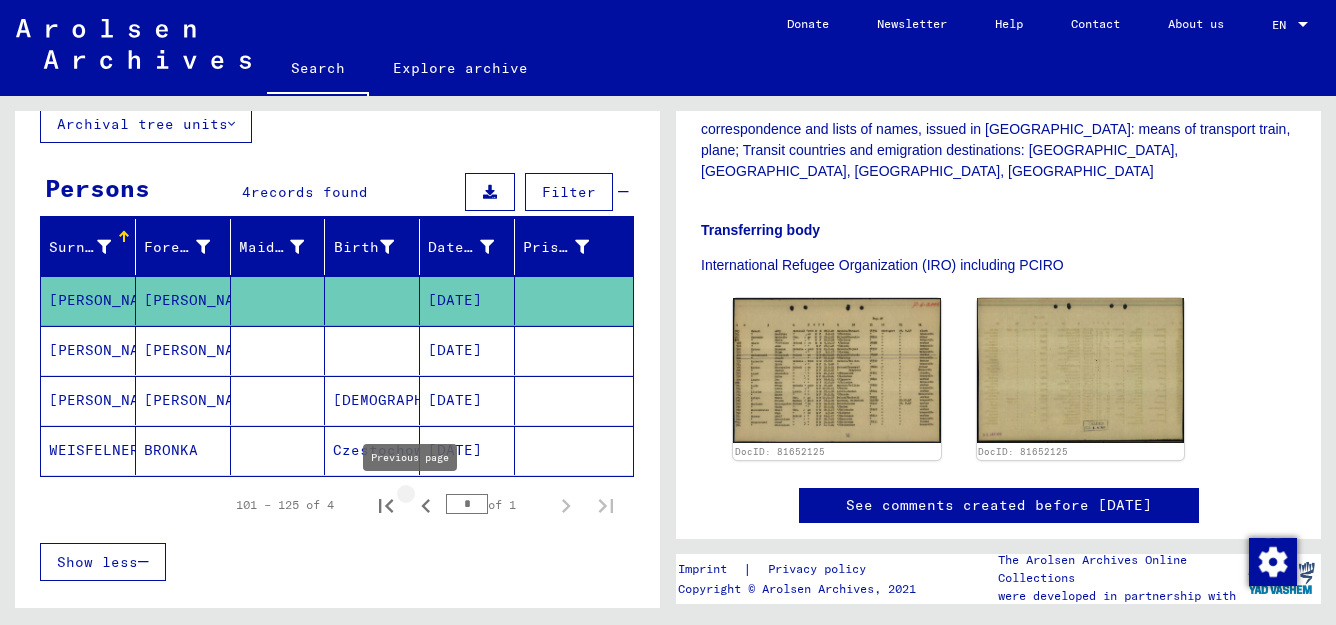 click 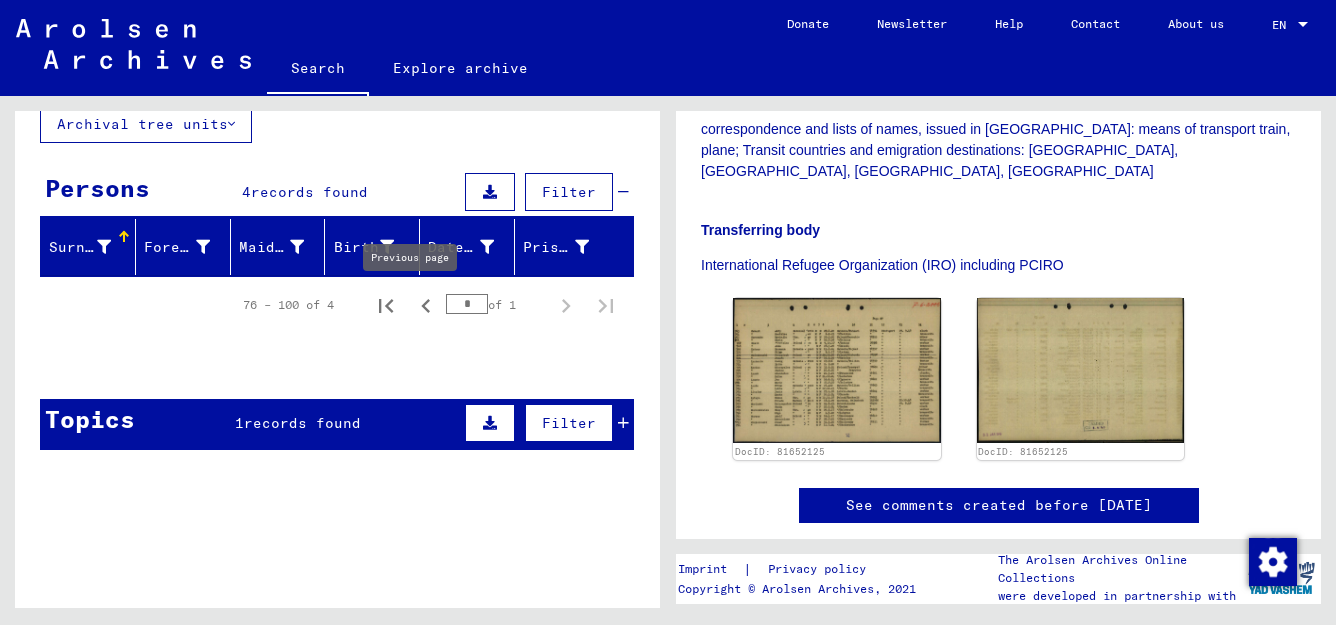 click 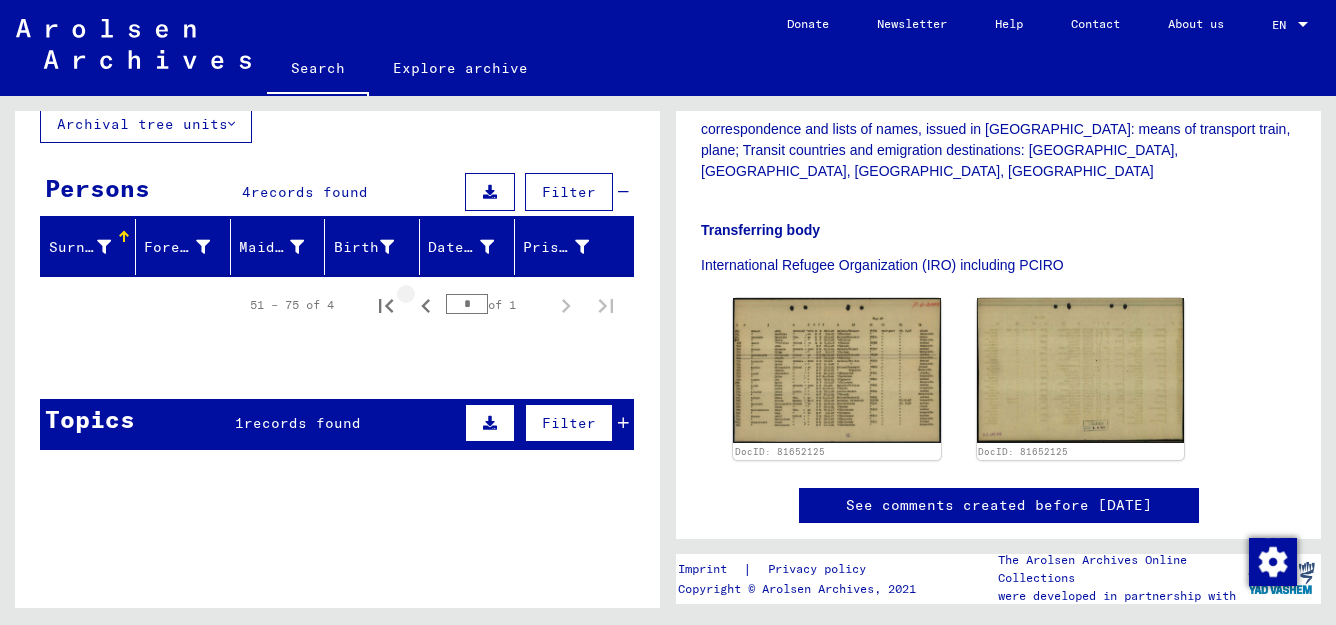 click 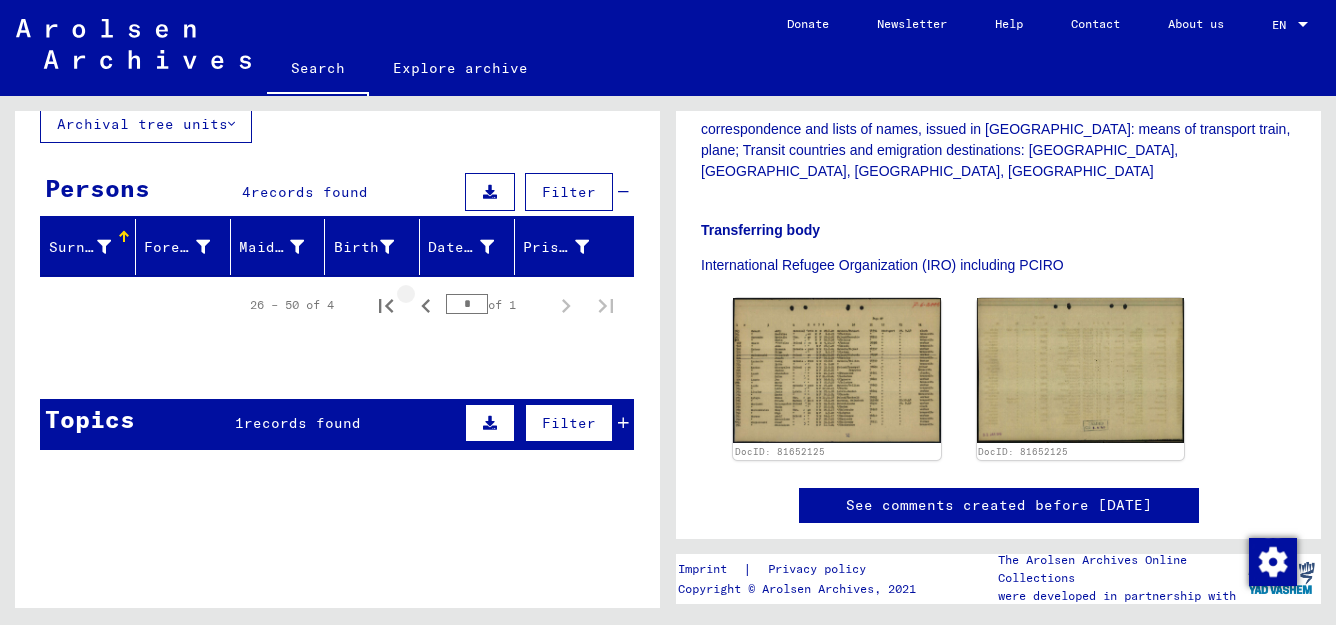 click 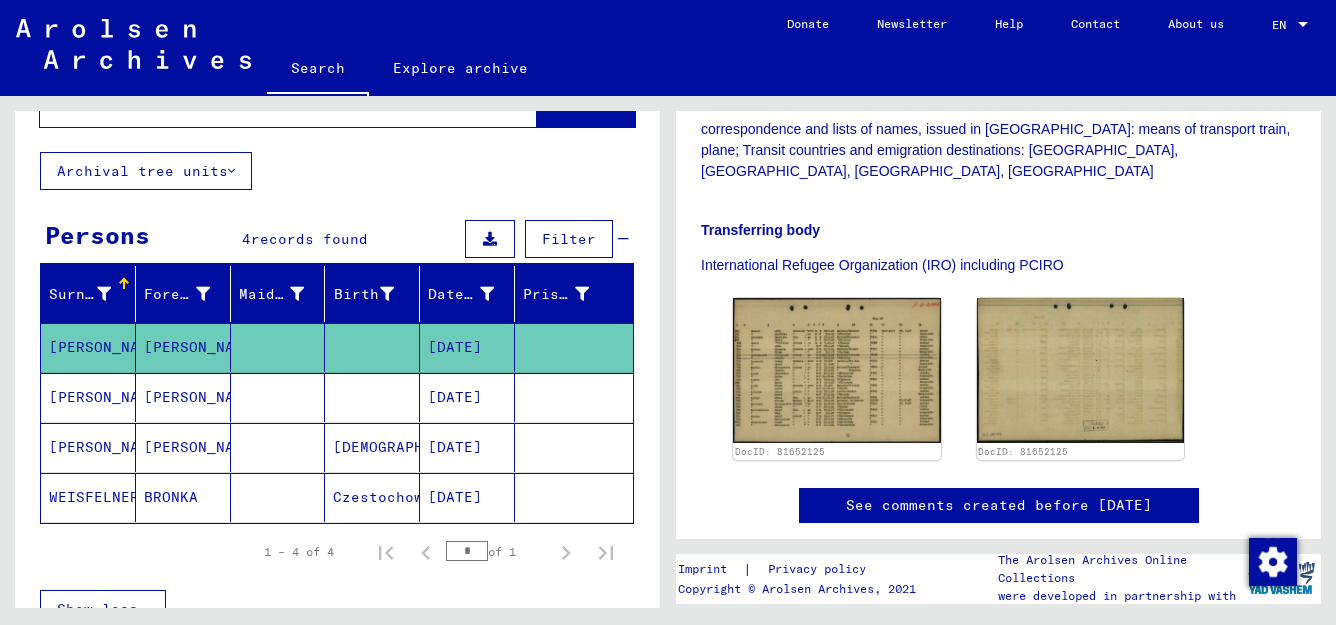 scroll, scrollTop: 0, scrollLeft: 0, axis: both 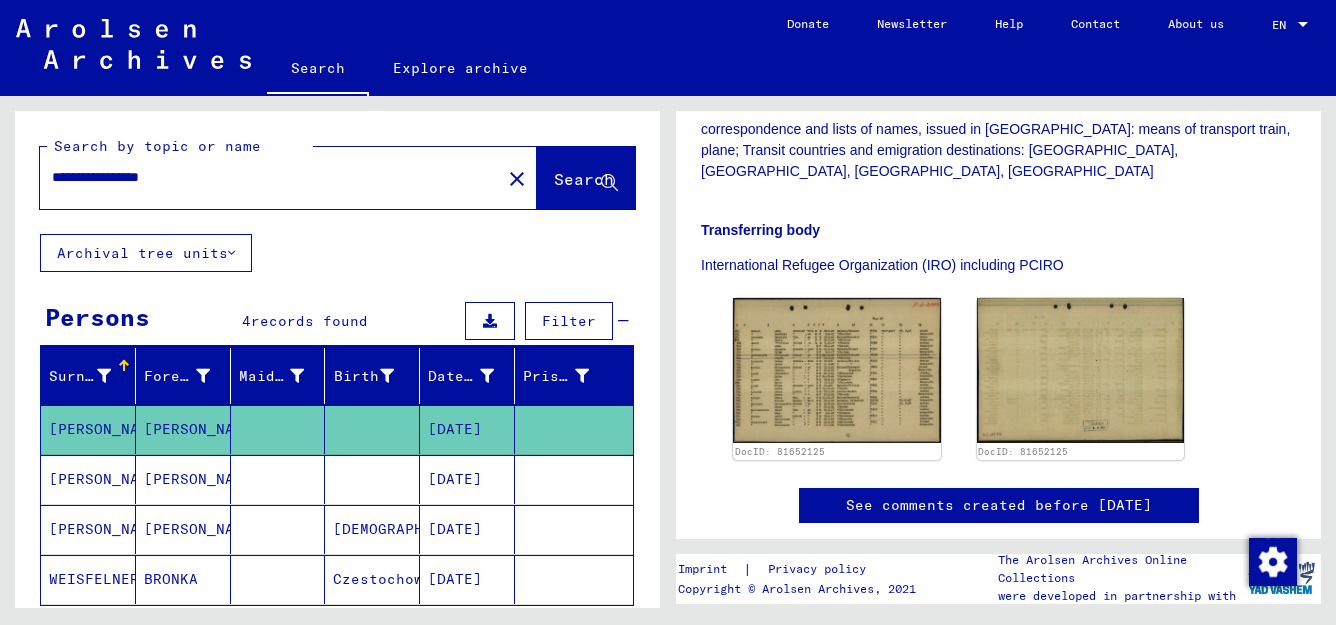 click on "**********" at bounding box center (270, 177) 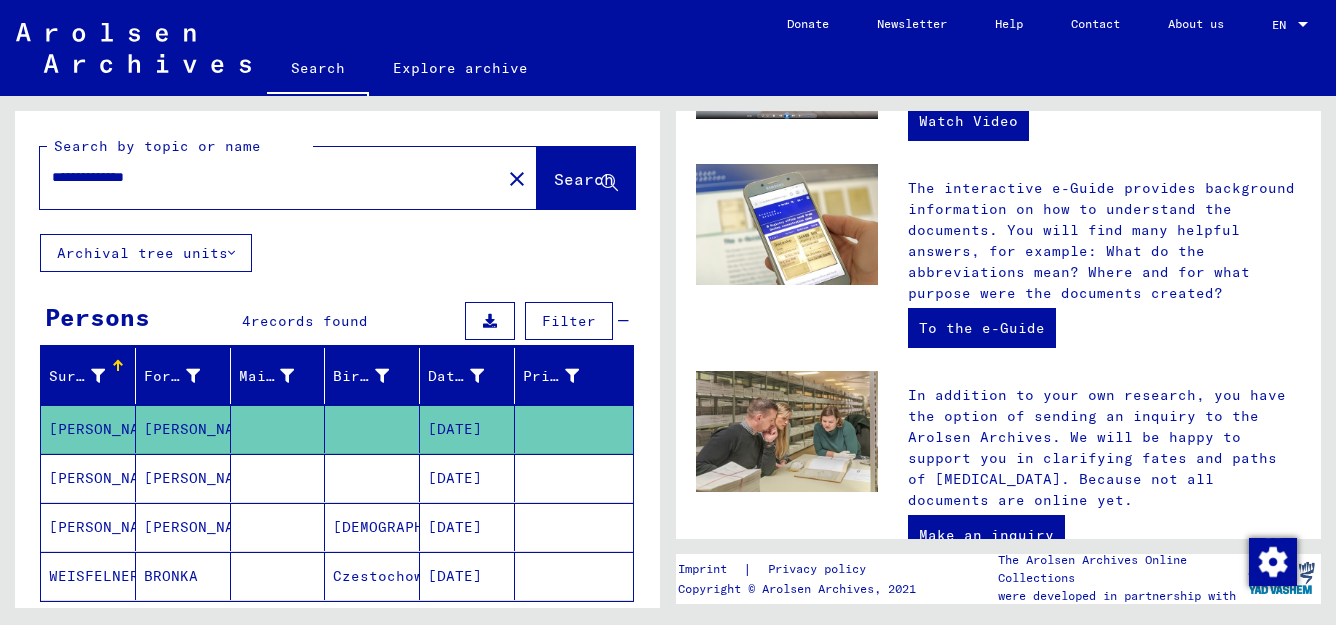 scroll, scrollTop: 0, scrollLeft: 0, axis: both 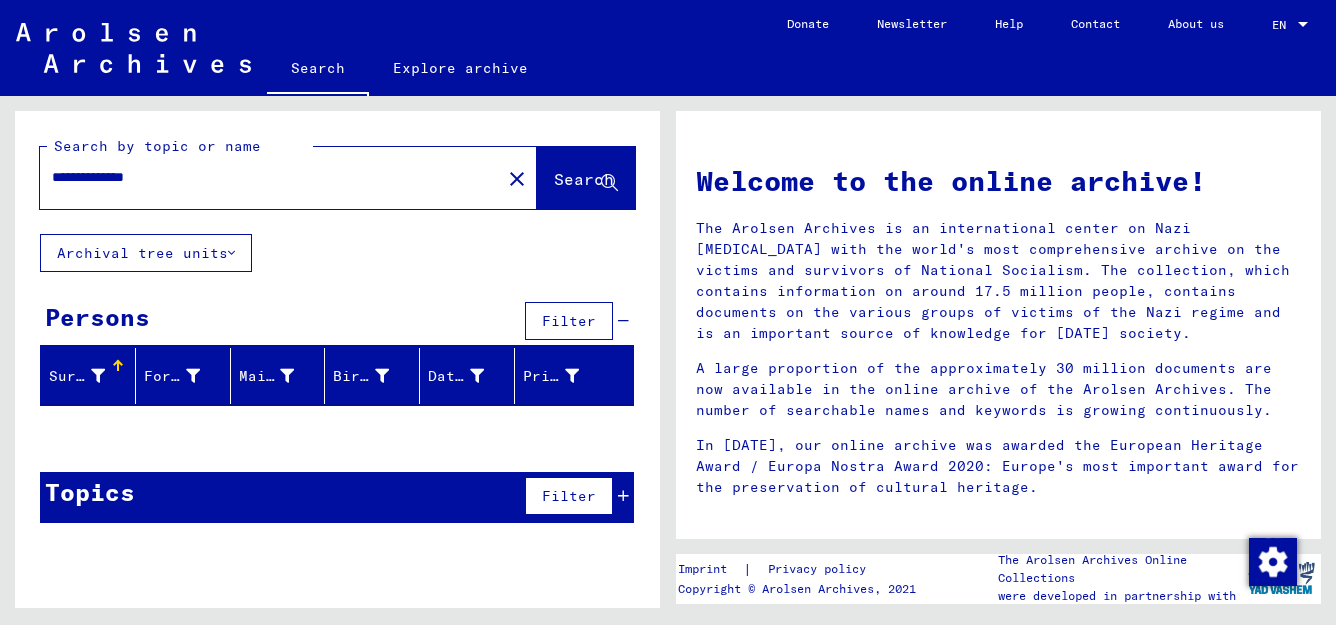 click on "**********" at bounding box center (264, 177) 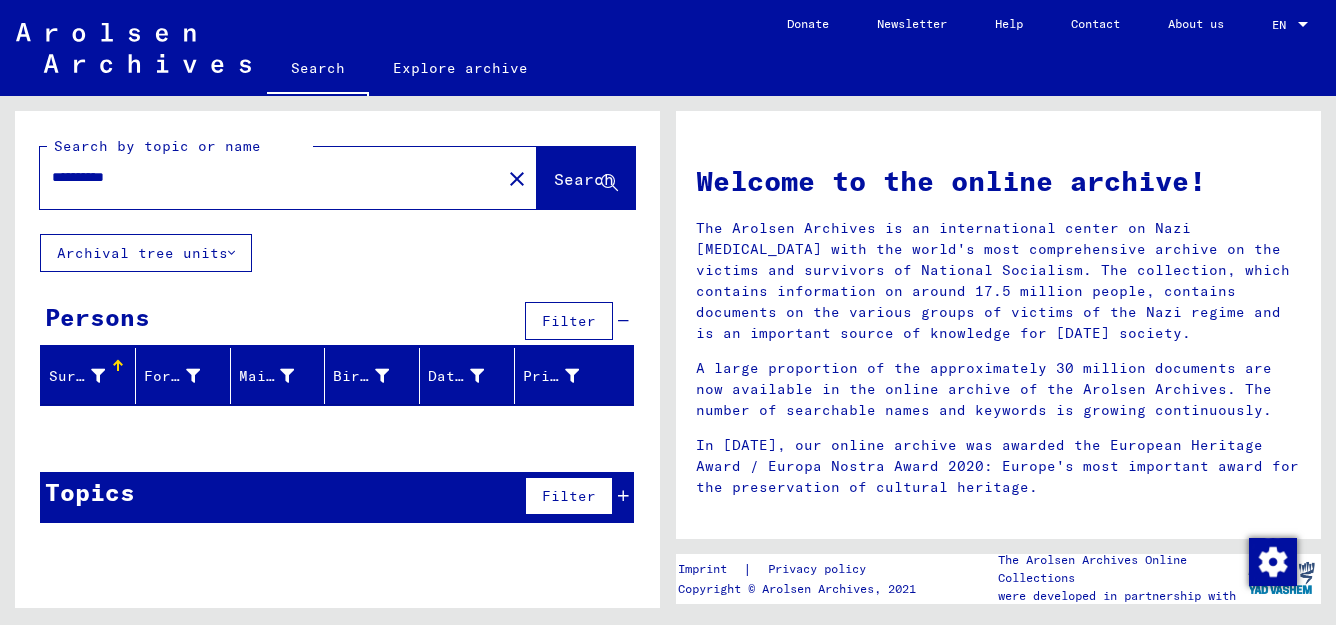 click on "**********" at bounding box center (264, 177) 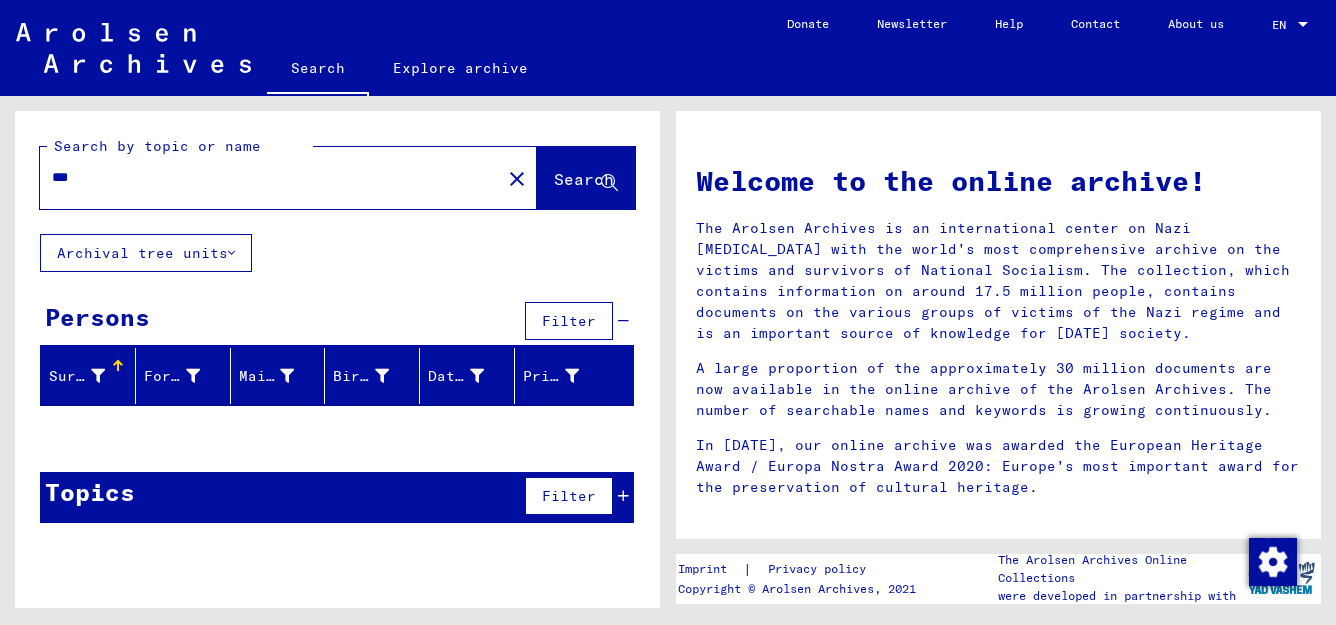 type on "***" 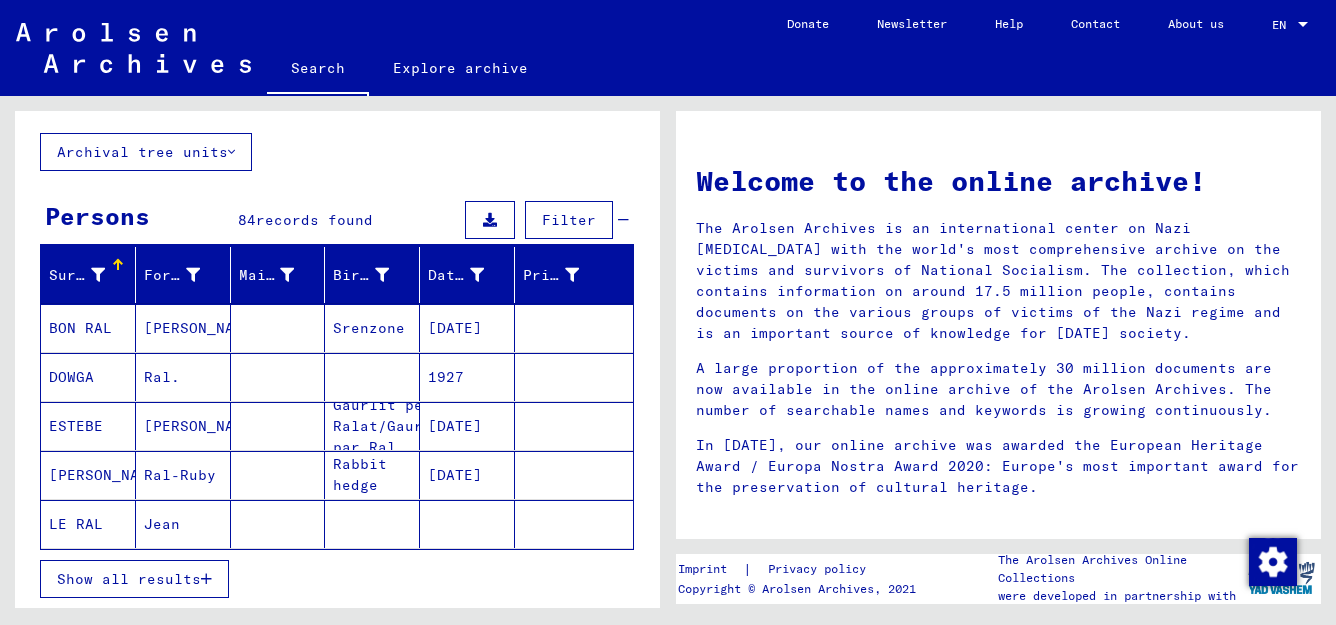 scroll, scrollTop: 109, scrollLeft: 0, axis: vertical 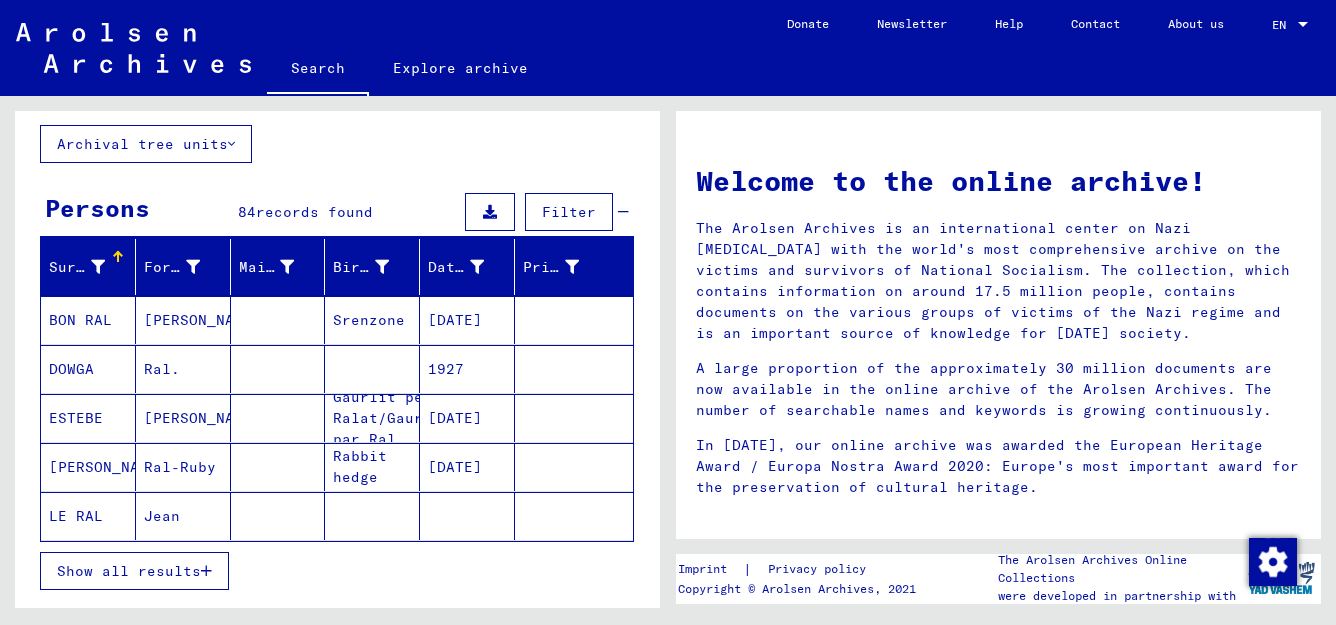 click at bounding box center (206, 571) 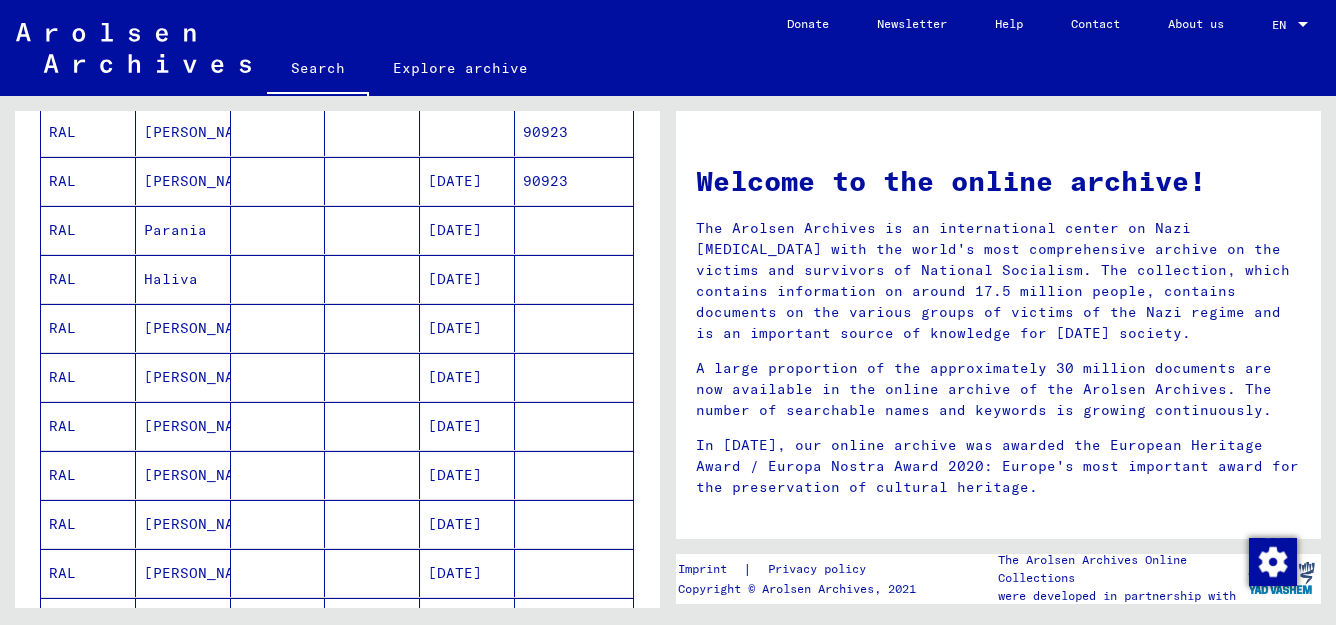 scroll, scrollTop: 841, scrollLeft: 0, axis: vertical 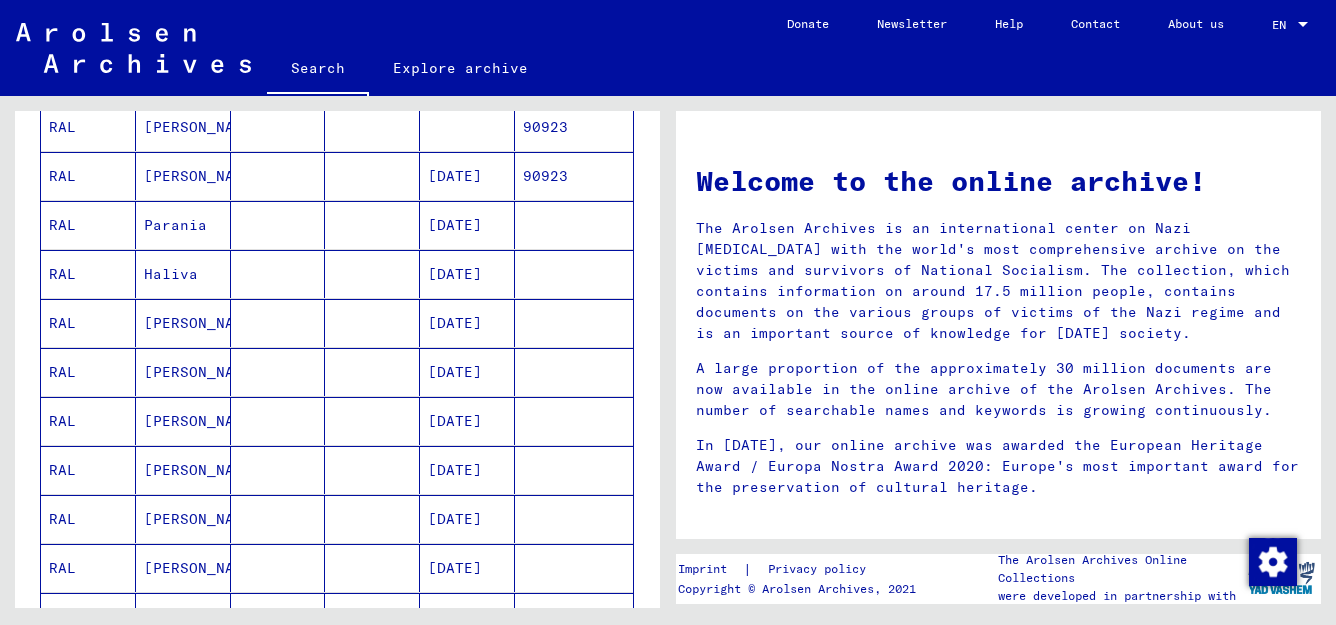 click on "[PERSON_NAME]" at bounding box center [183, 470] 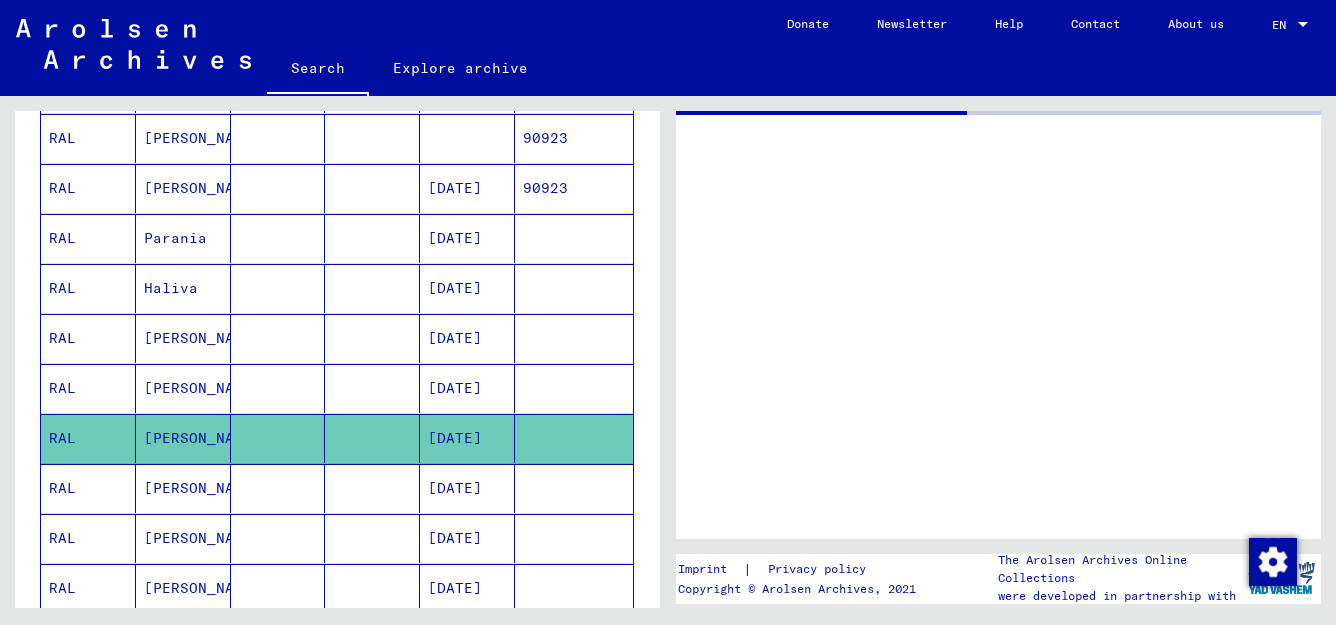 scroll, scrollTop: 852, scrollLeft: 0, axis: vertical 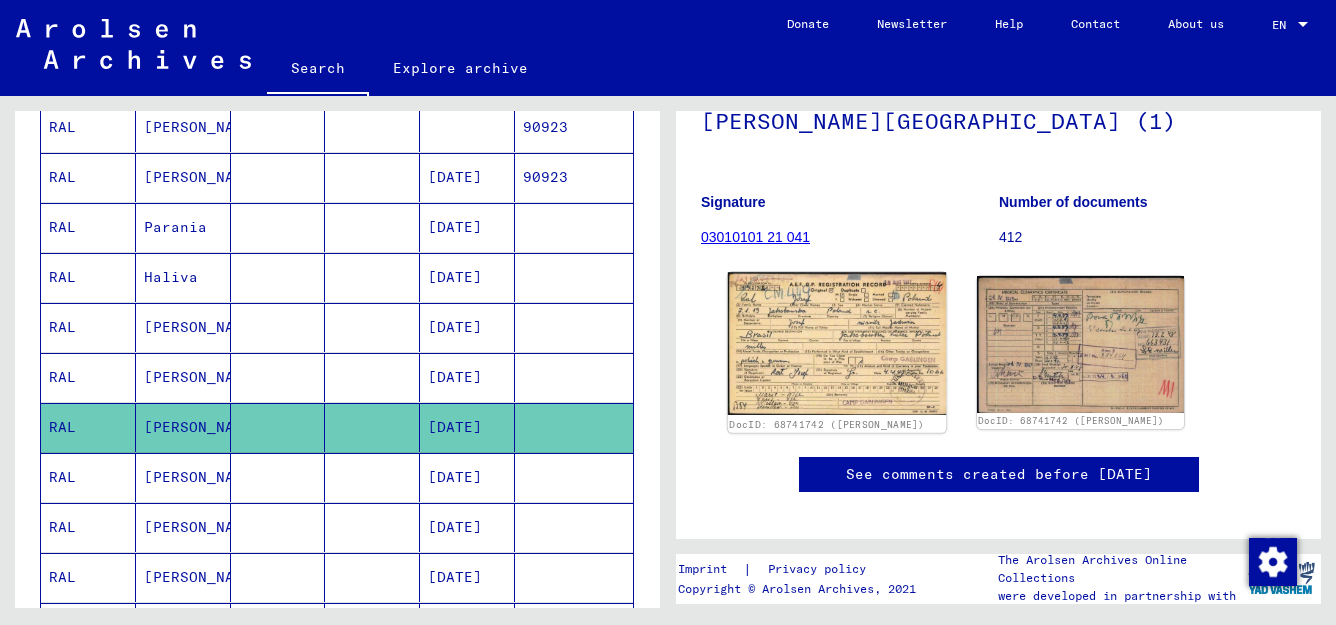 click 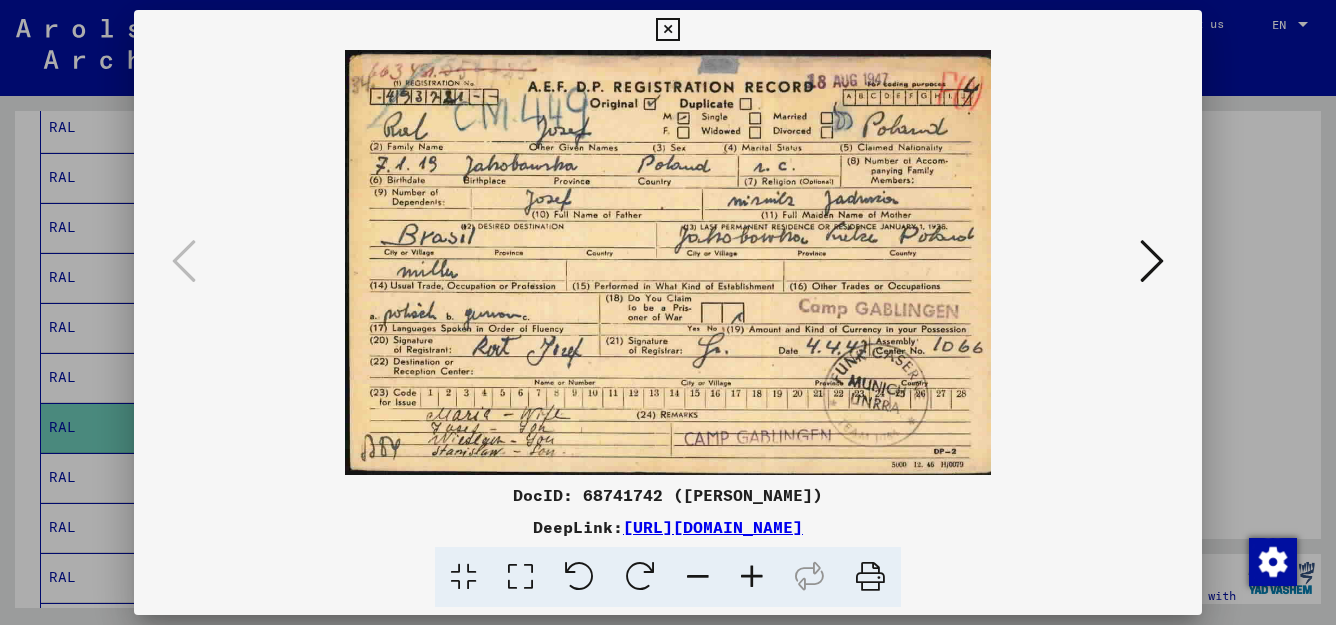 click at bounding box center (520, 577) 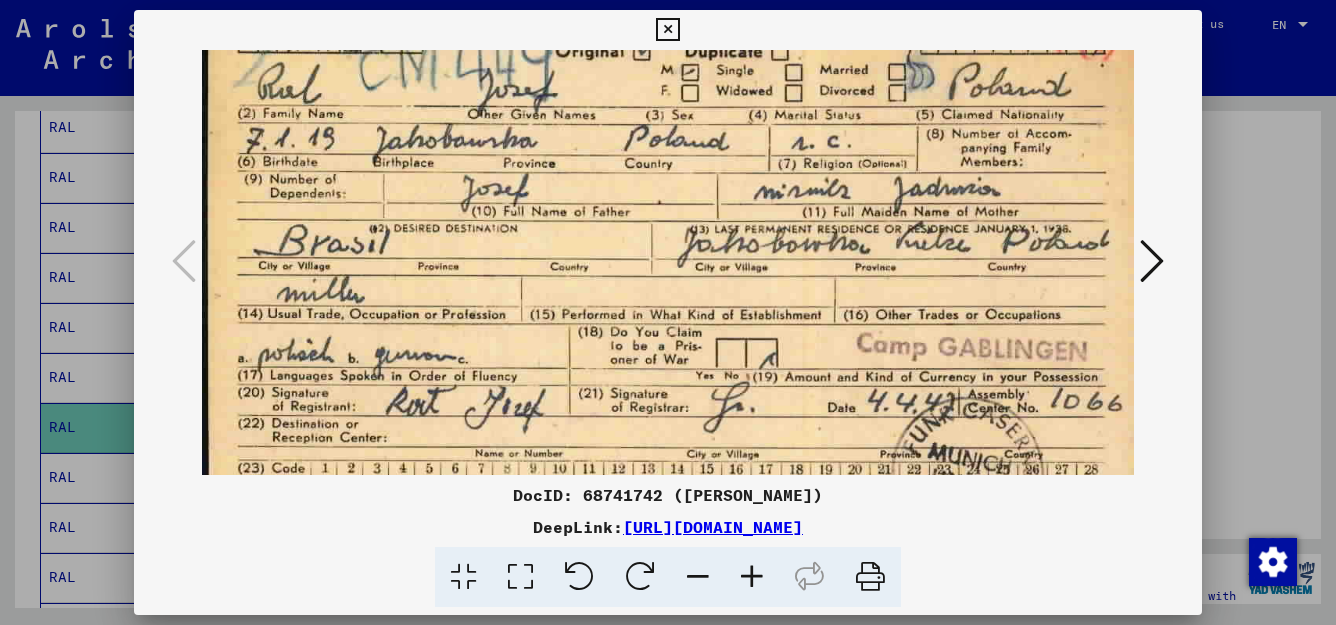 scroll, scrollTop: 73, scrollLeft: 0, axis: vertical 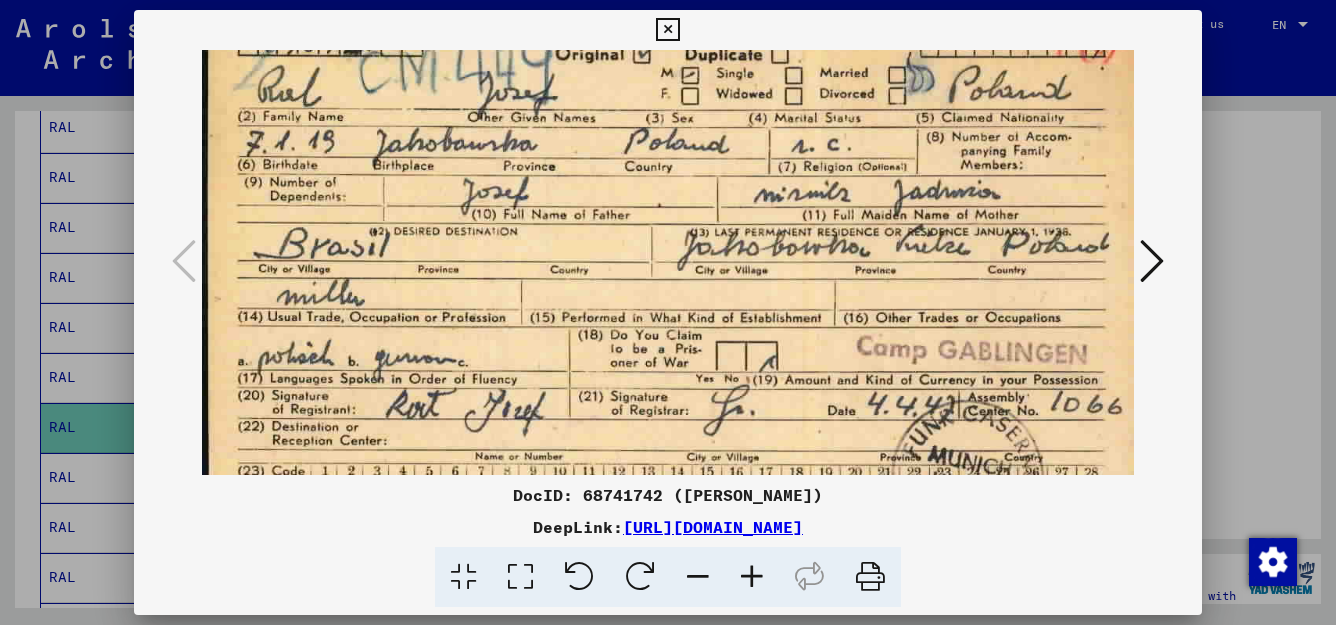 drag, startPoint x: 510, startPoint y: 298, endPoint x: 477, endPoint y: 273, distance: 41.400482 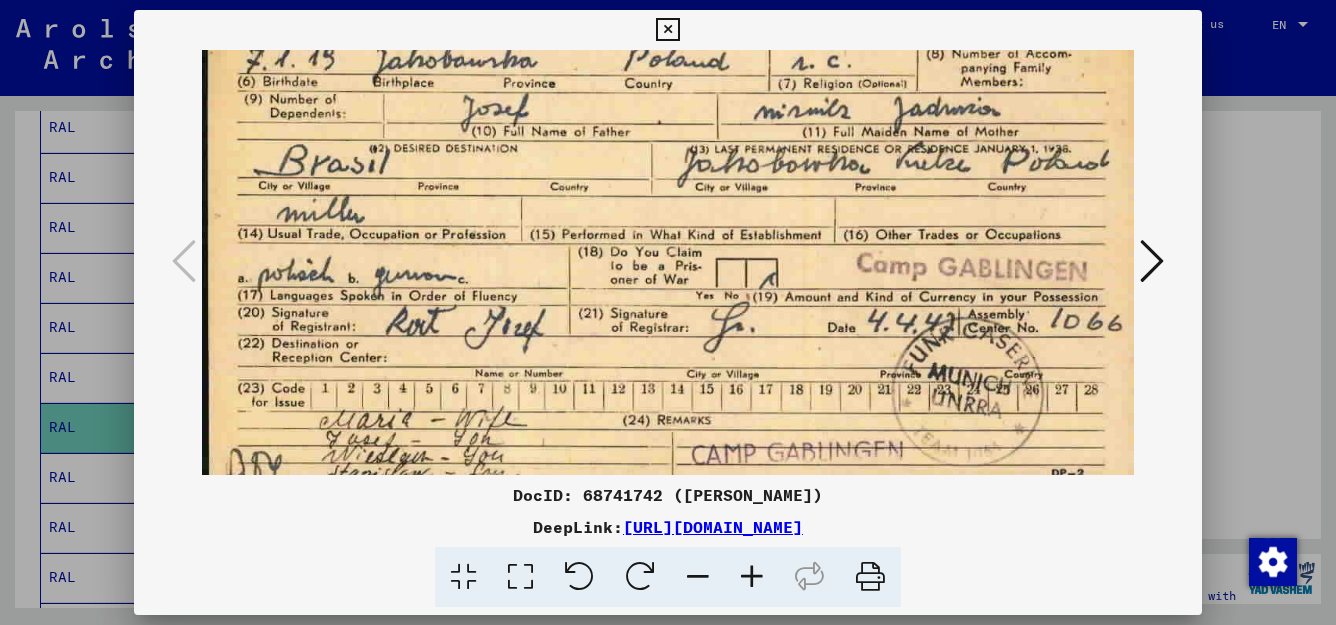 scroll, scrollTop: 157, scrollLeft: 0, axis: vertical 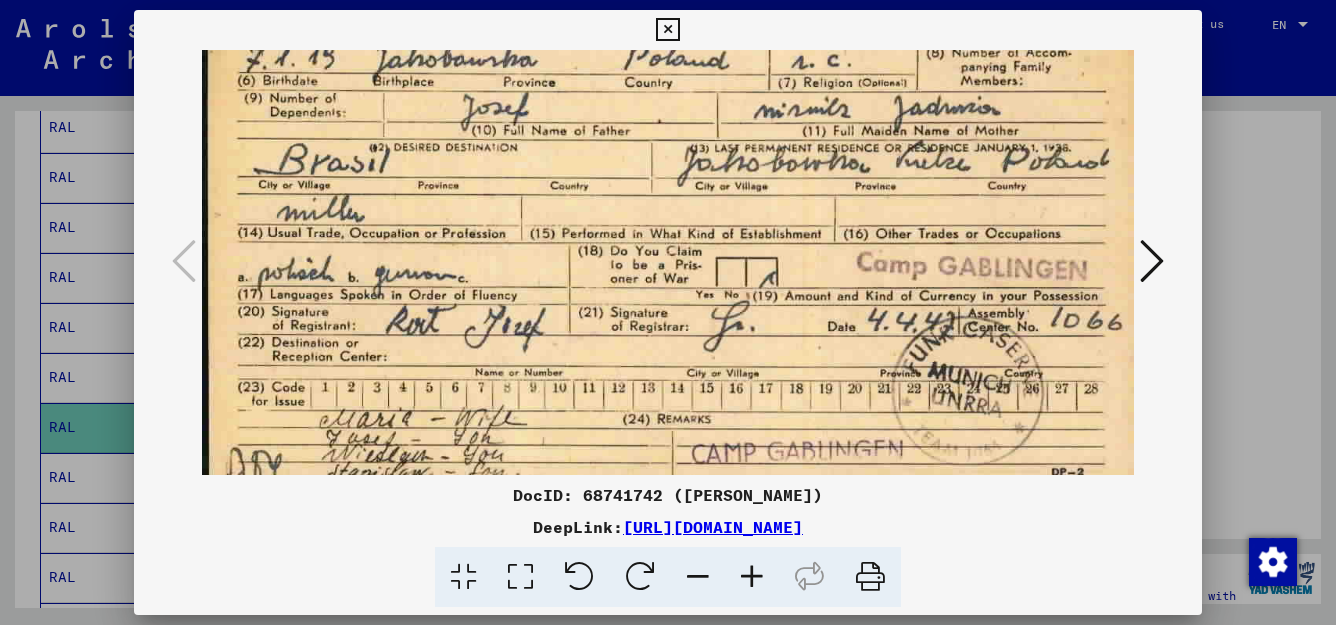 drag, startPoint x: 353, startPoint y: 332, endPoint x: 340, endPoint y: 248, distance: 85 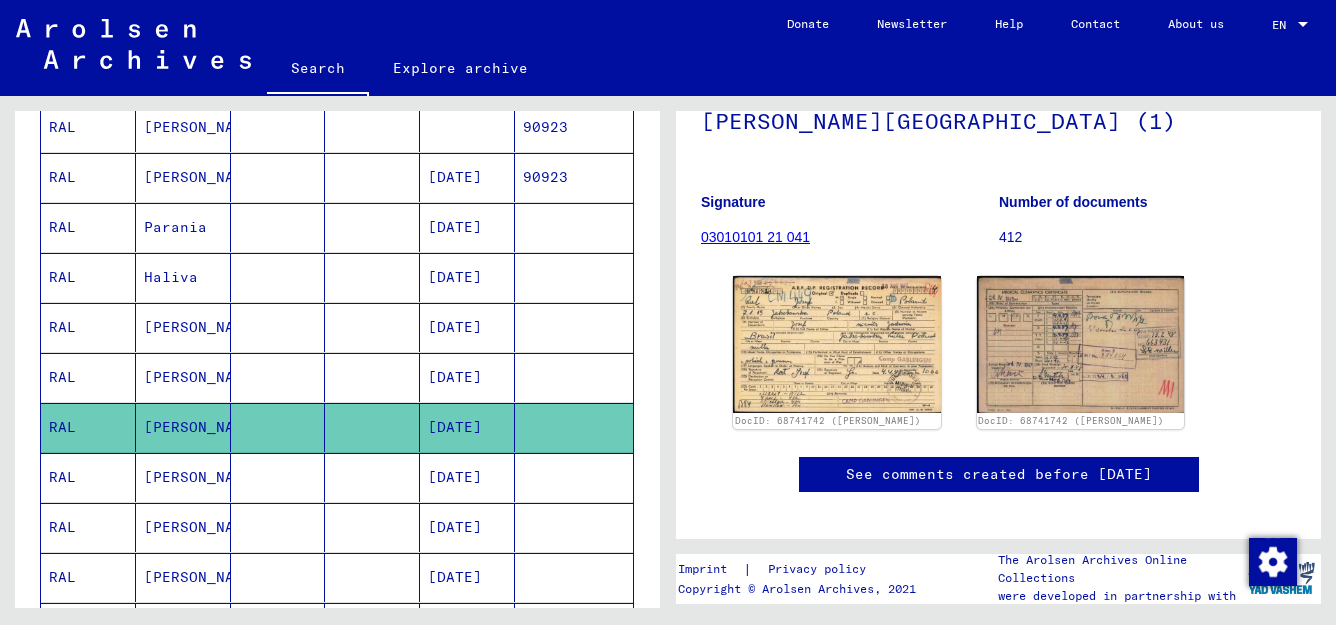 click on "[DATE]" at bounding box center [467, 527] 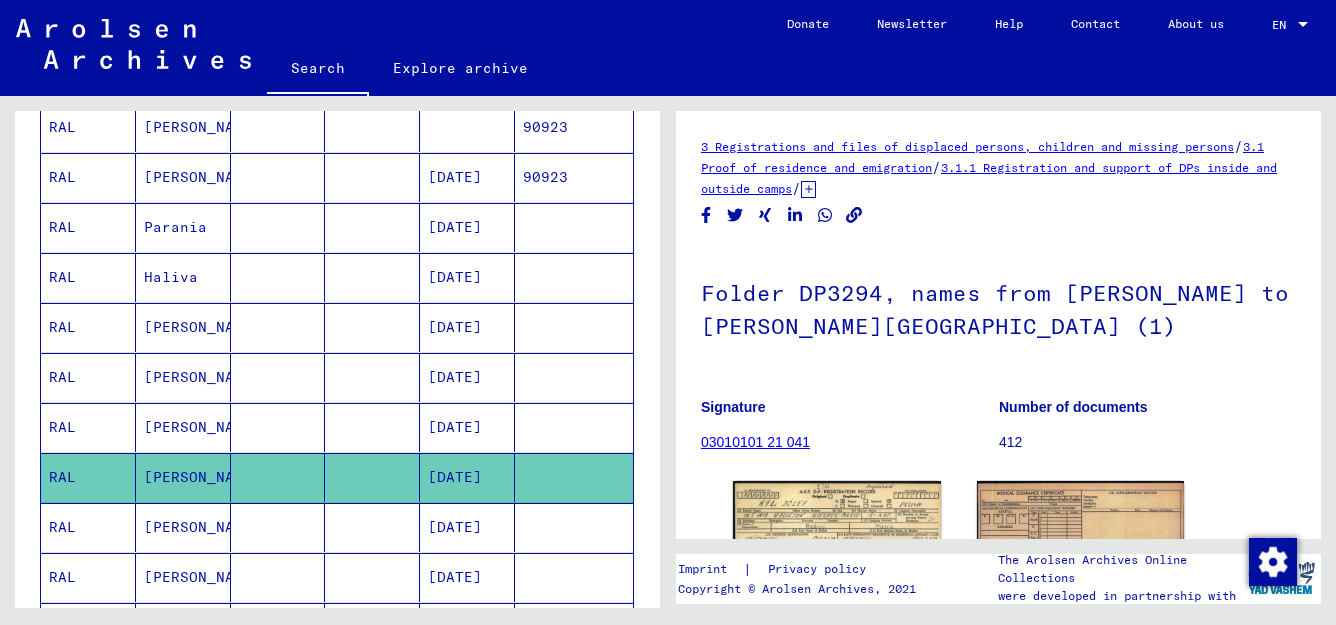 scroll, scrollTop: 0, scrollLeft: 0, axis: both 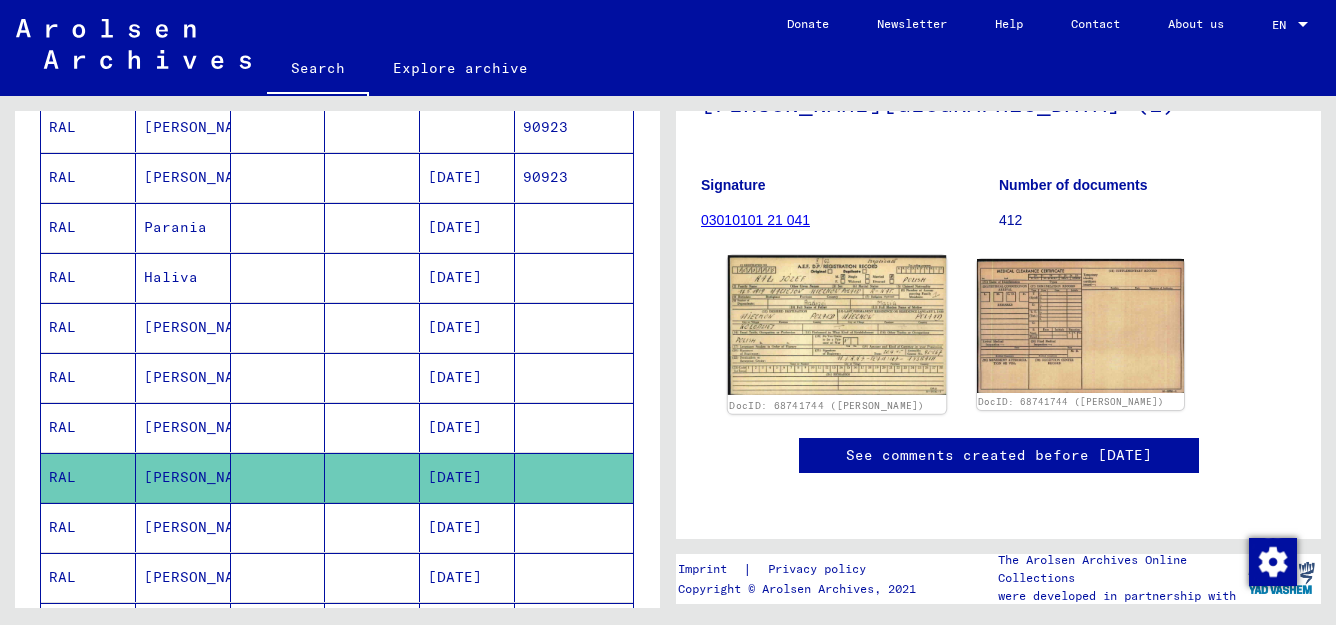 click 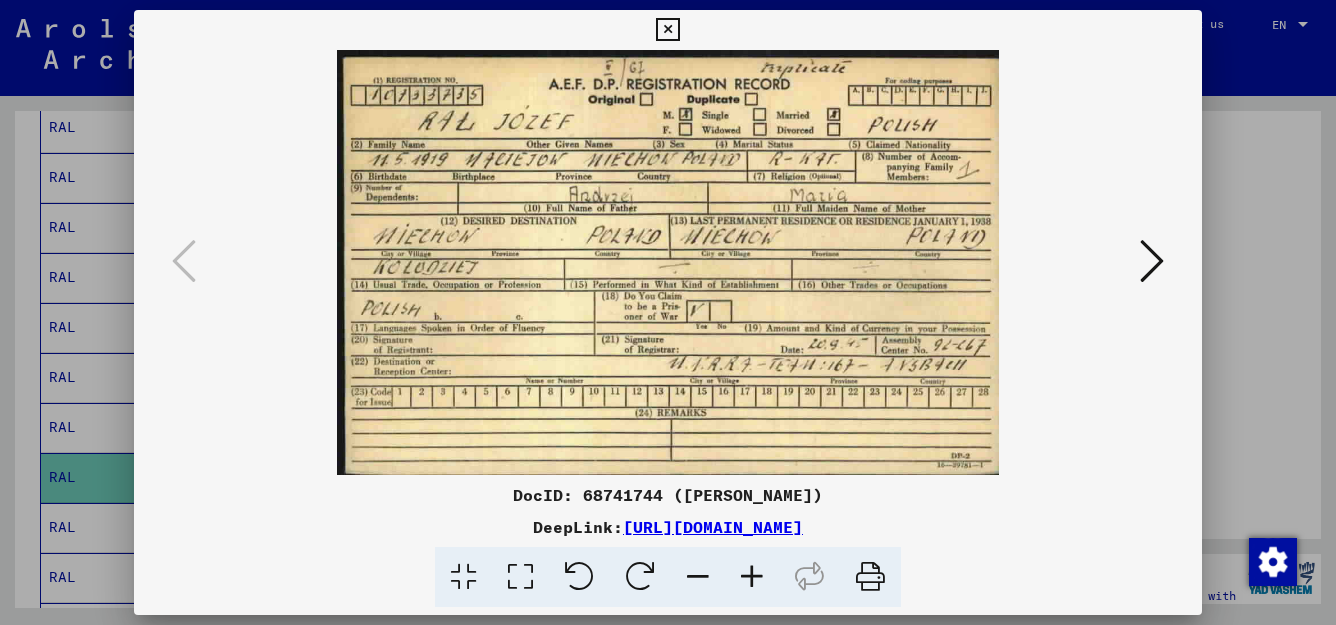 click at bounding box center (667, 30) 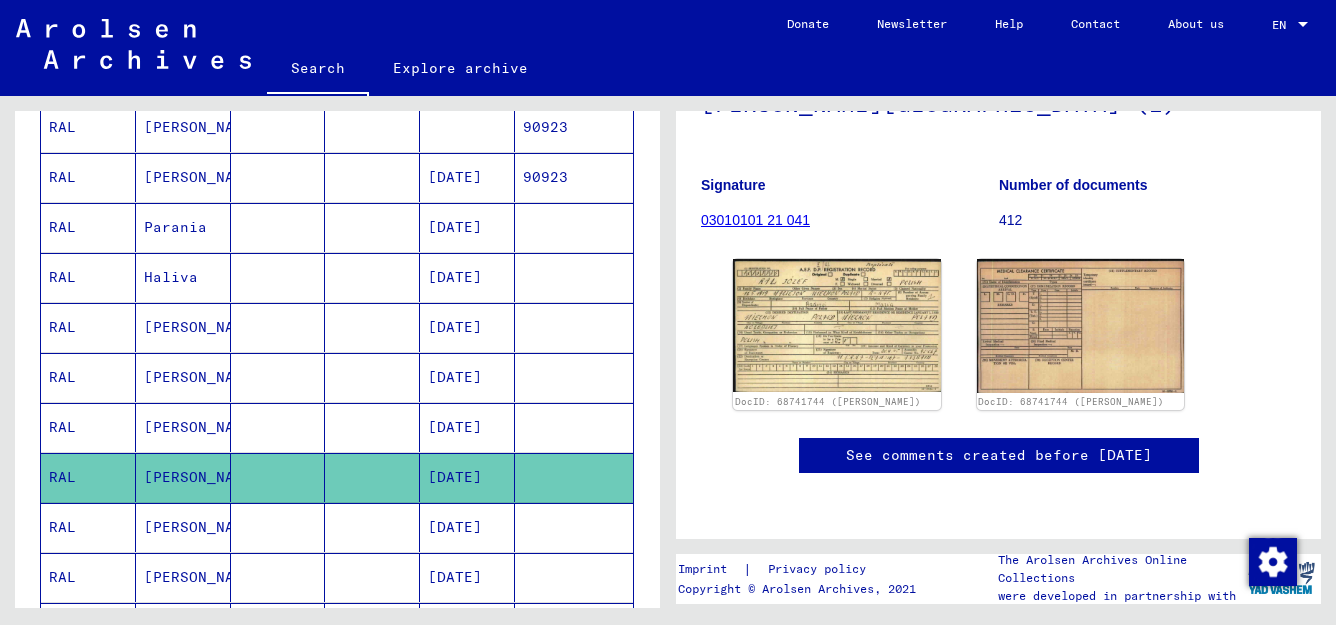 click on "[DATE]" at bounding box center (467, 577) 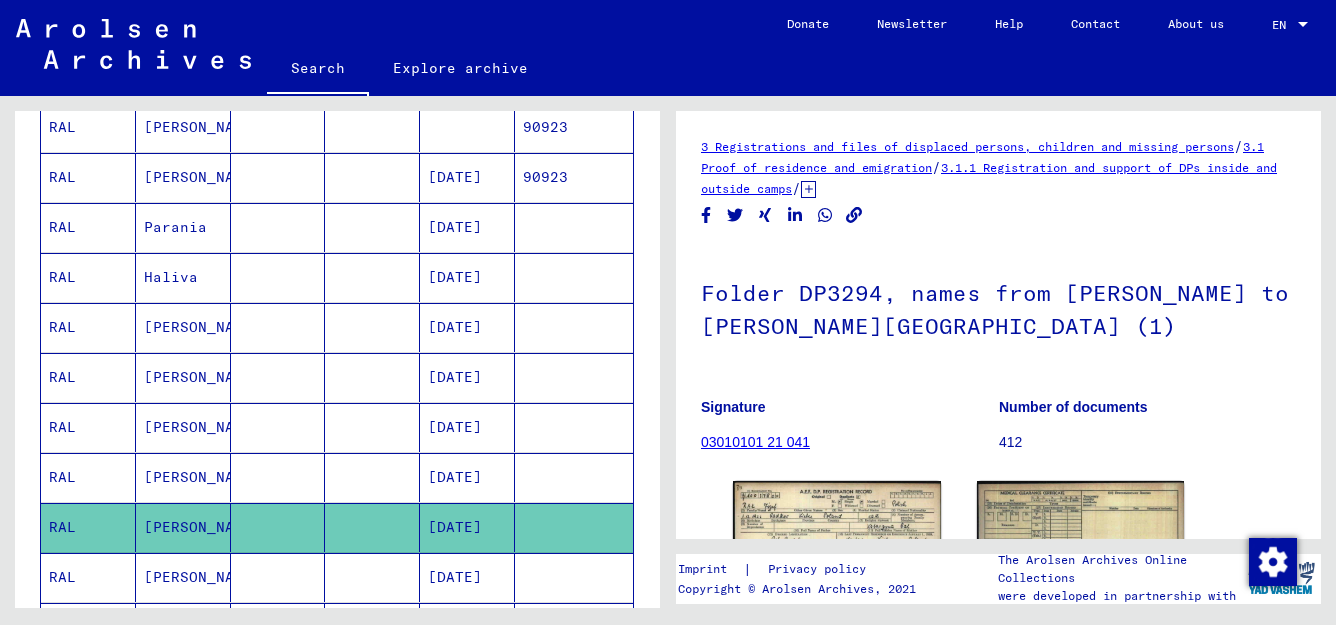 scroll, scrollTop: 0, scrollLeft: 0, axis: both 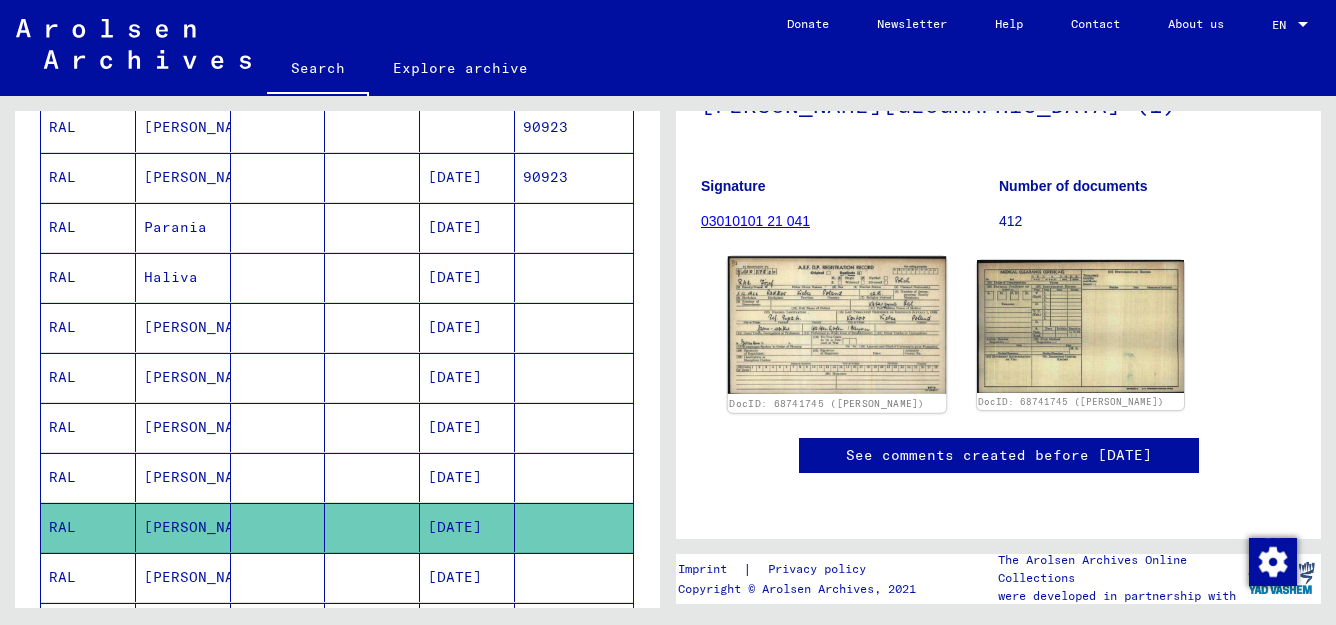 click 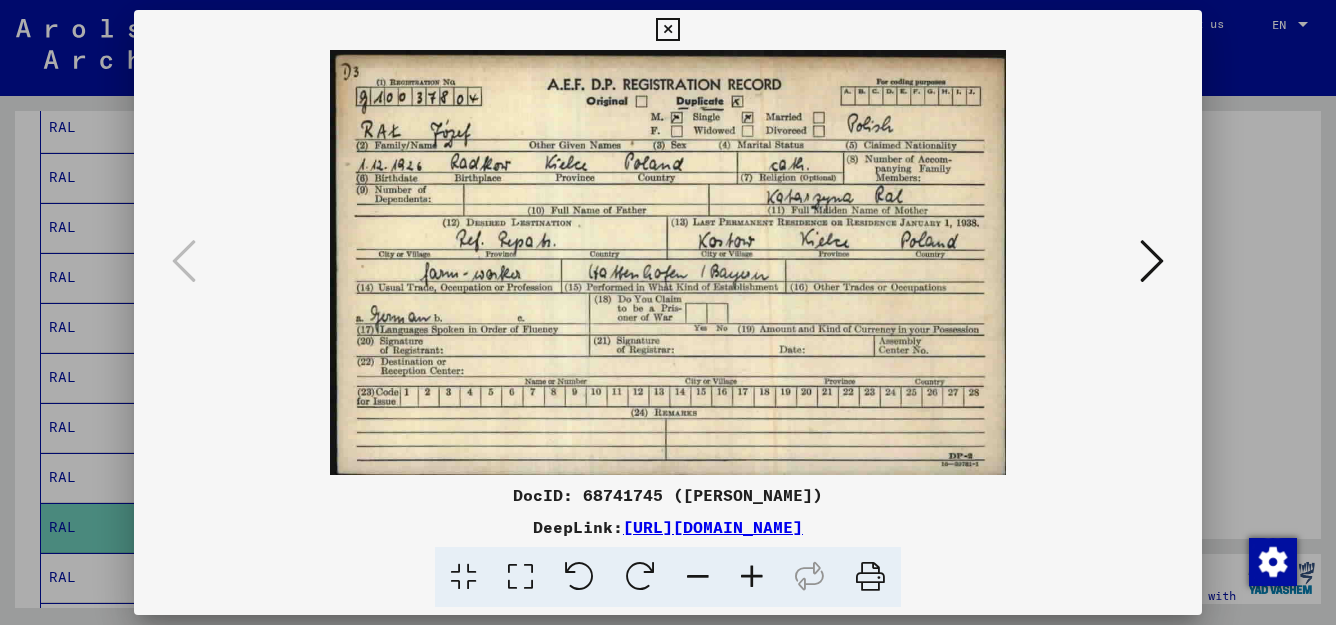 click at bounding box center [667, 30] 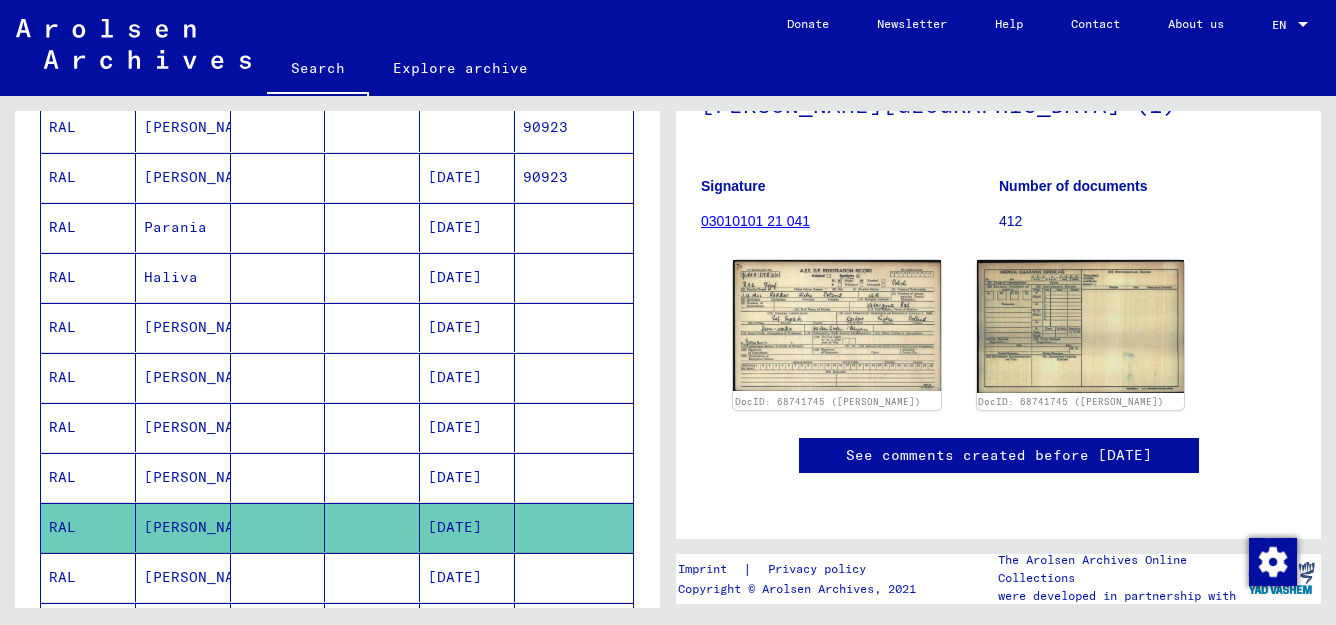 click on "[DATE]" at bounding box center (467, 627) 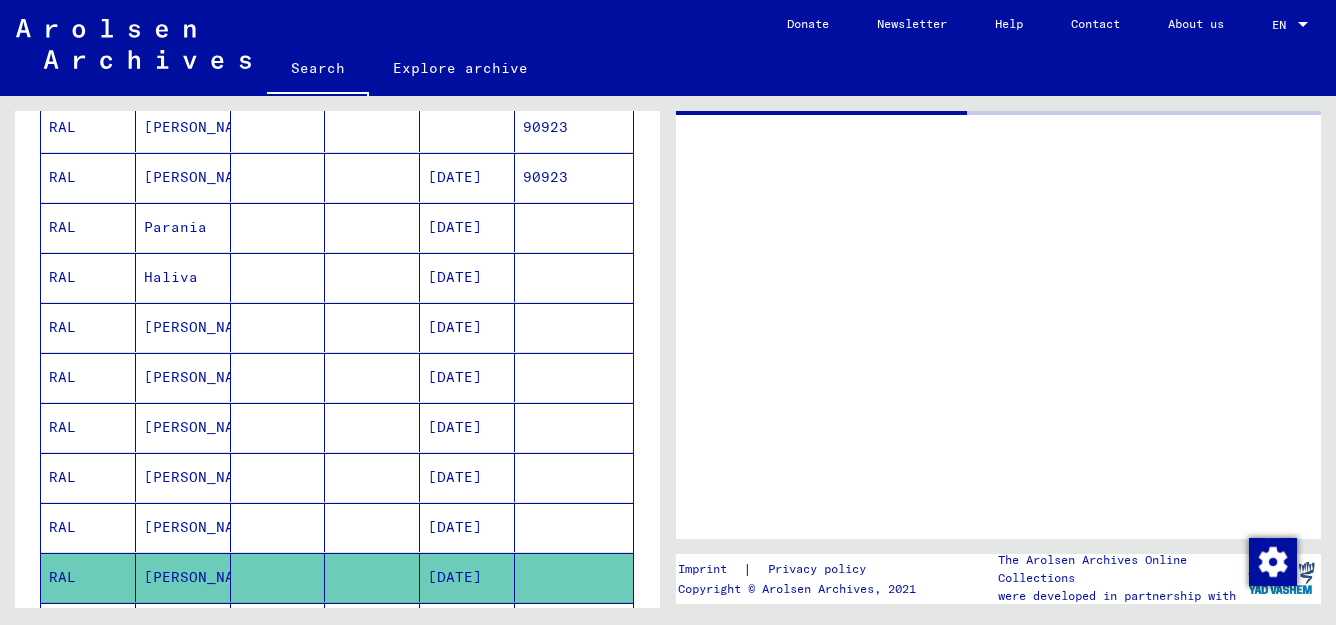 scroll, scrollTop: 0, scrollLeft: 0, axis: both 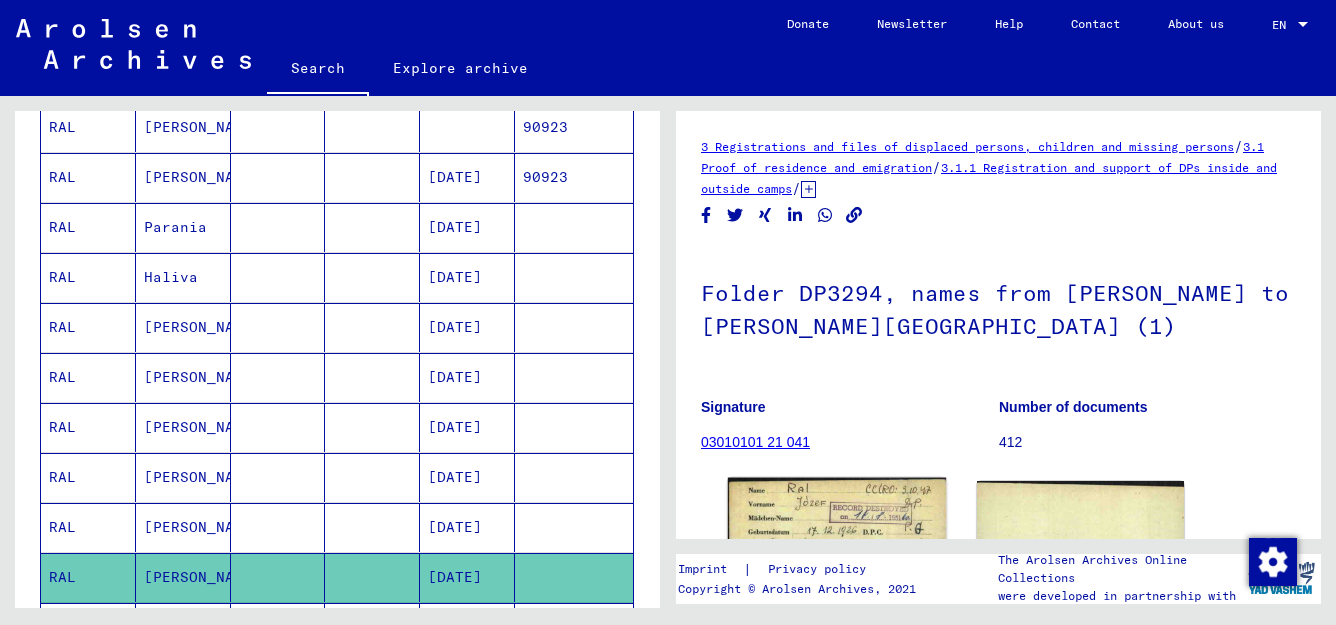 click 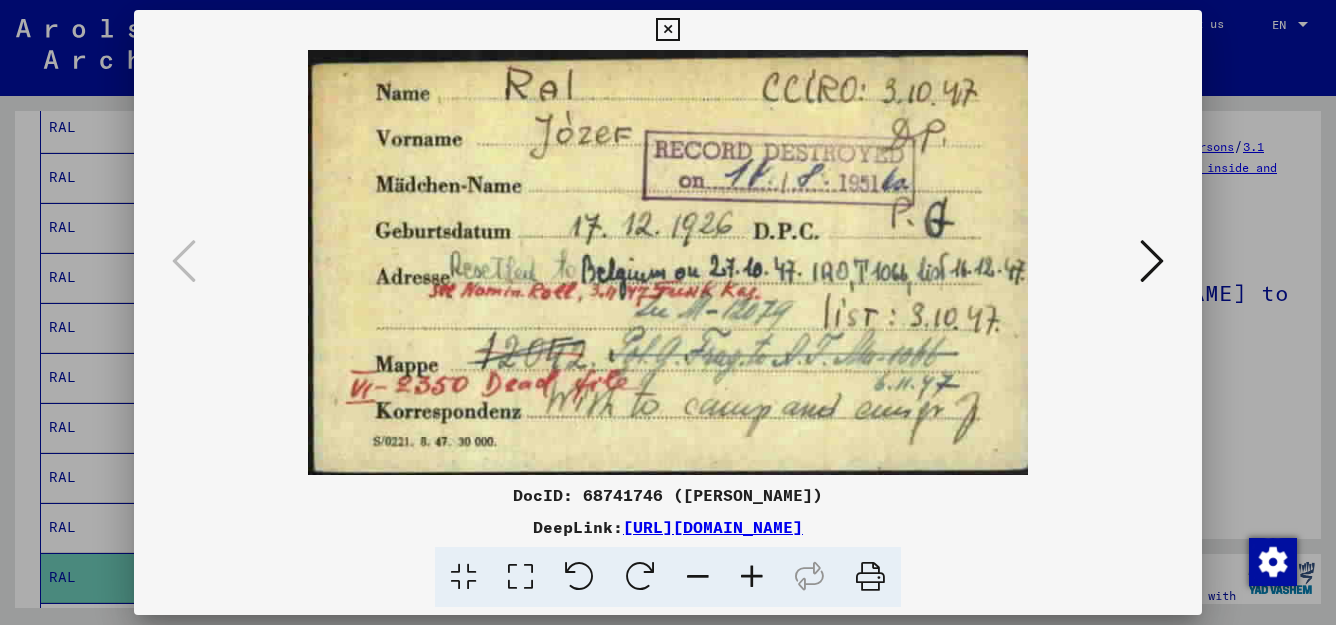 click at bounding box center (667, 30) 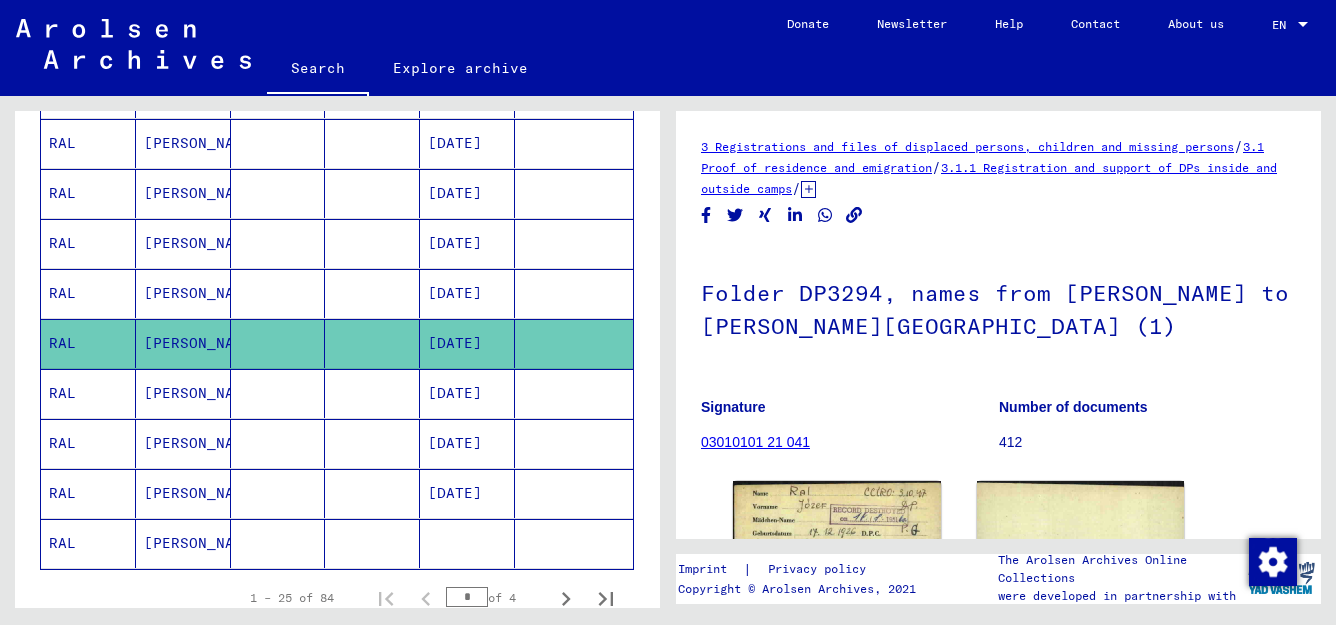 scroll, scrollTop: 1091, scrollLeft: 0, axis: vertical 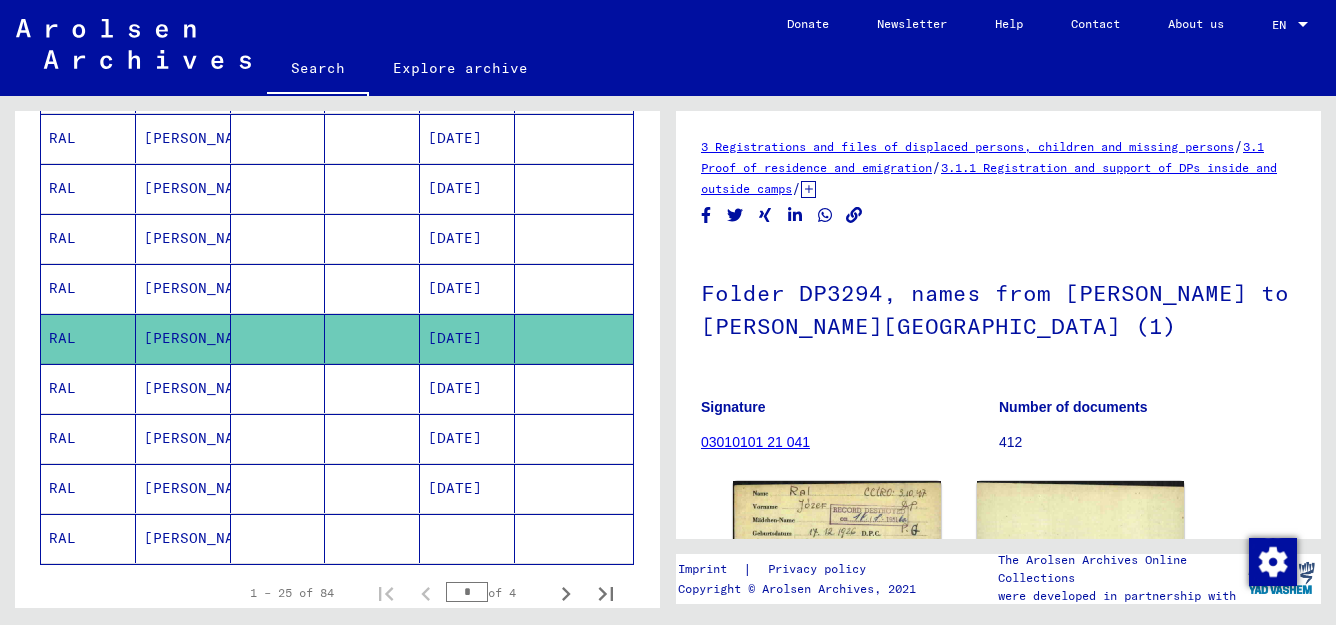 click on "[DATE]" at bounding box center [467, 438] 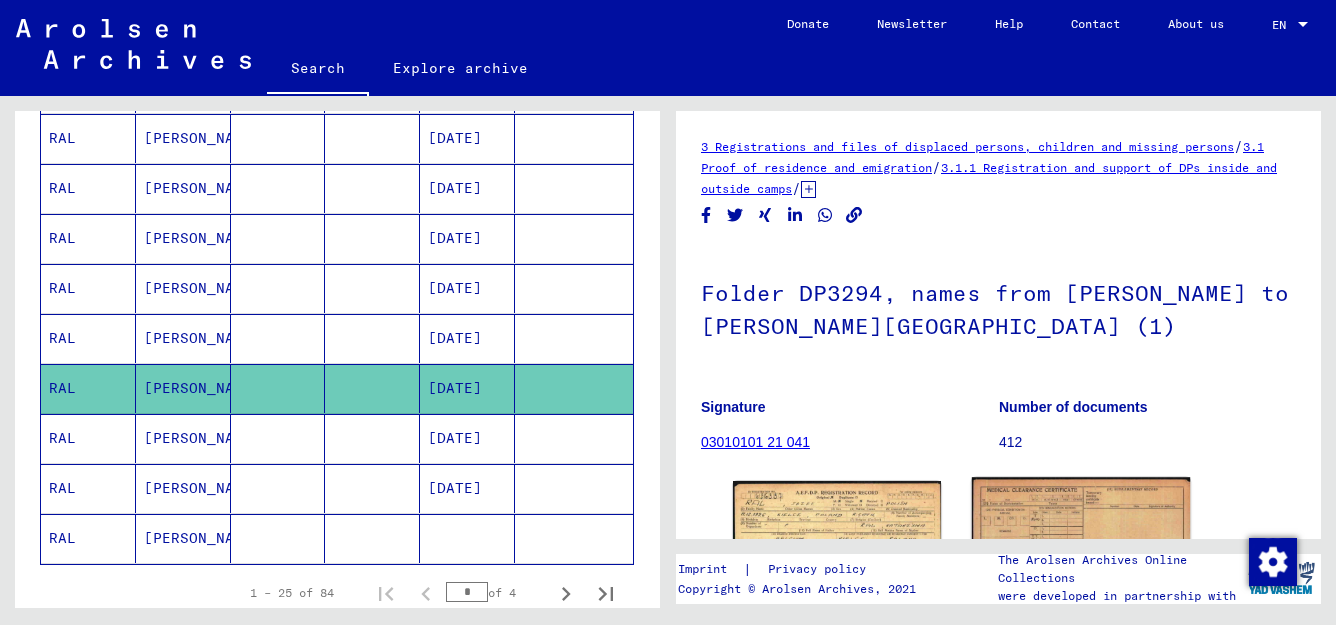 scroll, scrollTop: 0, scrollLeft: 0, axis: both 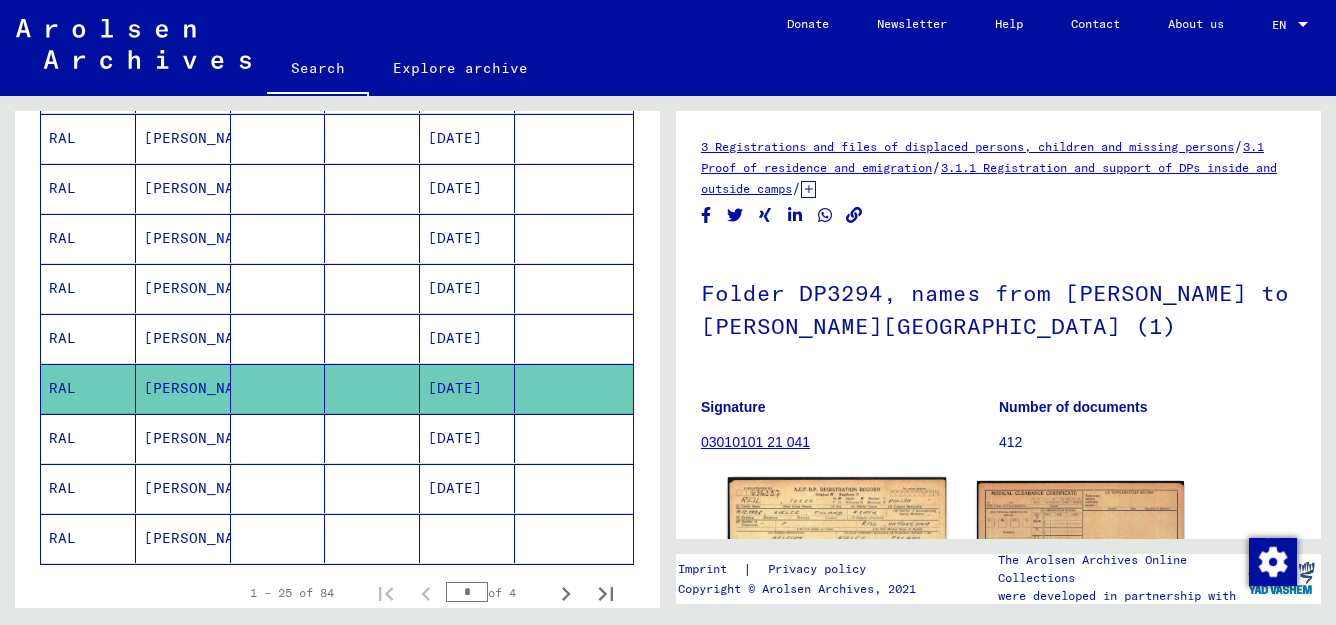 click 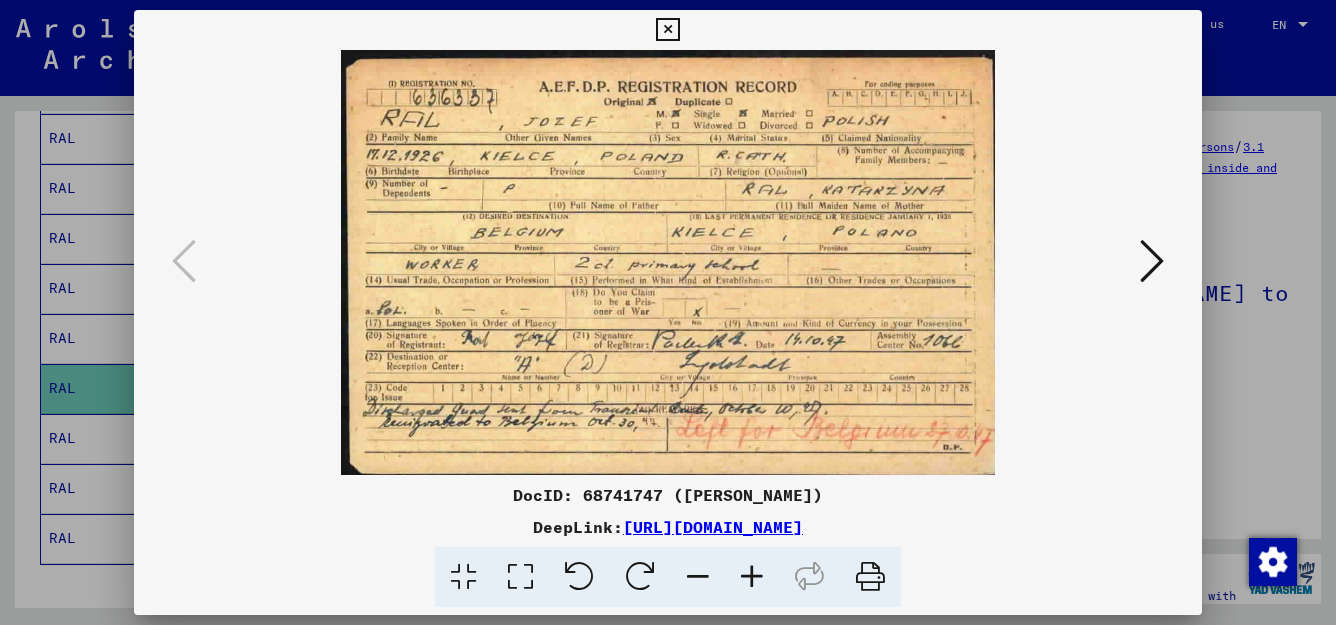 click at bounding box center [667, 30] 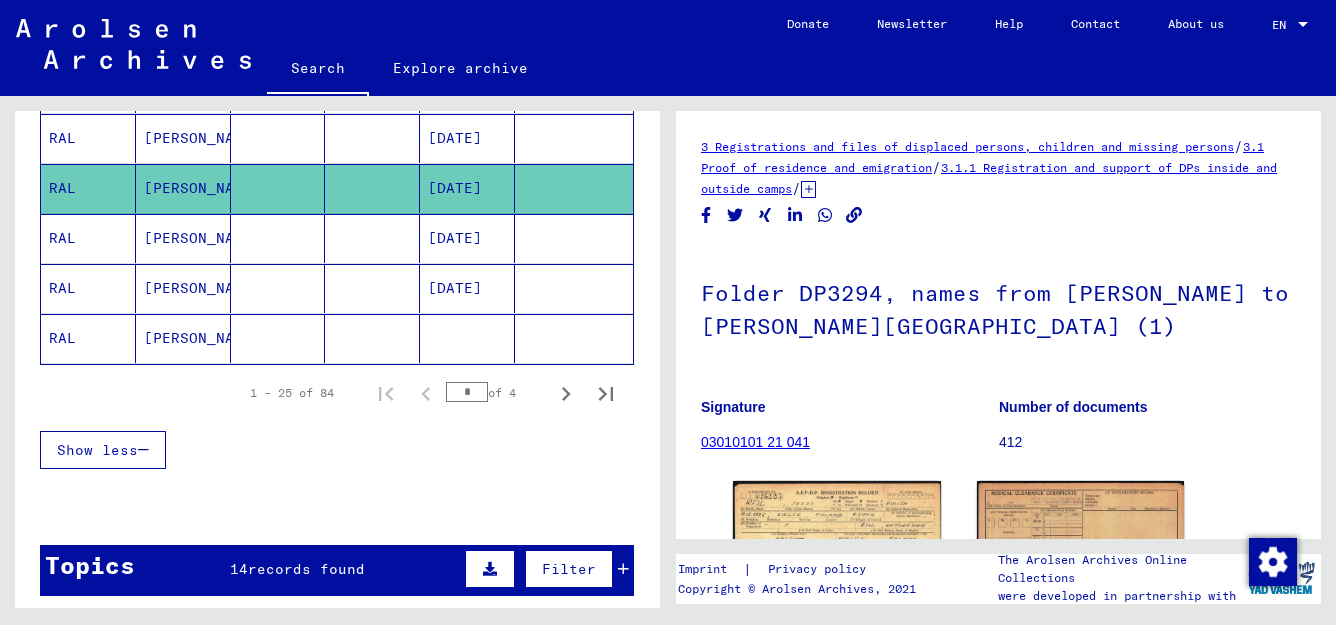 scroll, scrollTop: 1296, scrollLeft: 0, axis: vertical 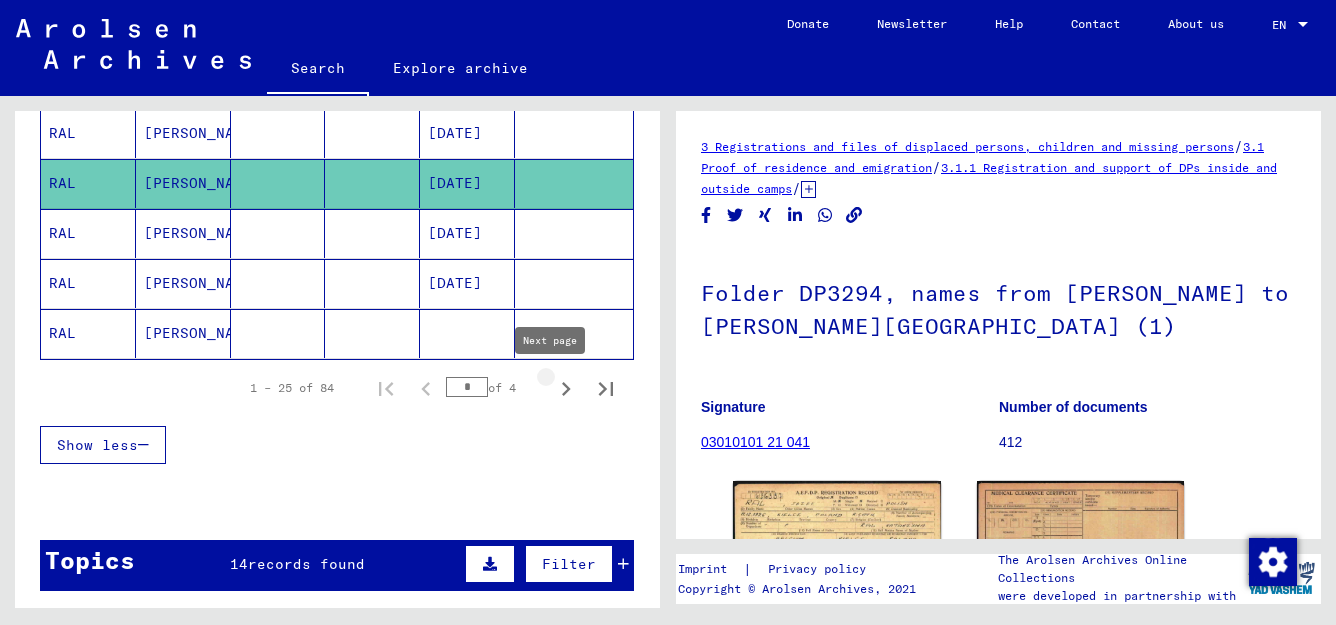 click 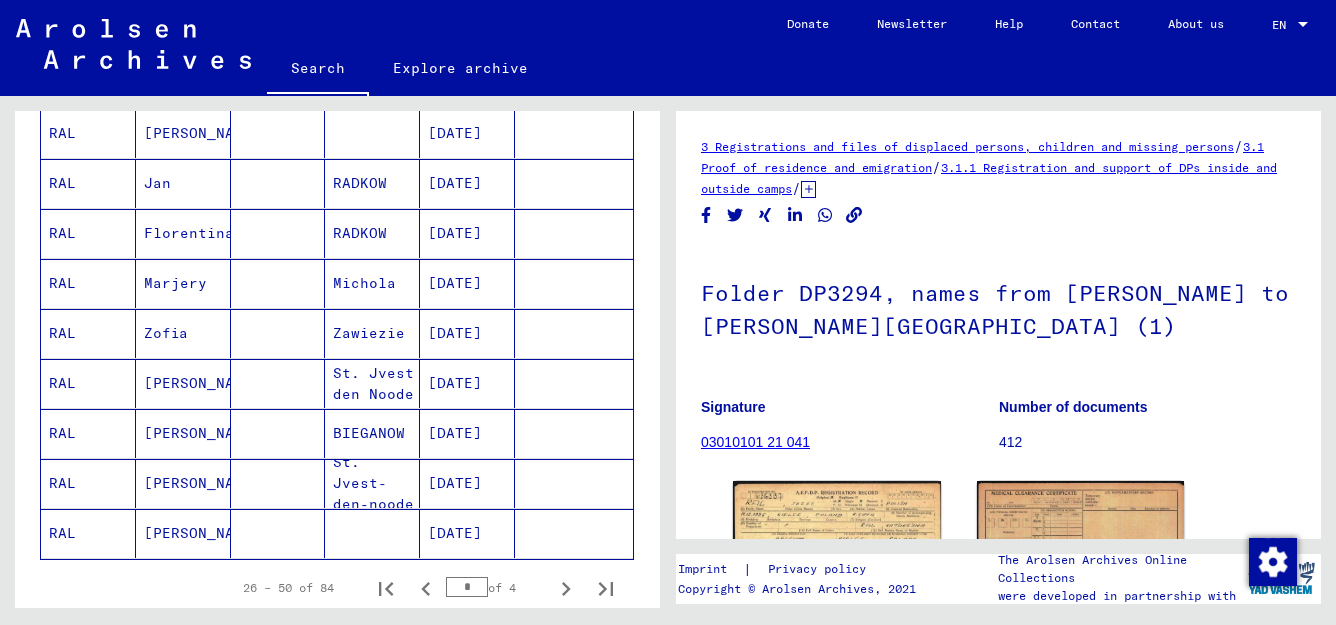 scroll, scrollTop: 1091, scrollLeft: 0, axis: vertical 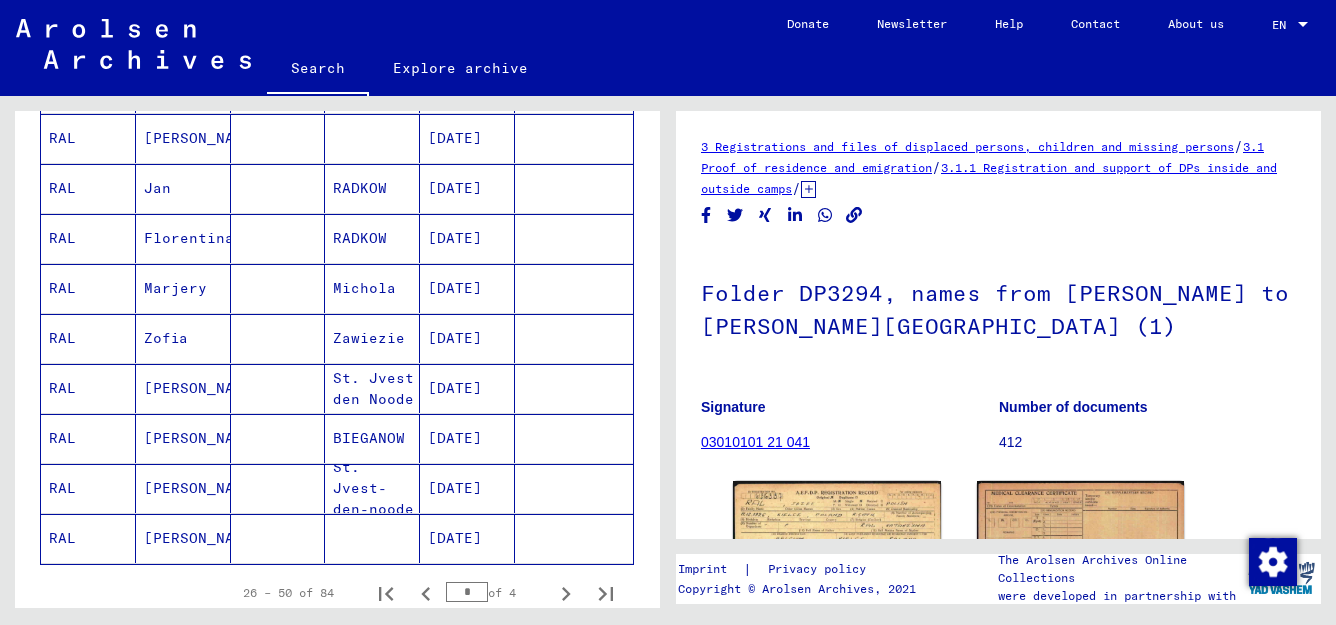 click on "St. Jvest-den-noode" at bounding box center (372, 538) 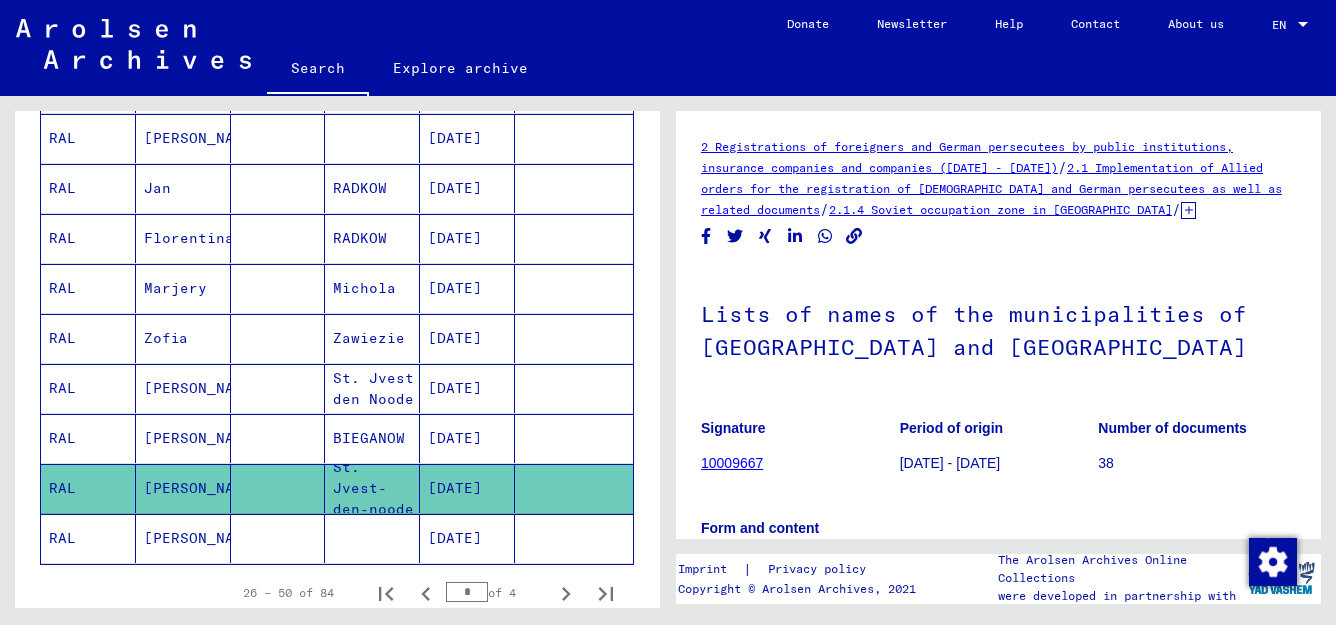 scroll, scrollTop: 0, scrollLeft: 0, axis: both 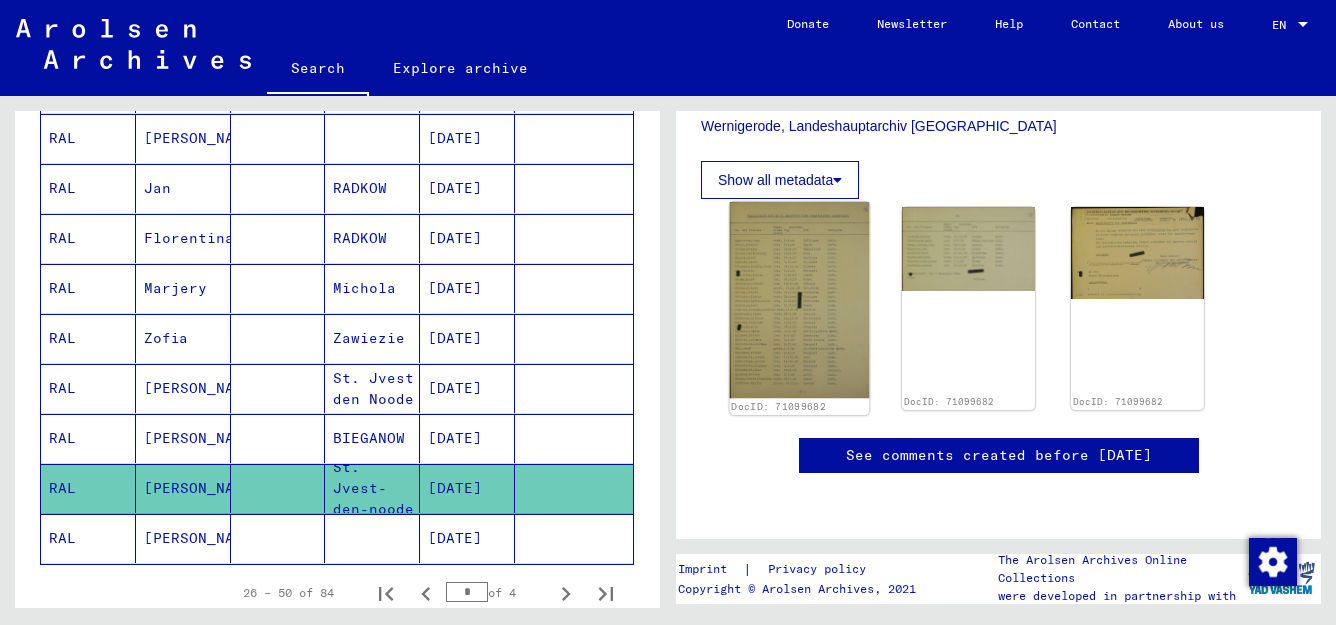 click 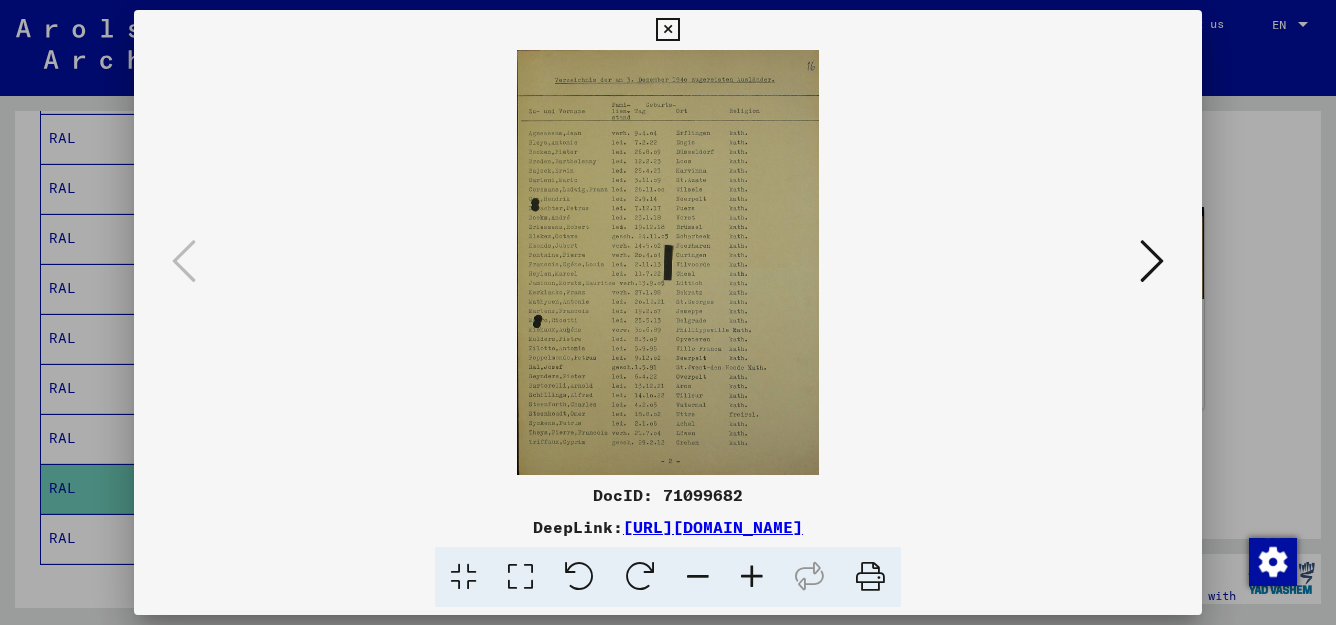 click at bounding box center [520, 577] 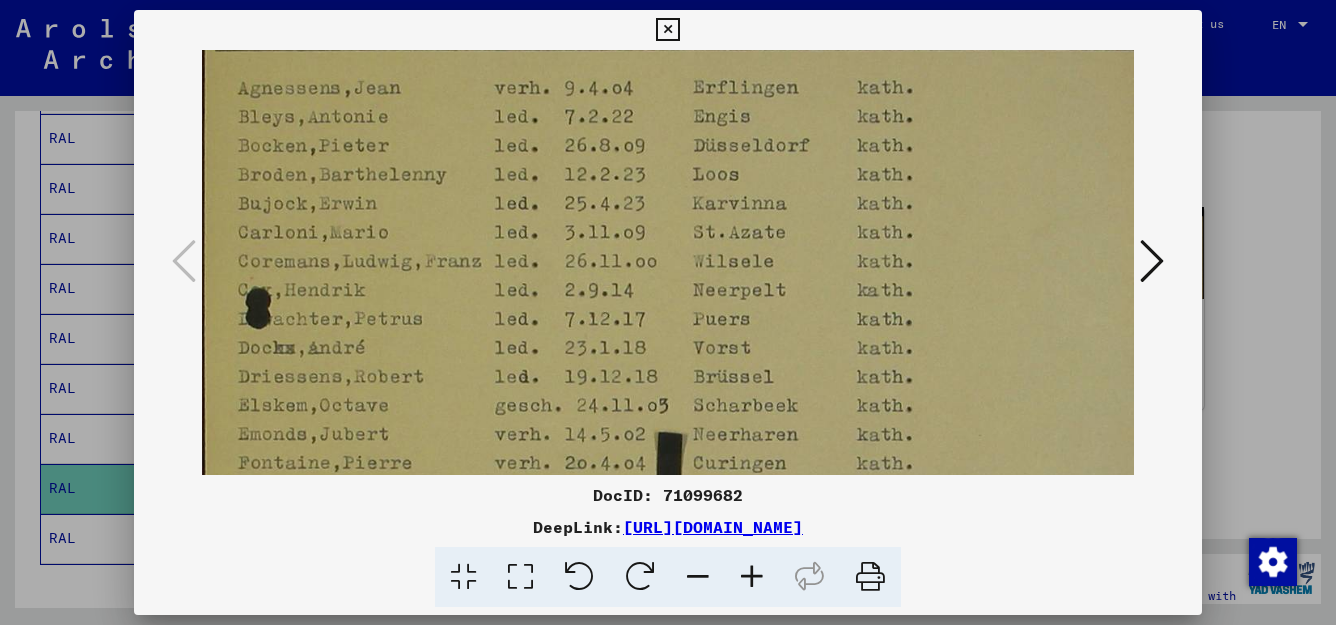 scroll, scrollTop: 233, scrollLeft: 0, axis: vertical 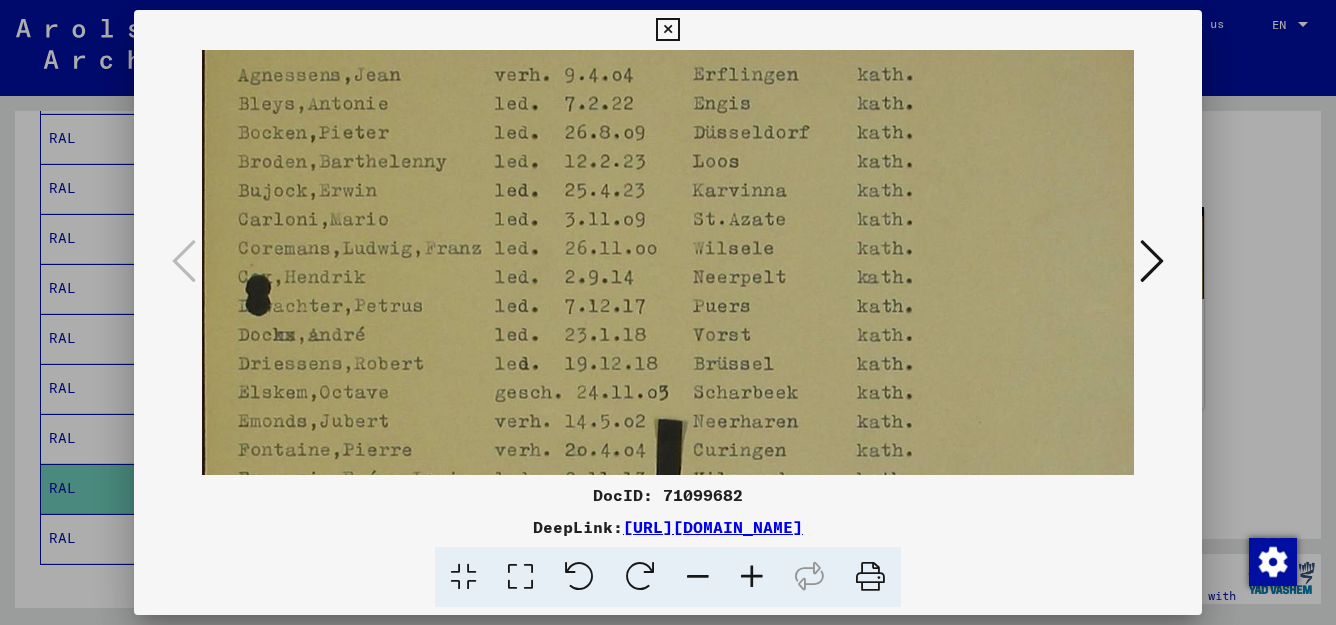 drag, startPoint x: 480, startPoint y: 395, endPoint x: 470, endPoint y: 162, distance: 233.2145 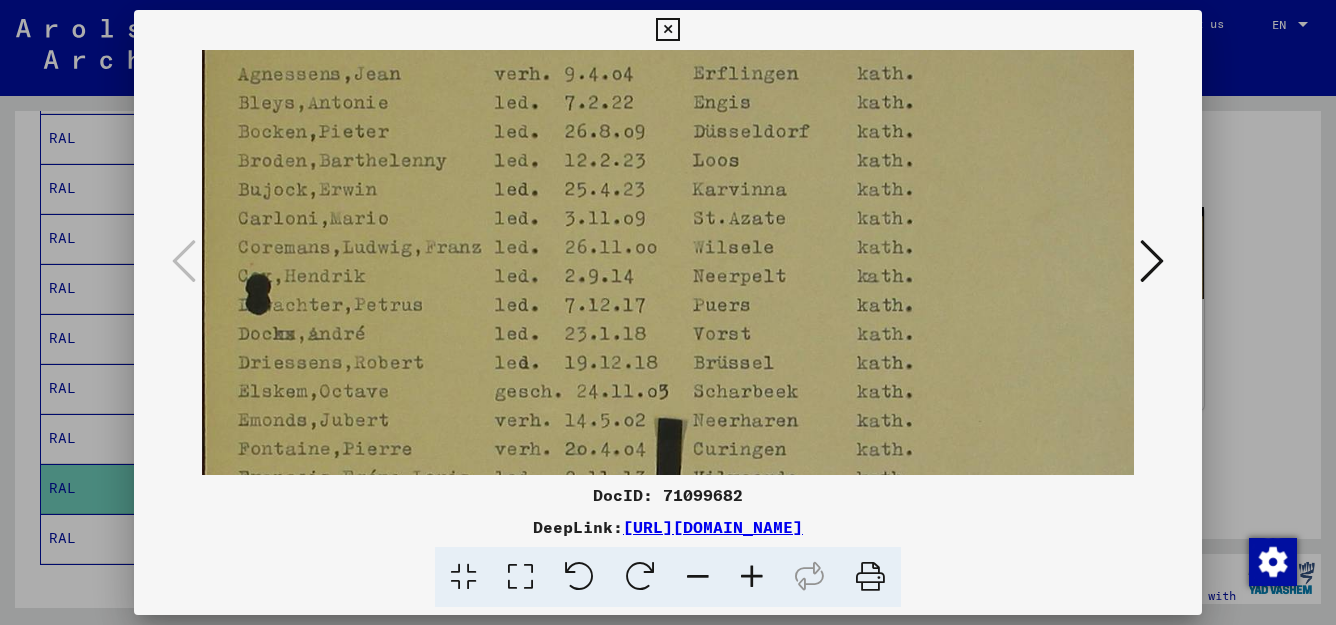 click at bounding box center (668, 472) 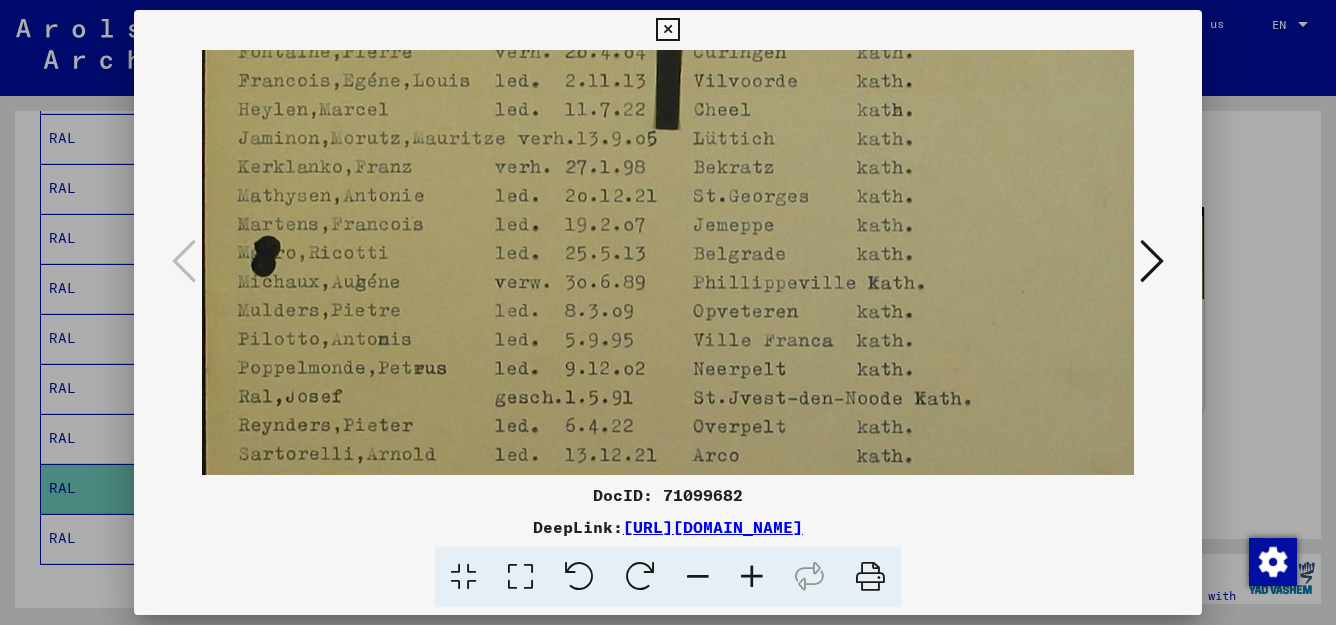 scroll, scrollTop: 630, scrollLeft: 0, axis: vertical 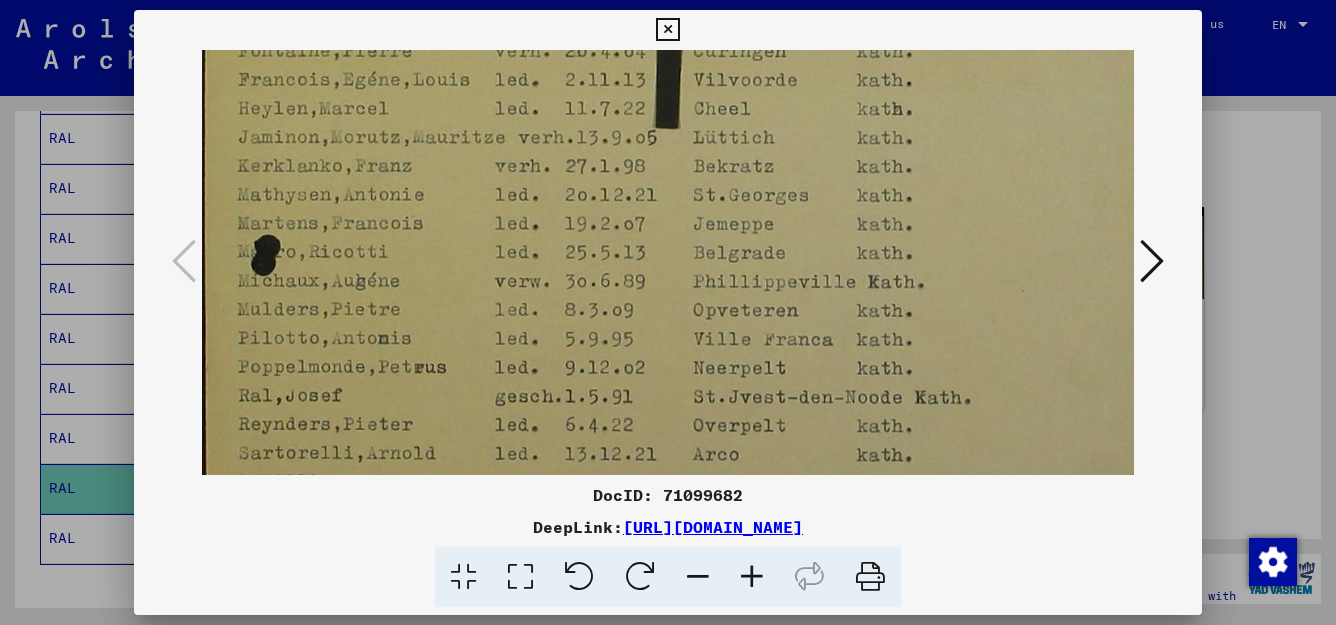 drag, startPoint x: 525, startPoint y: 410, endPoint x: 502, endPoint y: 13, distance: 397.66568 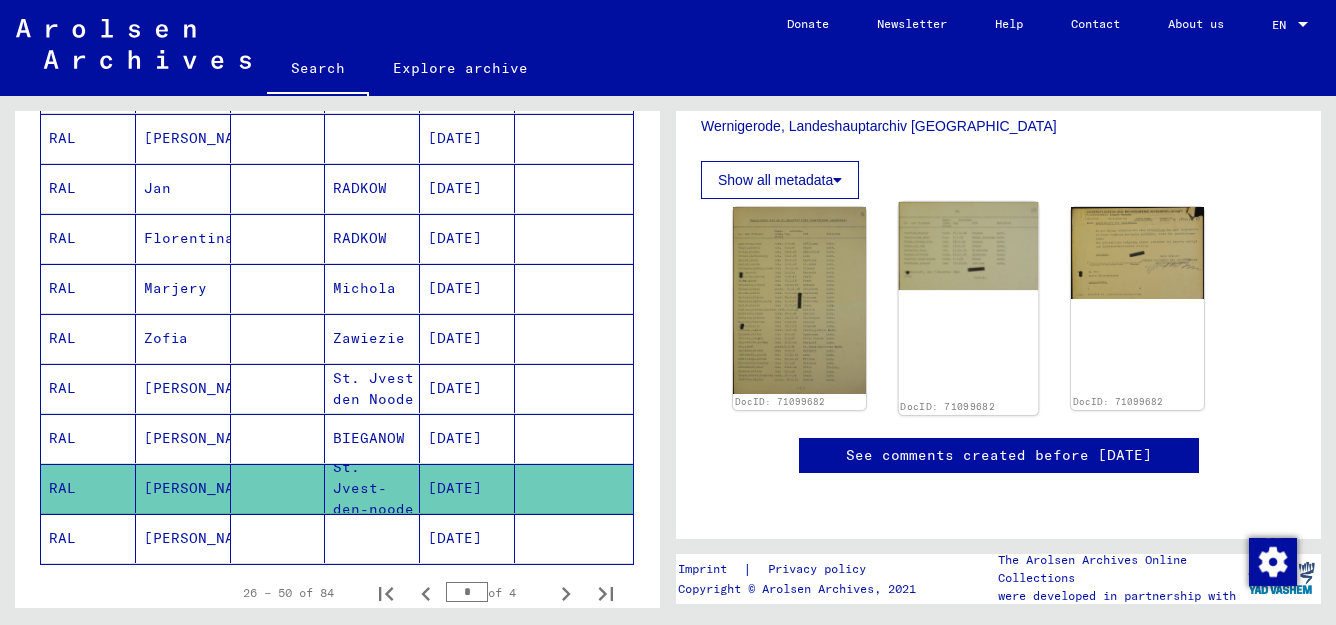 click 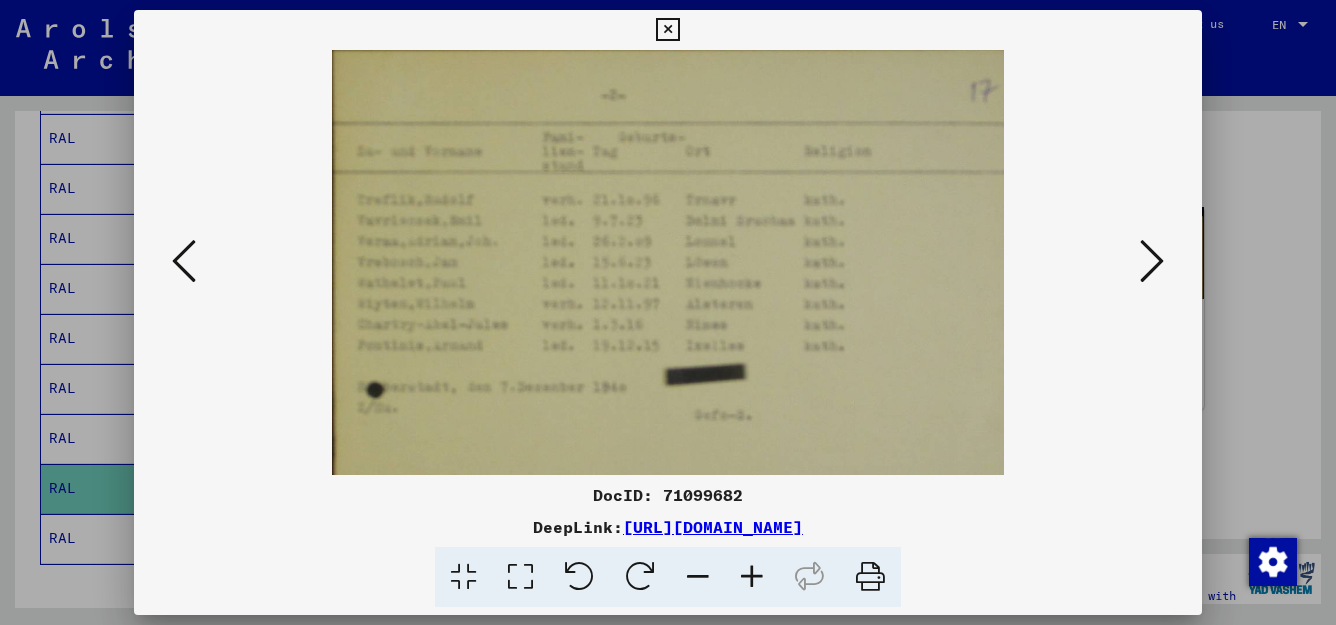 click at bounding box center (667, 30) 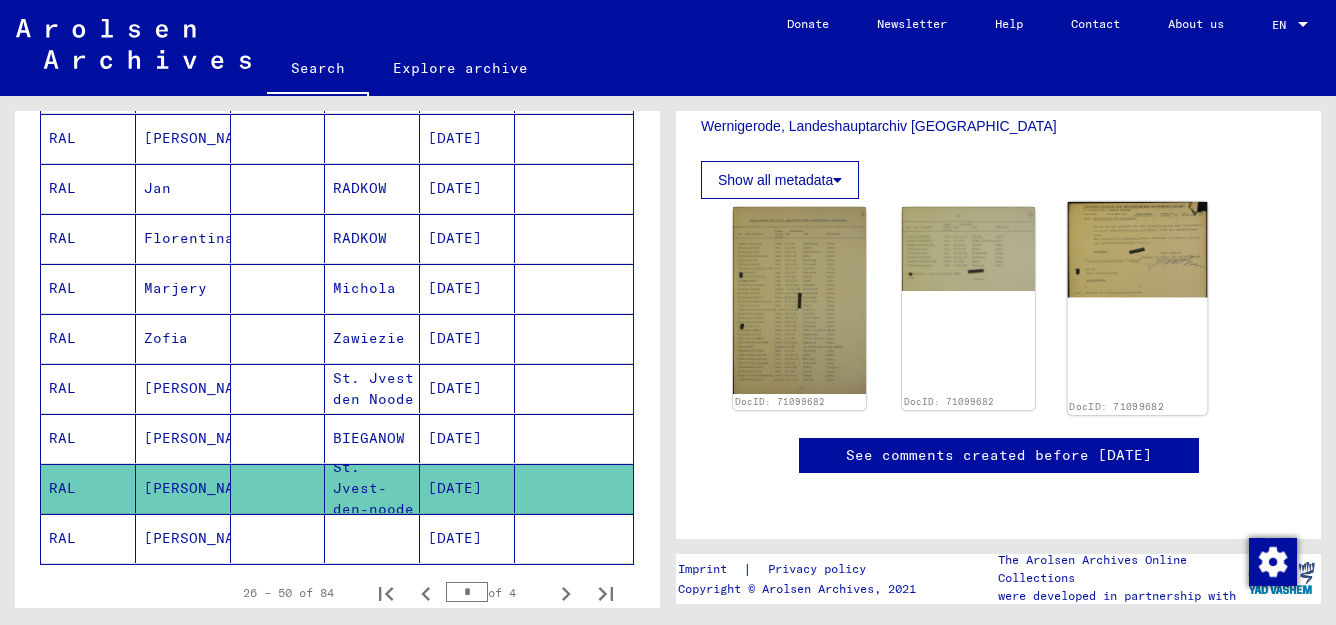 click 